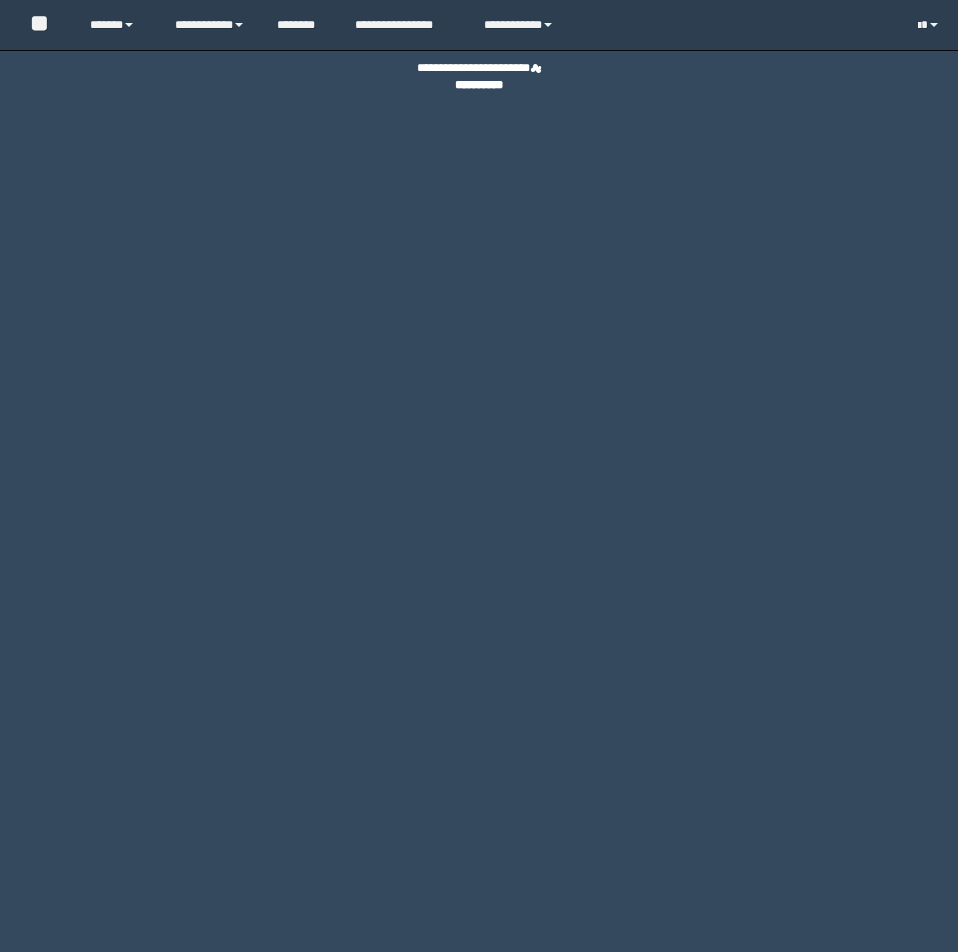 scroll, scrollTop: 0, scrollLeft: 0, axis: both 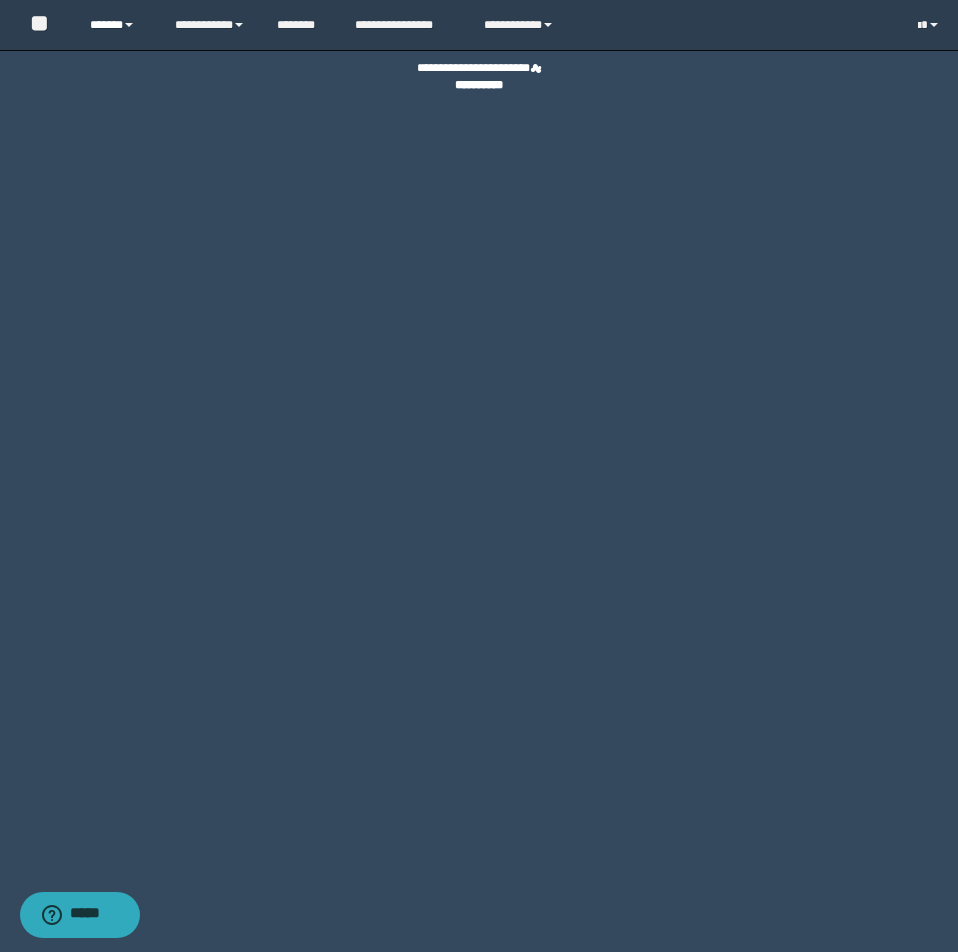 click on "******" at bounding box center (117, 25) 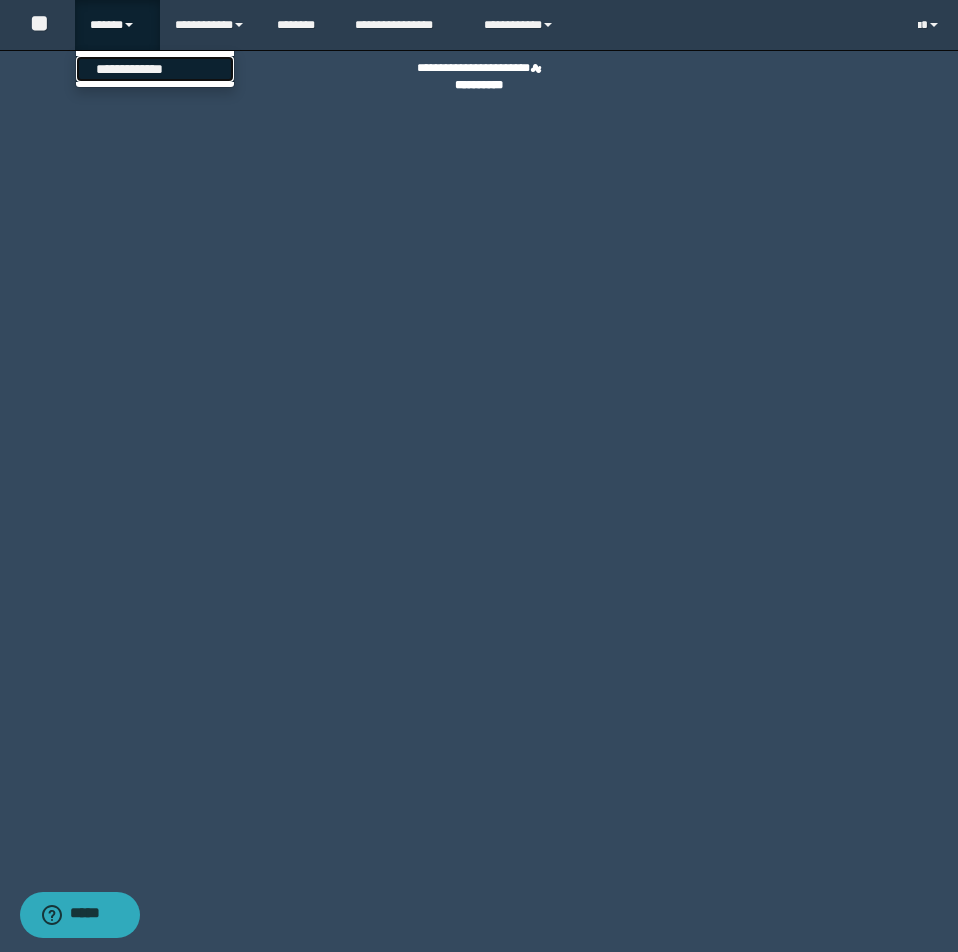 click on "**********" at bounding box center [155, 69] 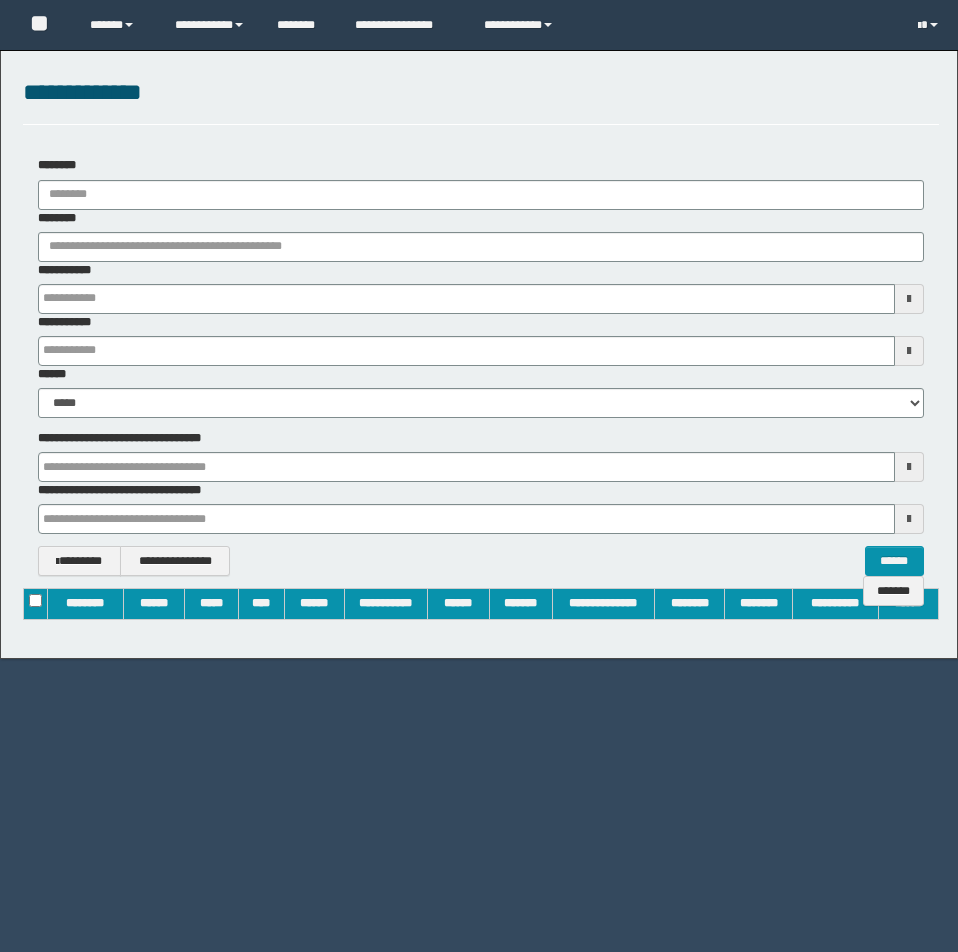 scroll, scrollTop: 0, scrollLeft: 0, axis: both 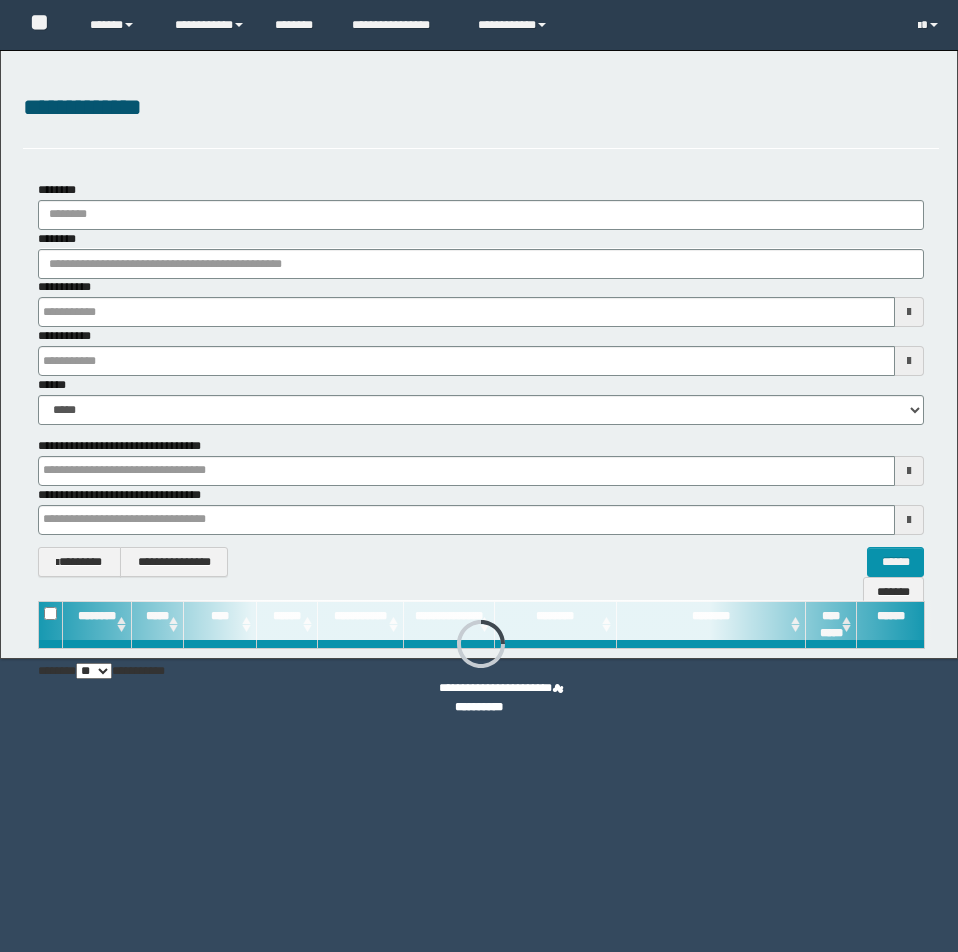 type on "**********" 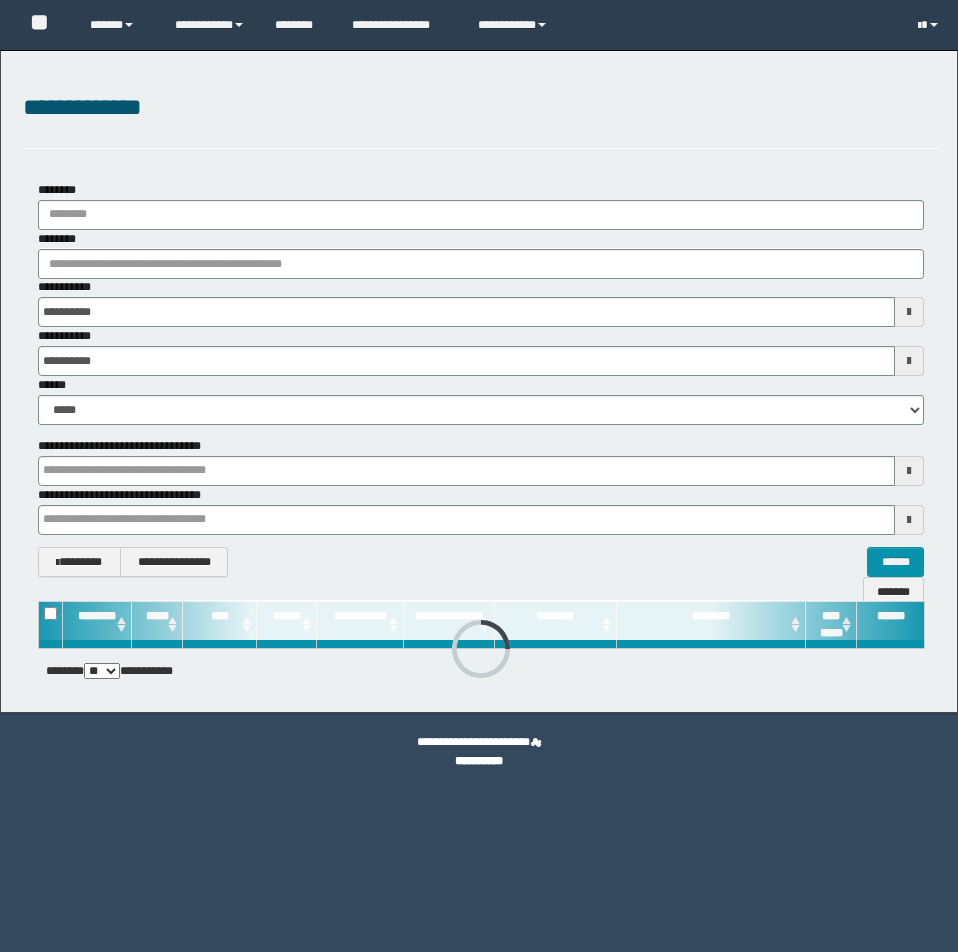 scroll, scrollTop: 0, scrollLeft: 0, axis: both 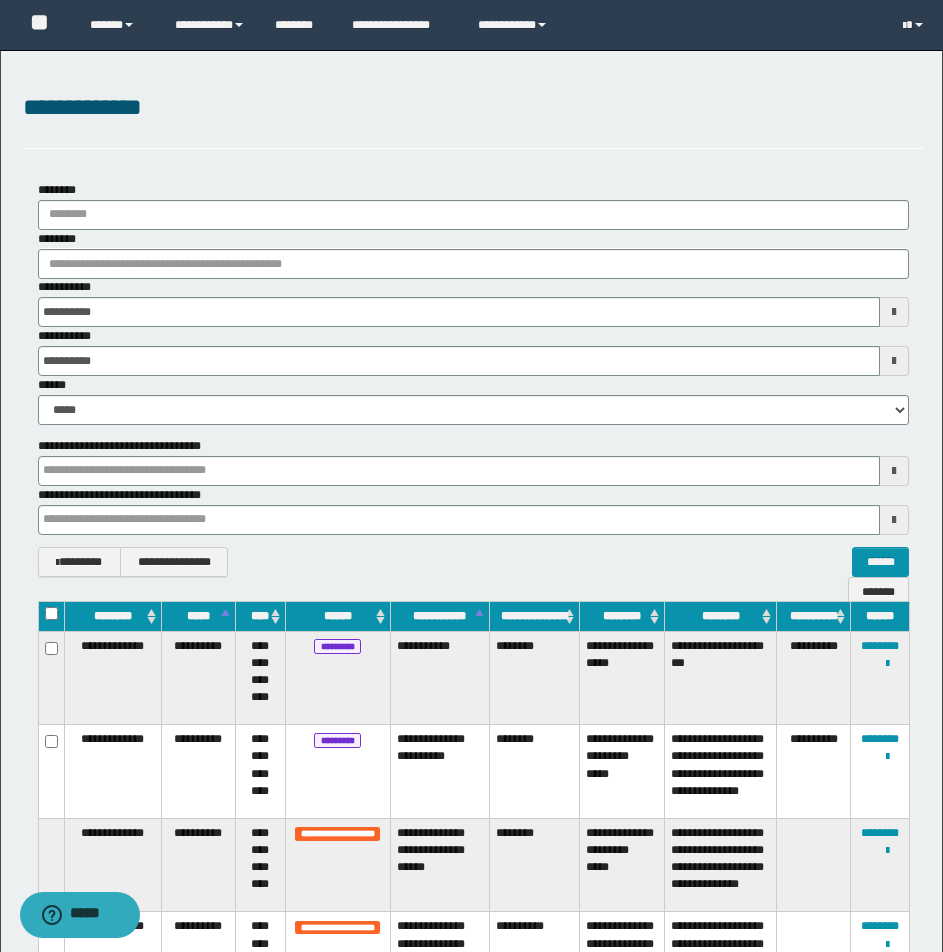 type 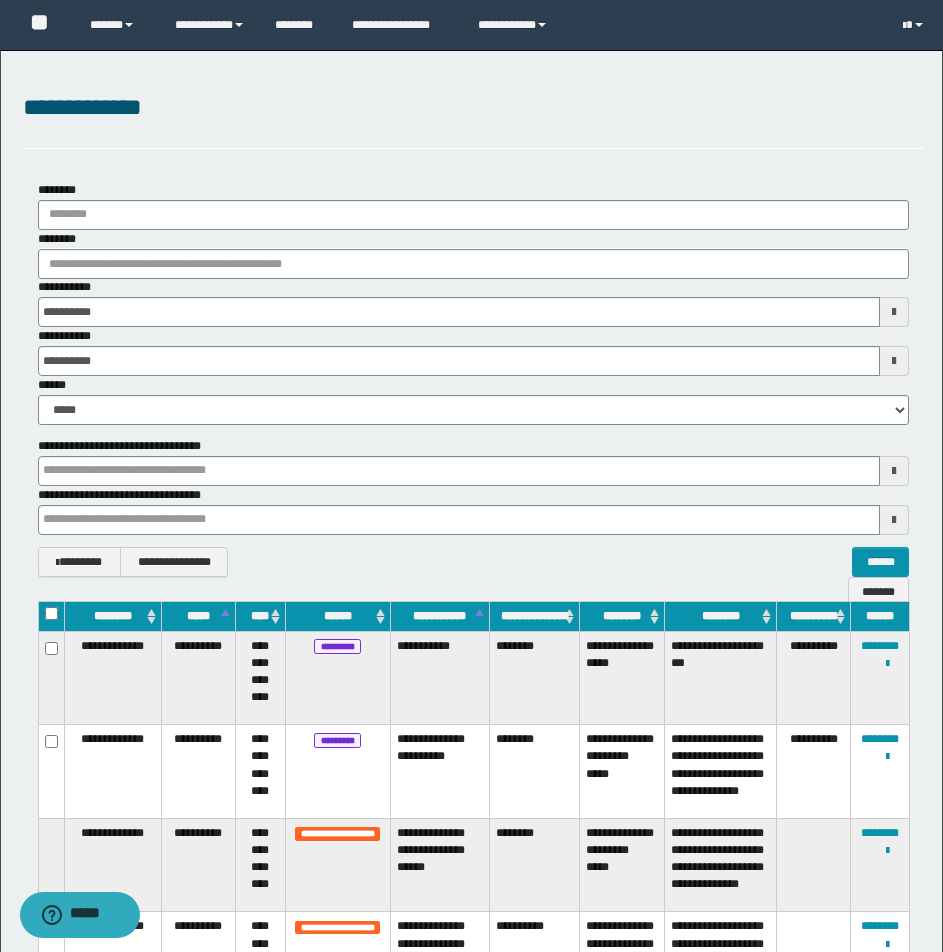 type 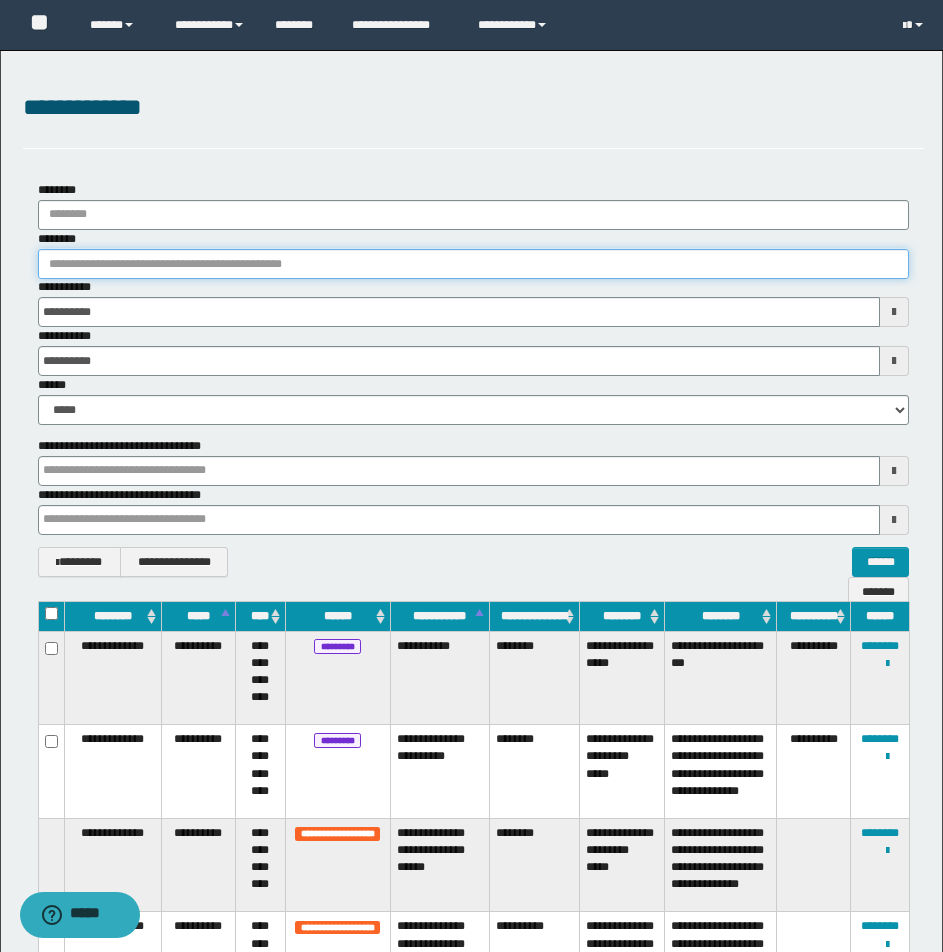 click on "********" at bounding box center [473, 264] 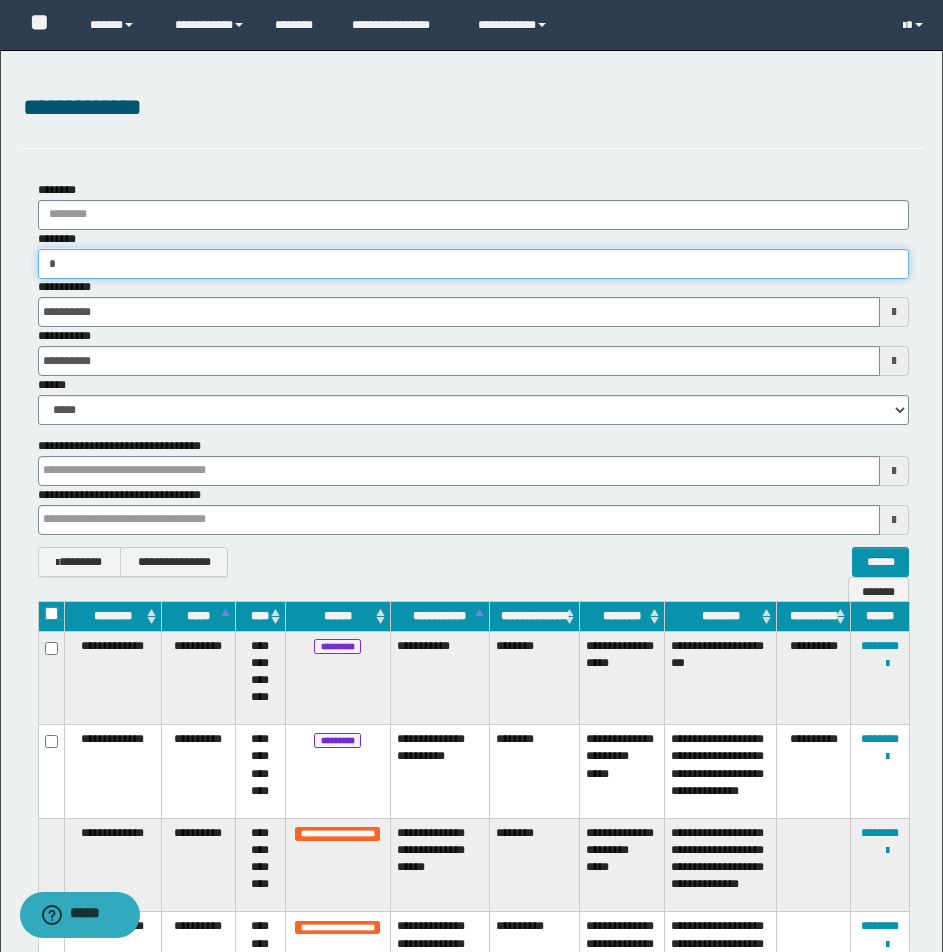 type on "**" 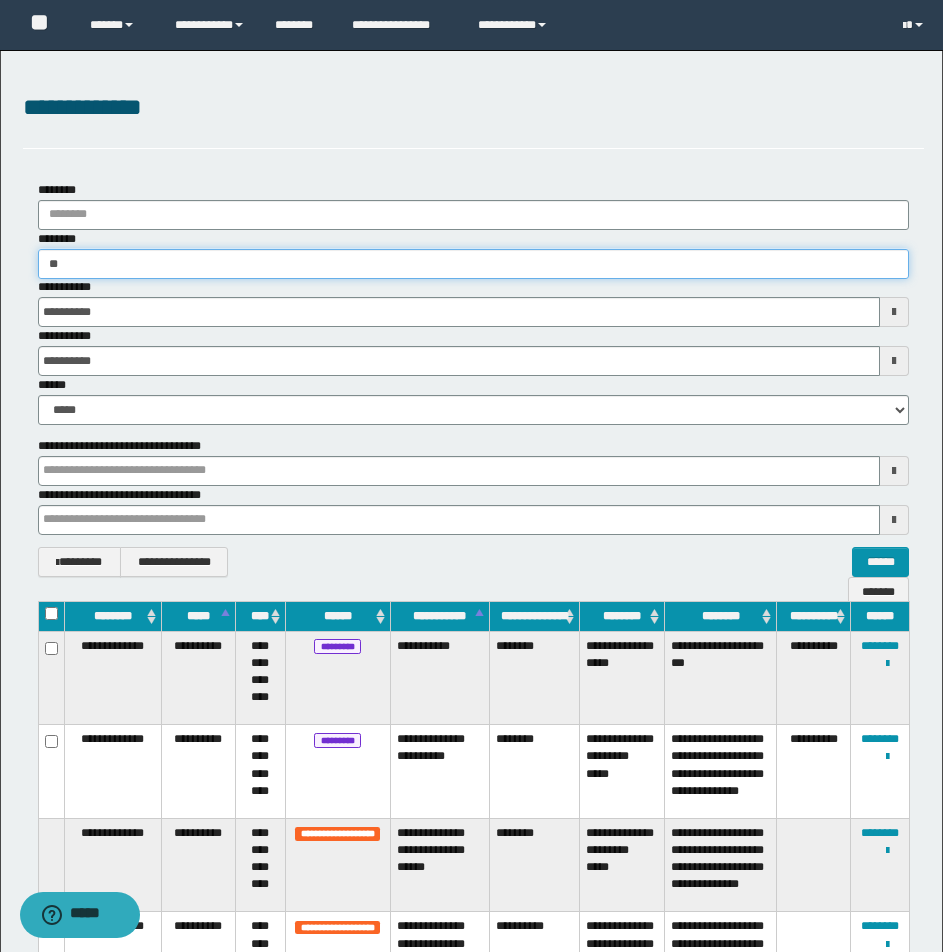 type on "**" 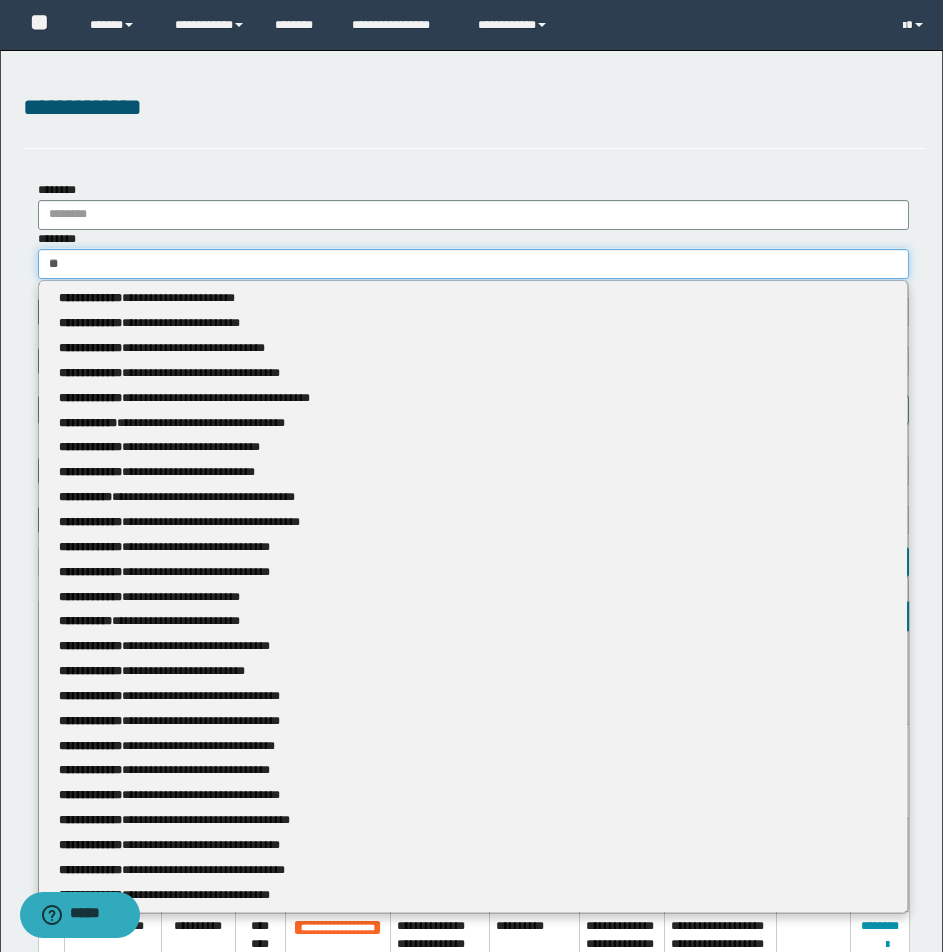 type 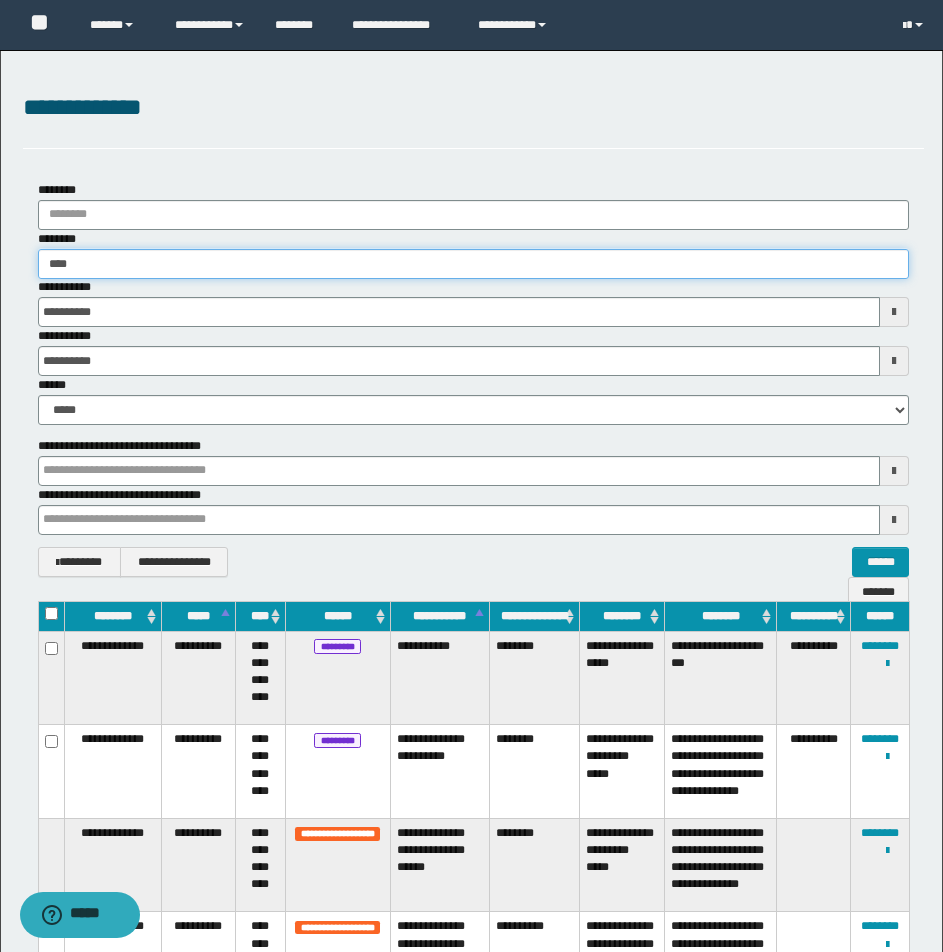 type on "*****" 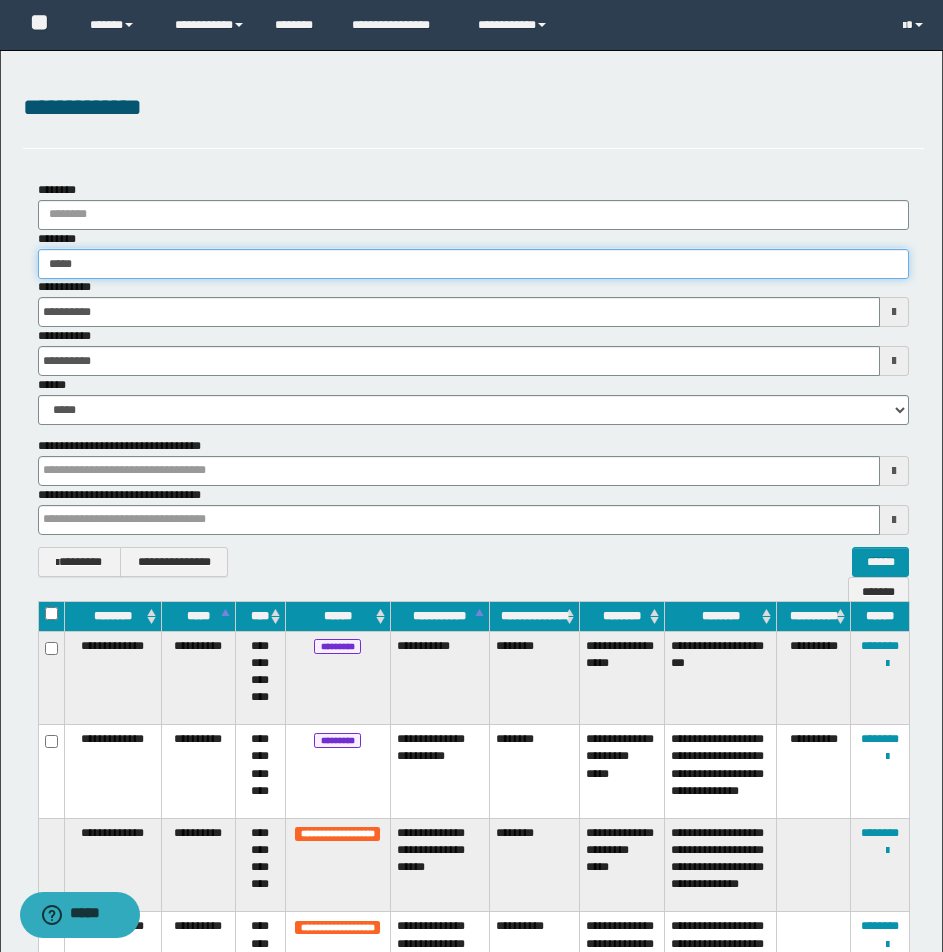 type on "*****" 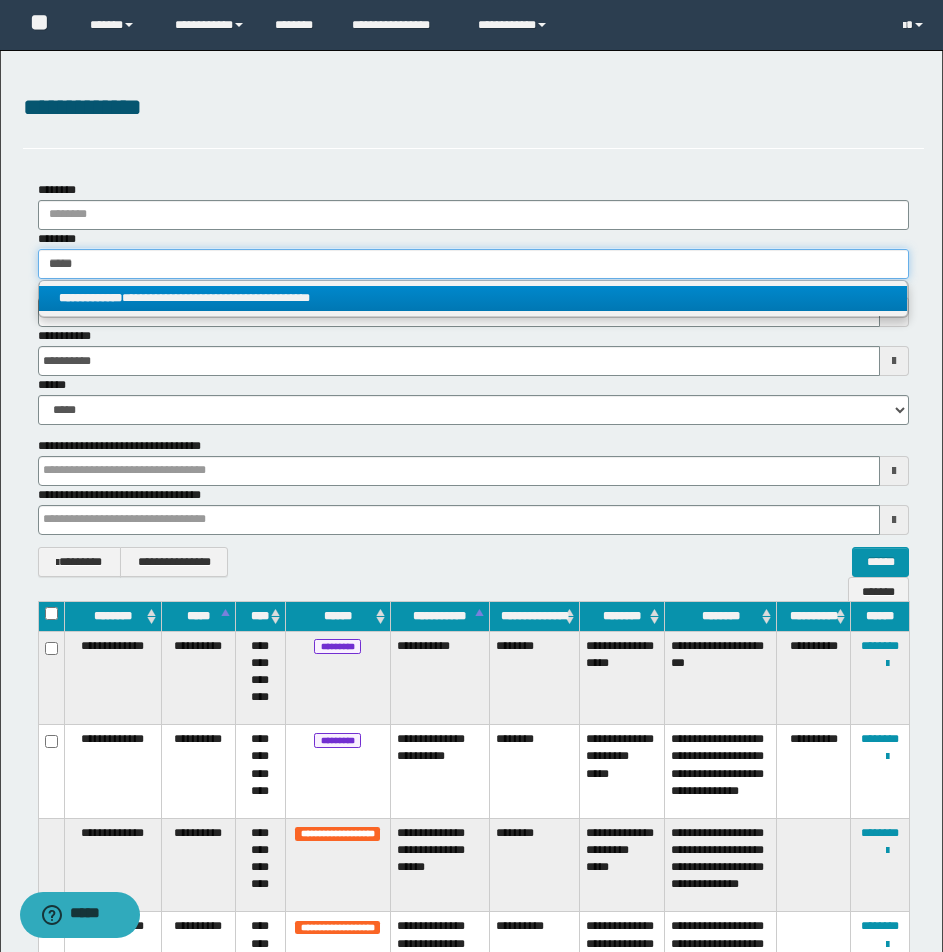 type on "*****" 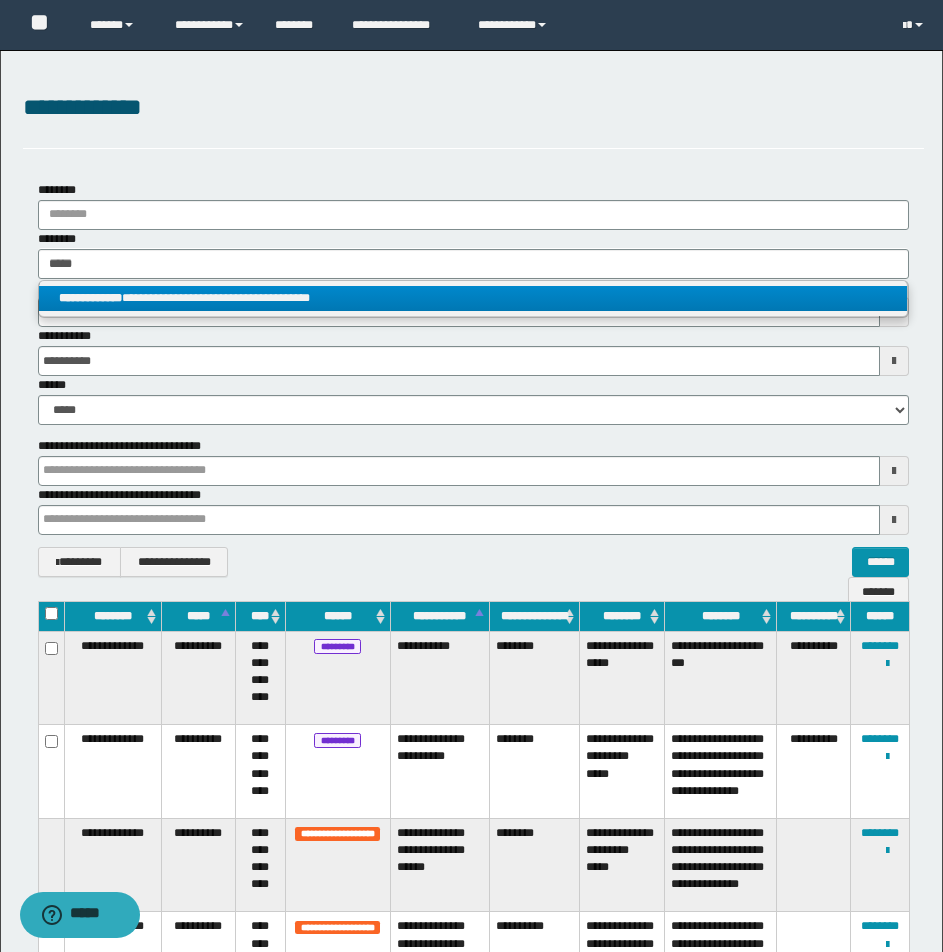 click on "**********" at bounding box center [473, 298] 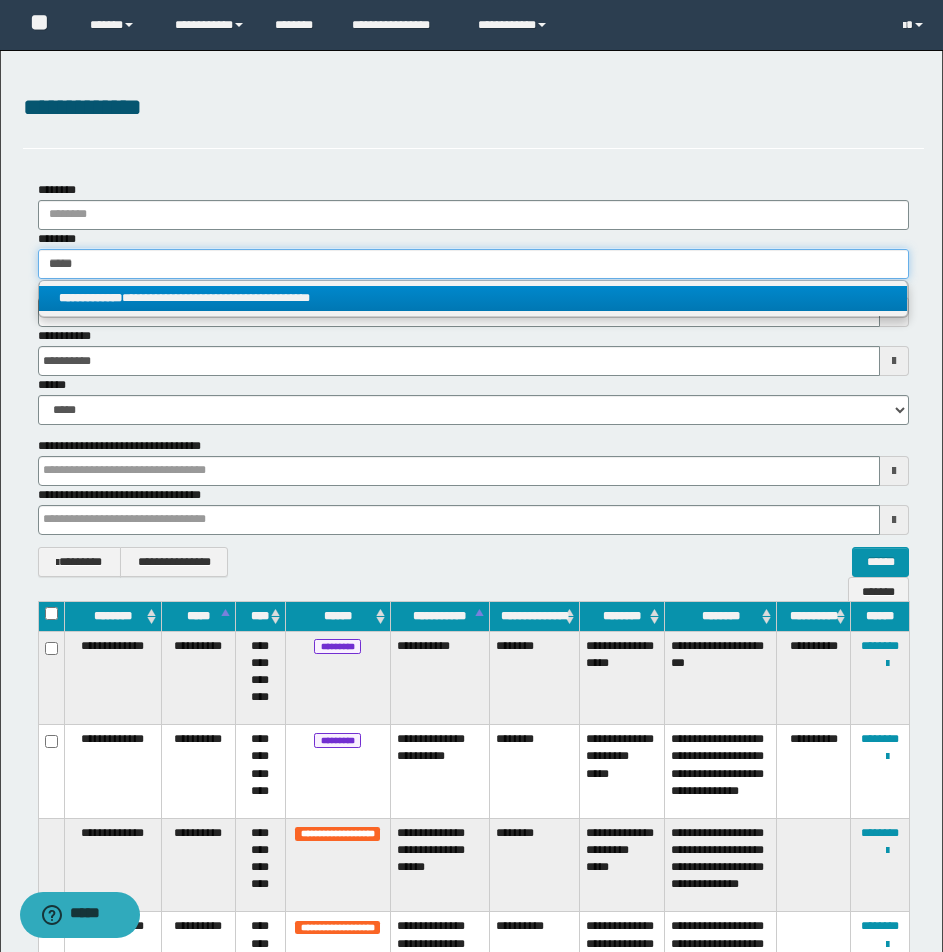 type 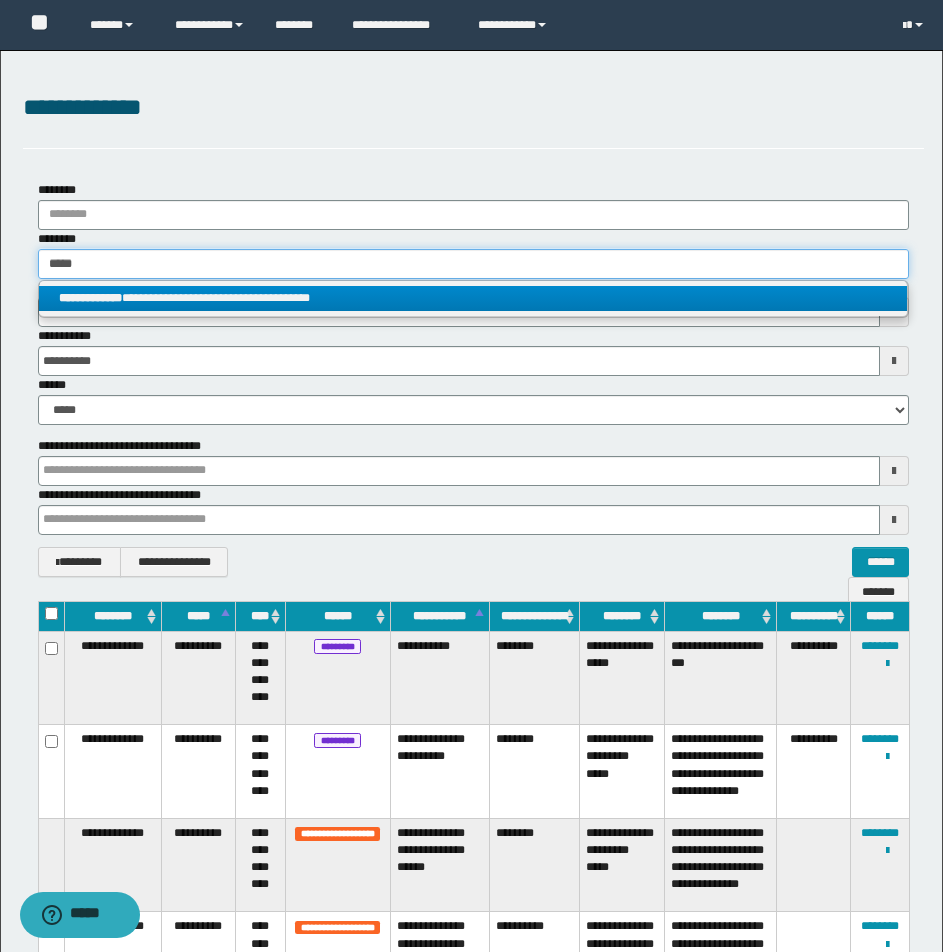 type 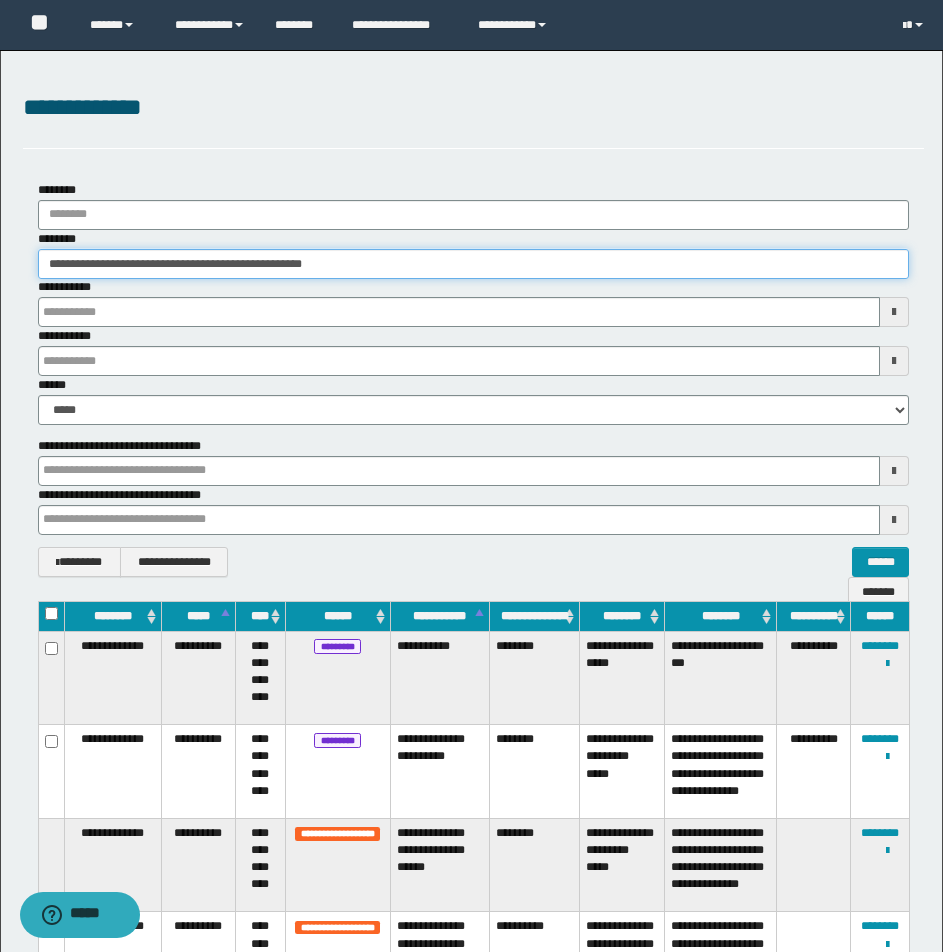 type 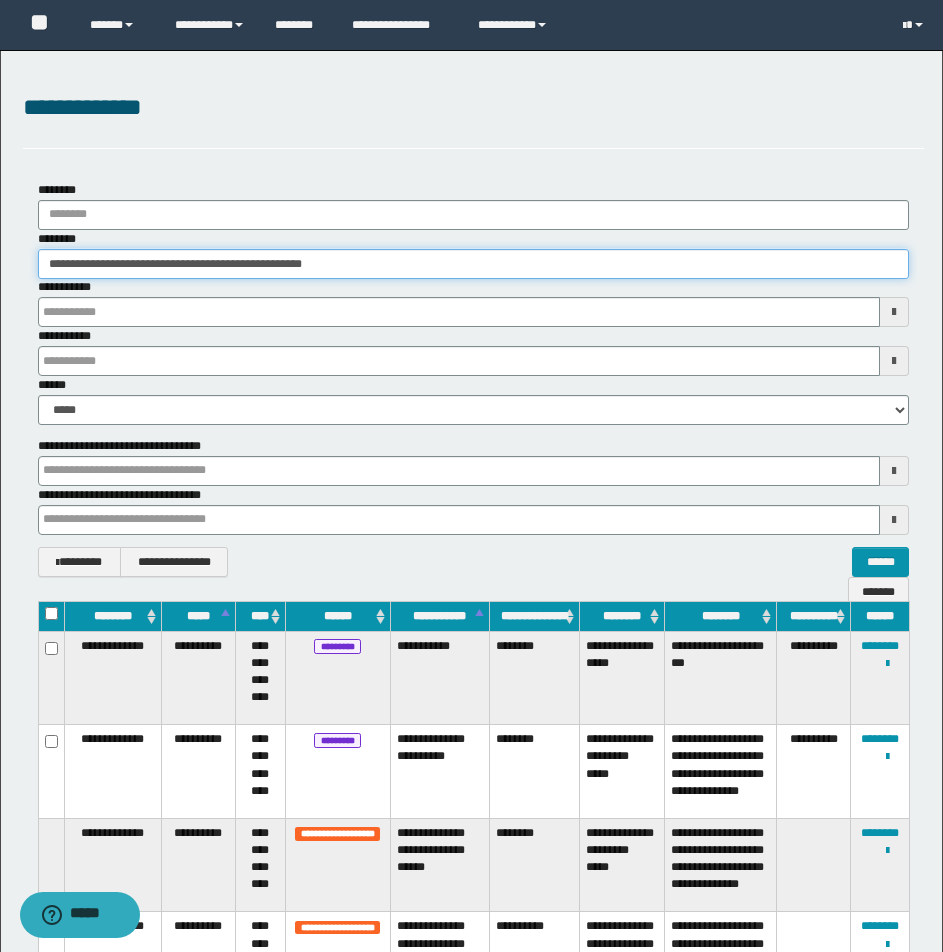 type 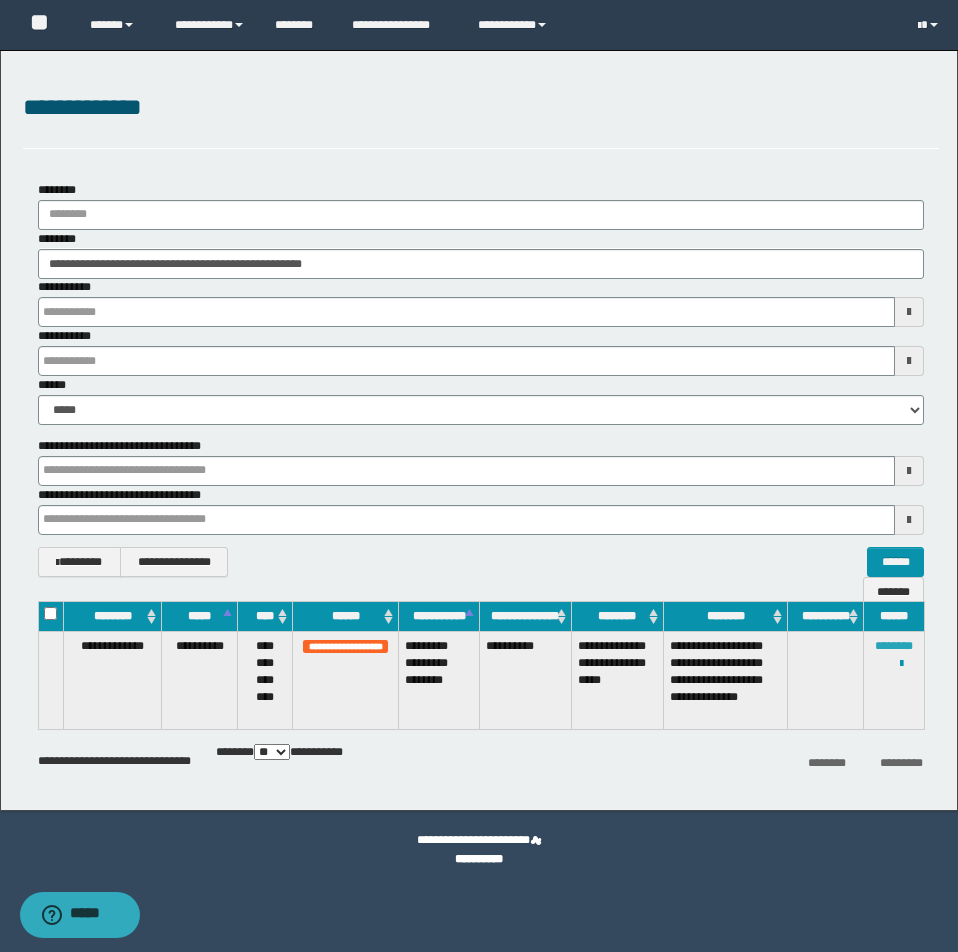 click on "********" at bounding box center [894, 646] 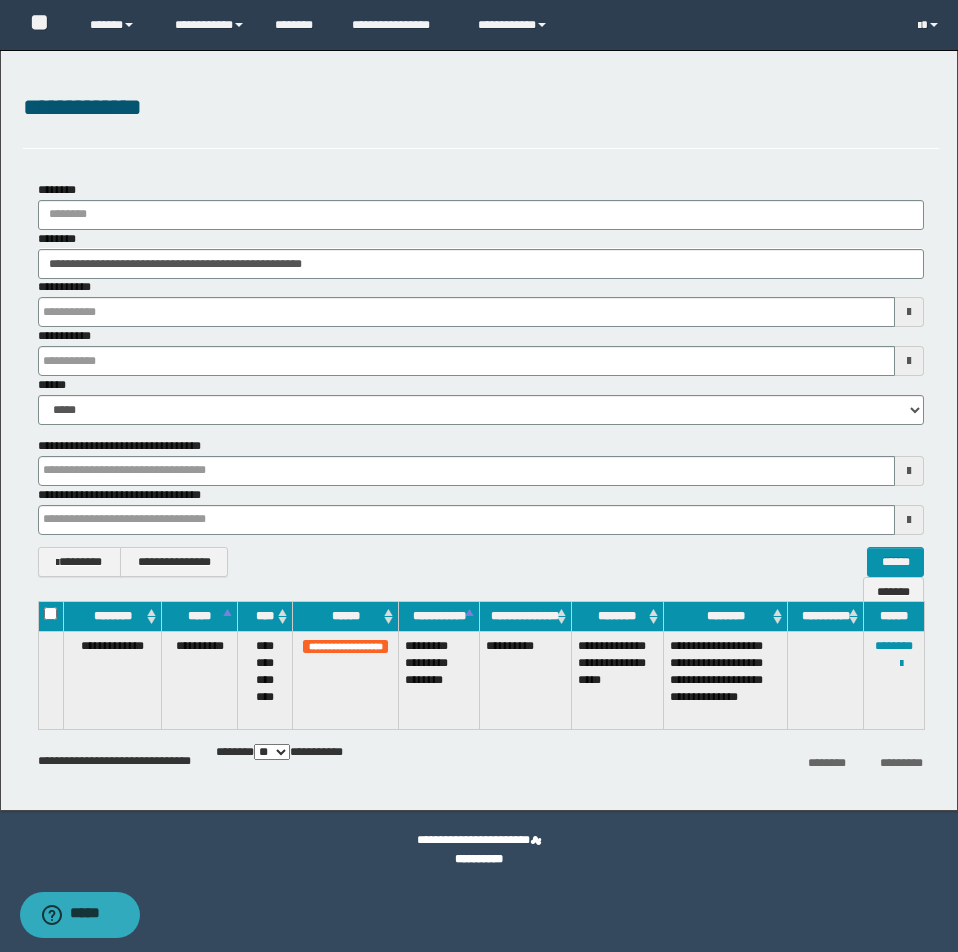 type 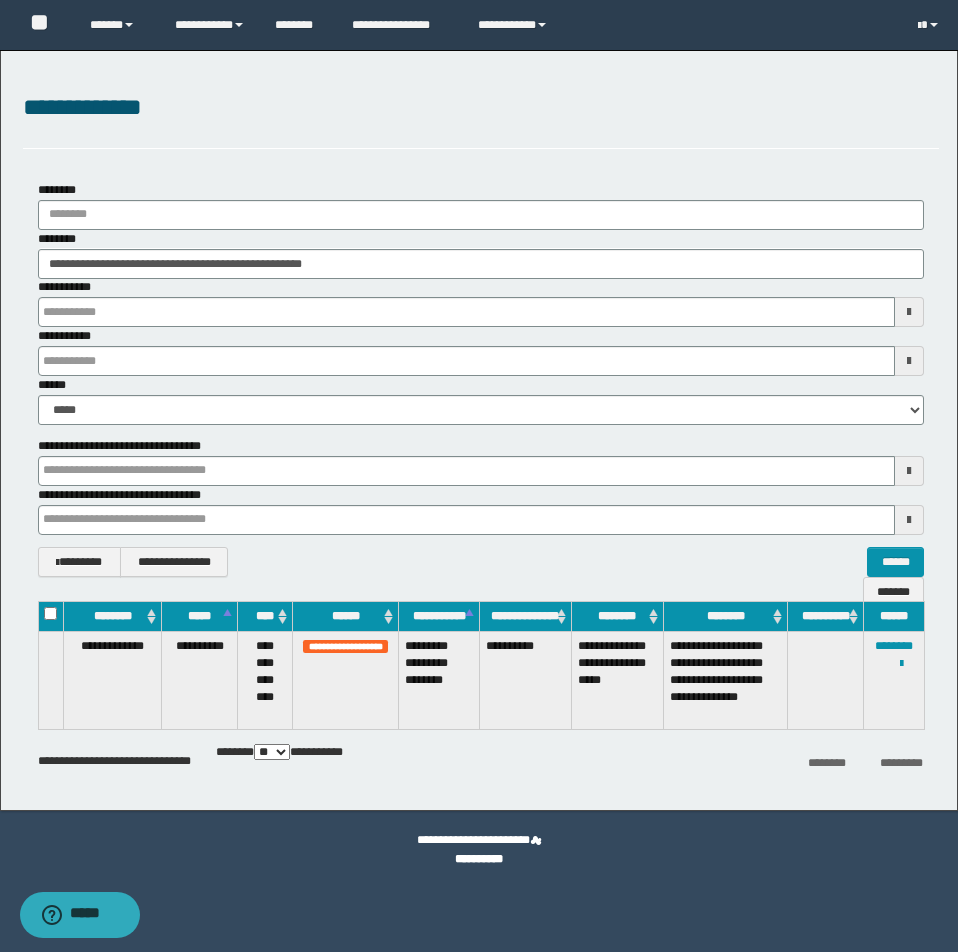 type 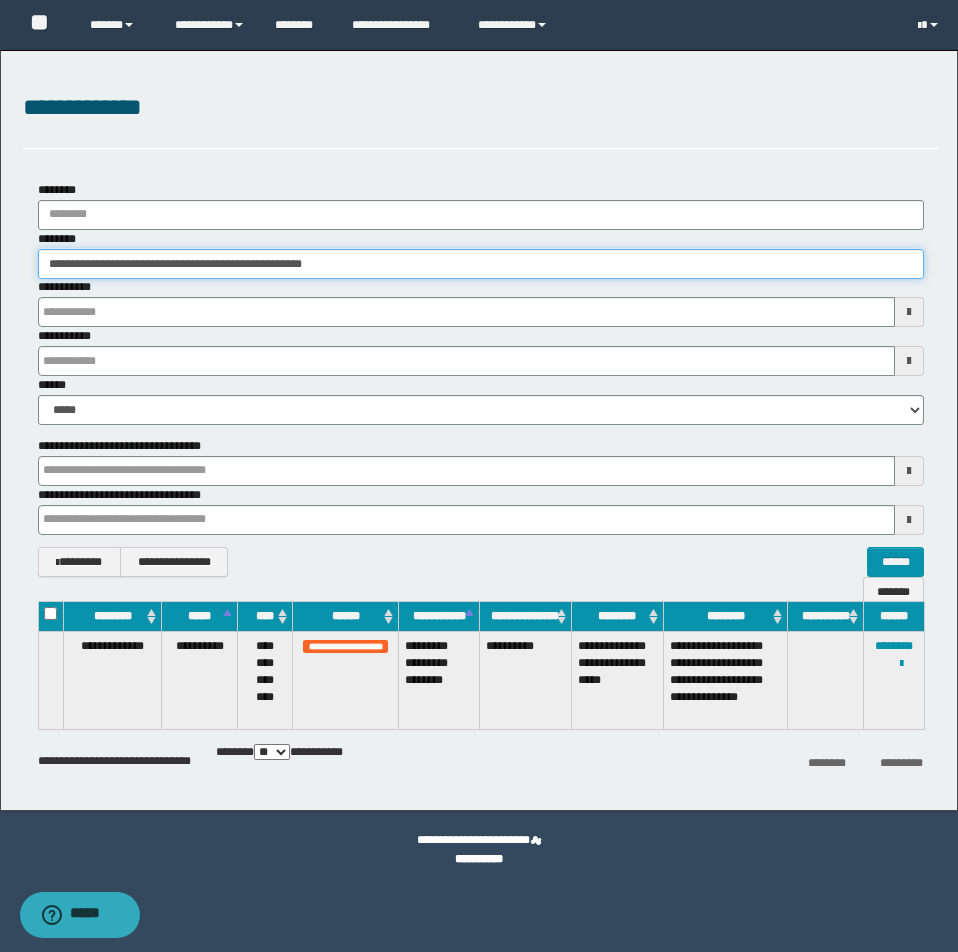 click on "**********" at bounding box center [481, 264] 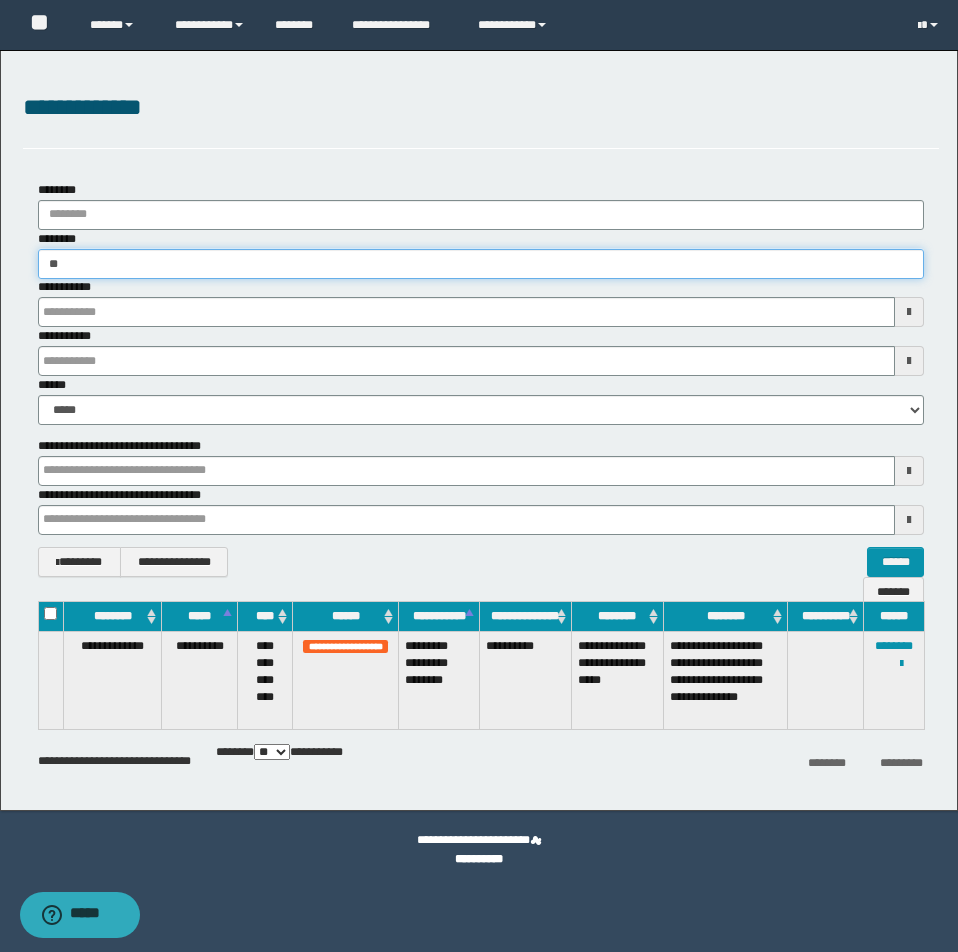 type on "*" 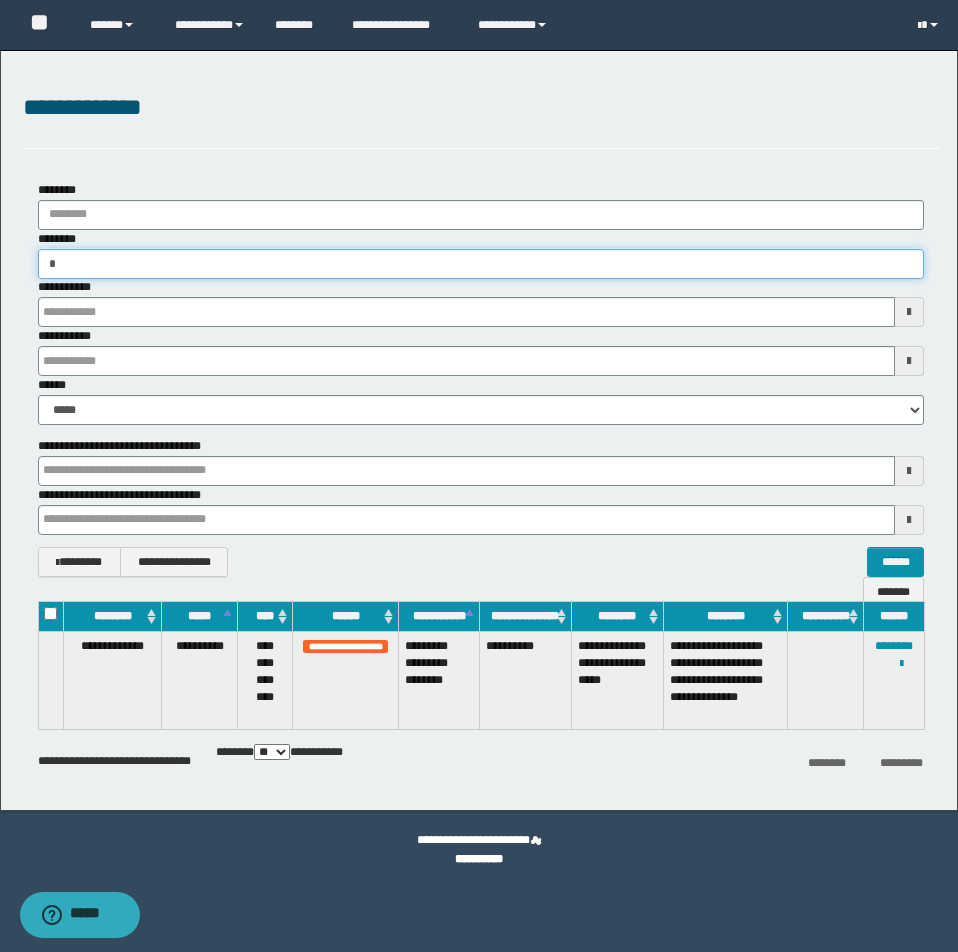 type on "**" 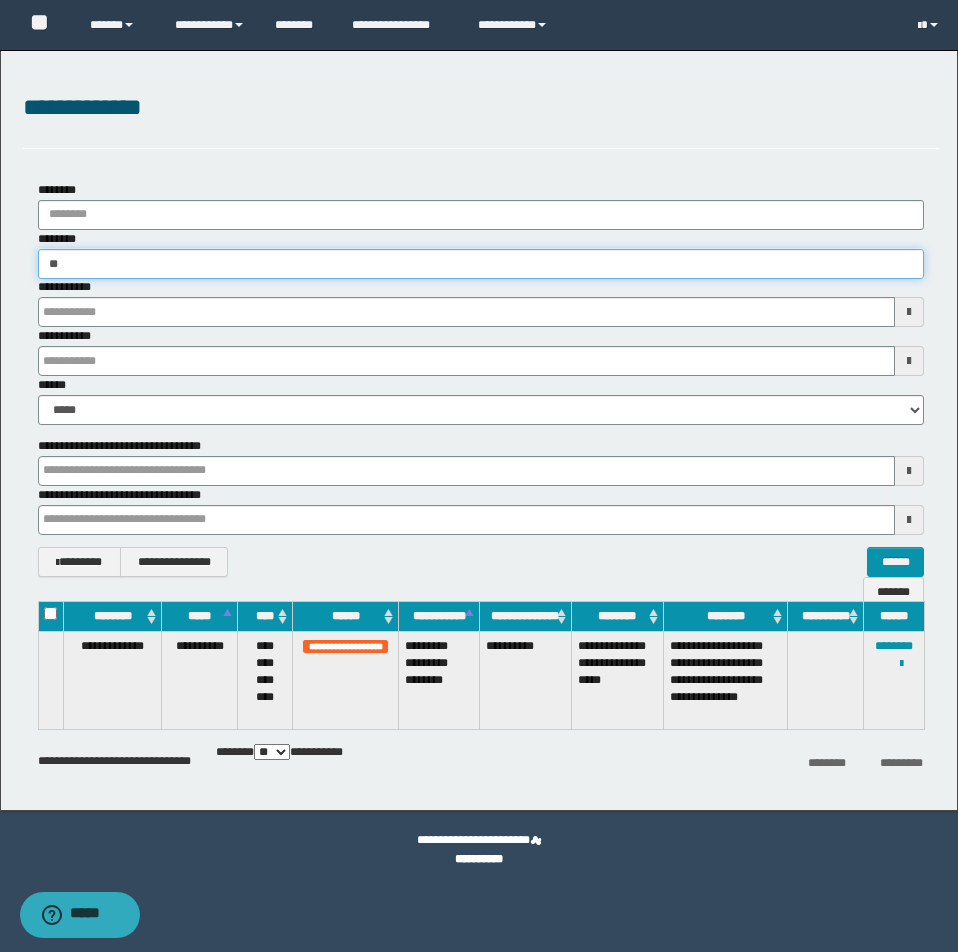 type on "**" 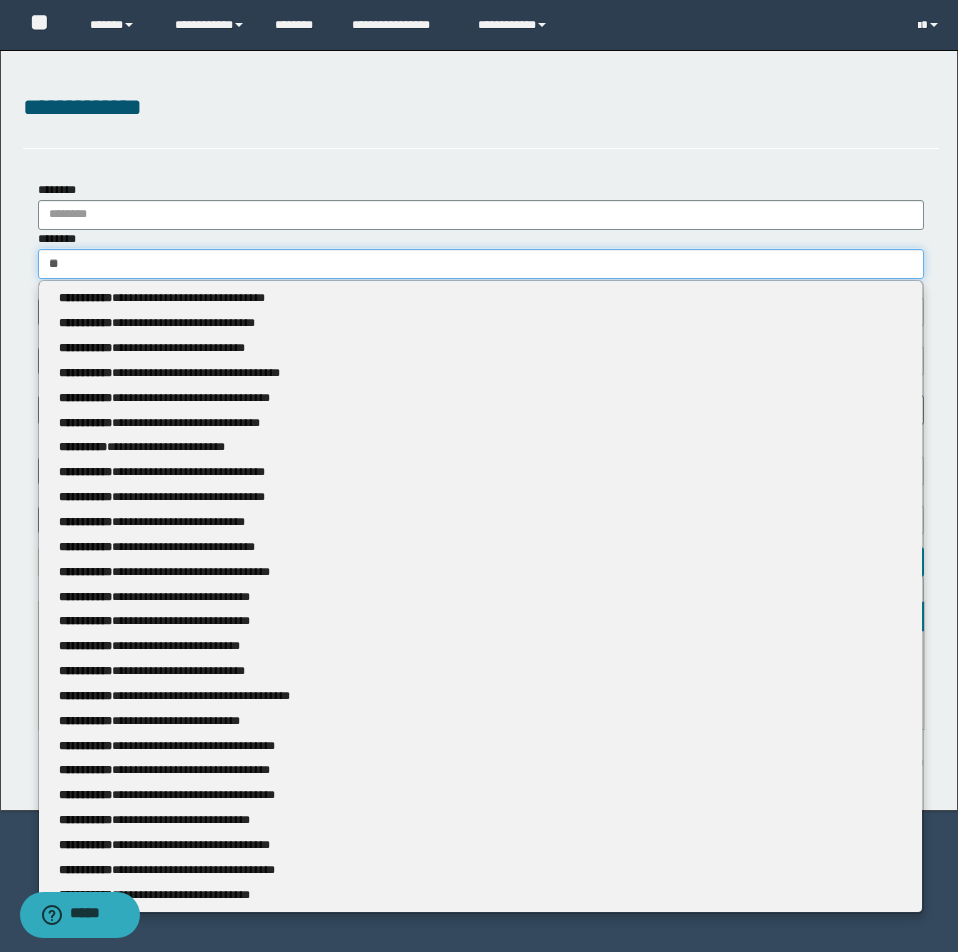 type 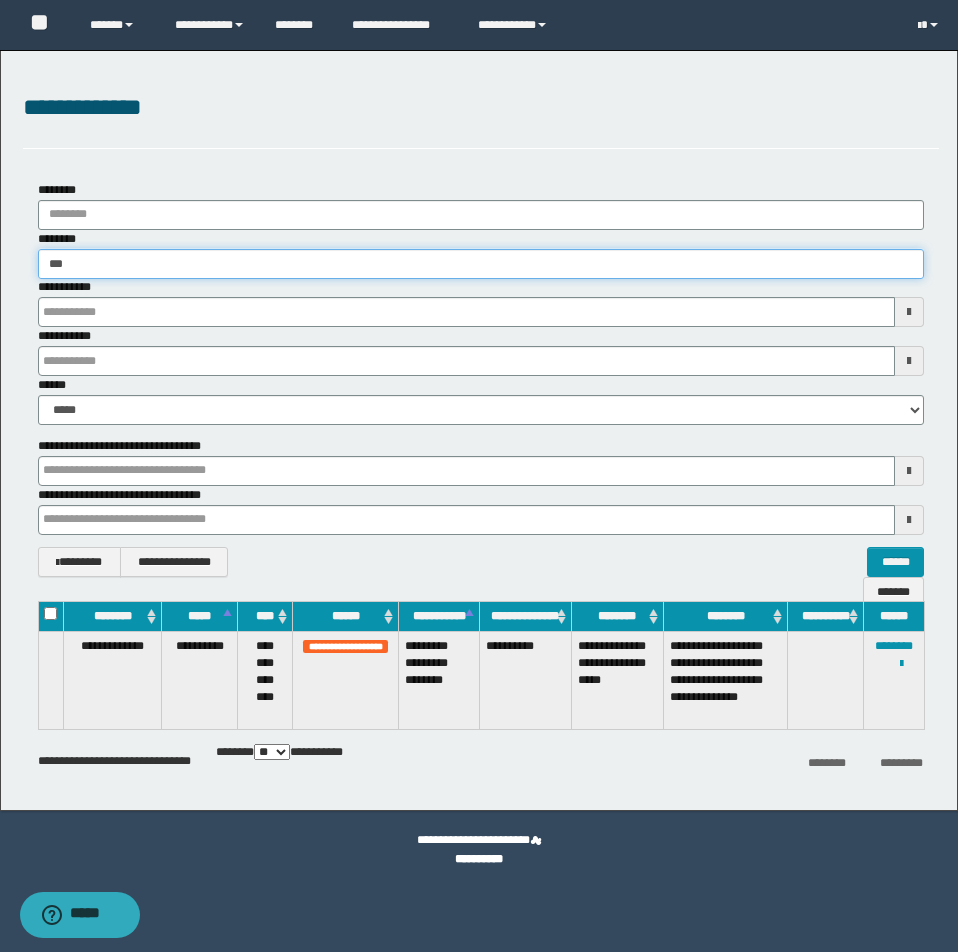 type on "****" 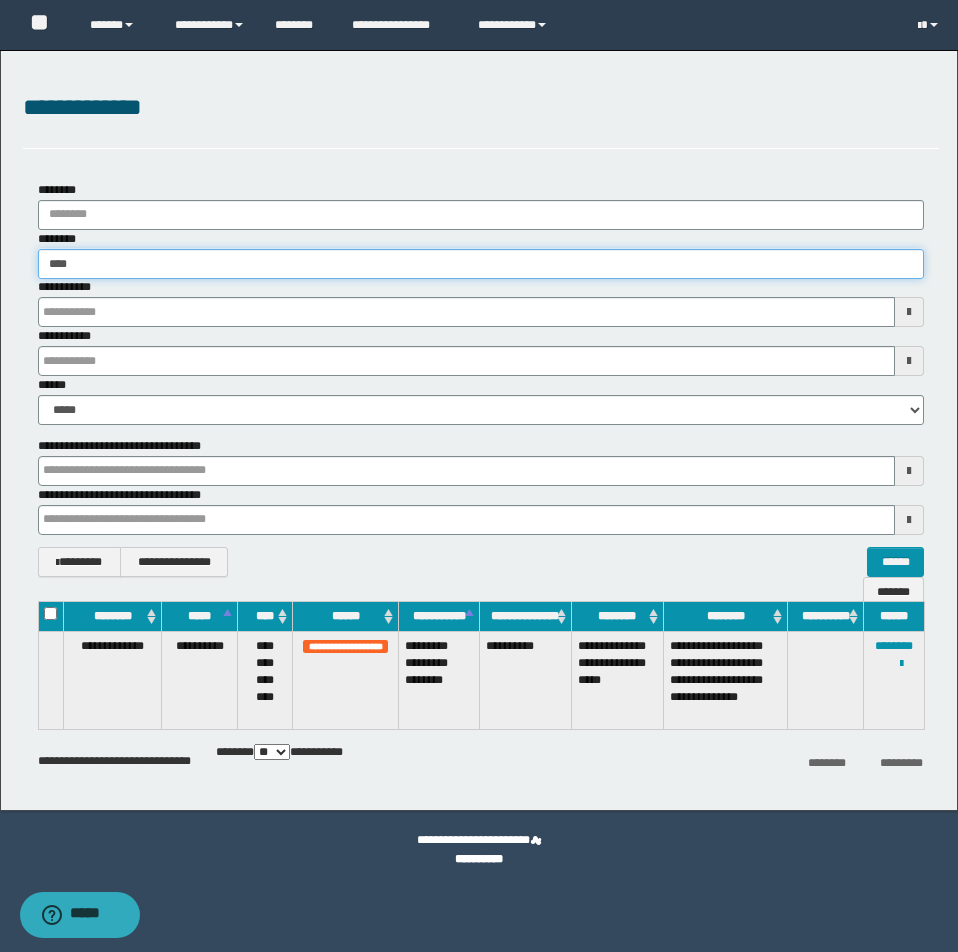 type on "****" 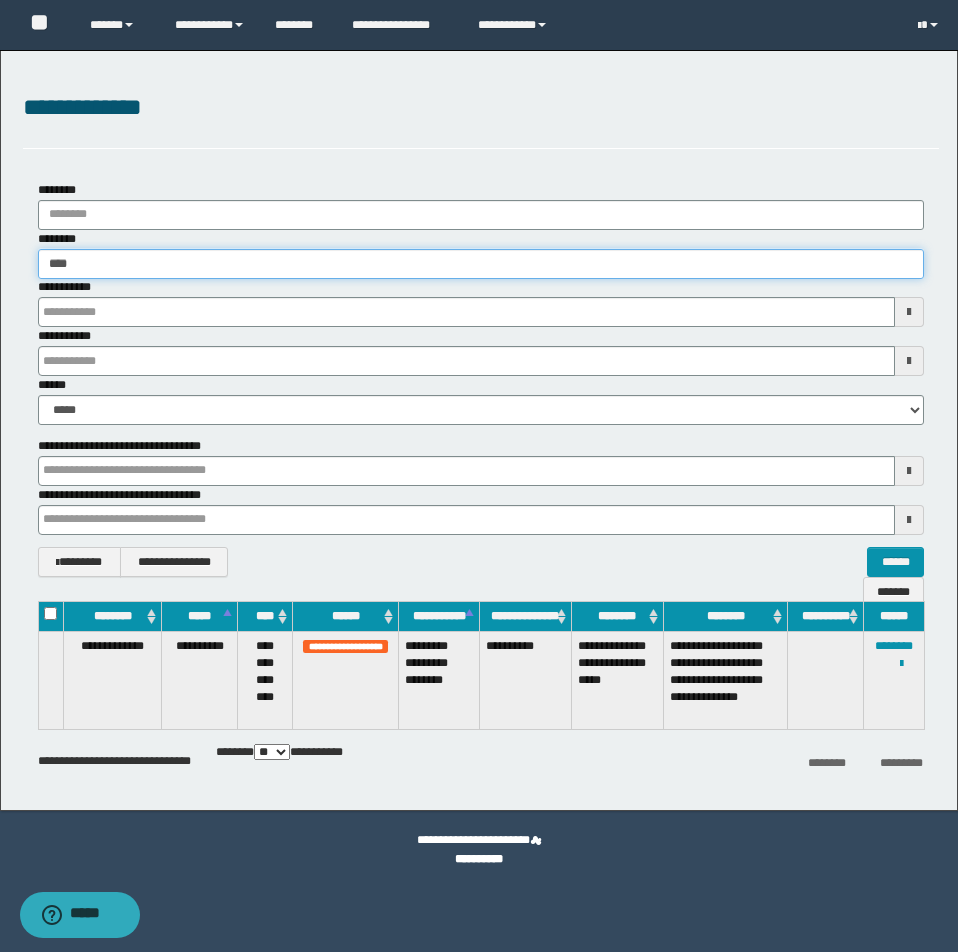 type 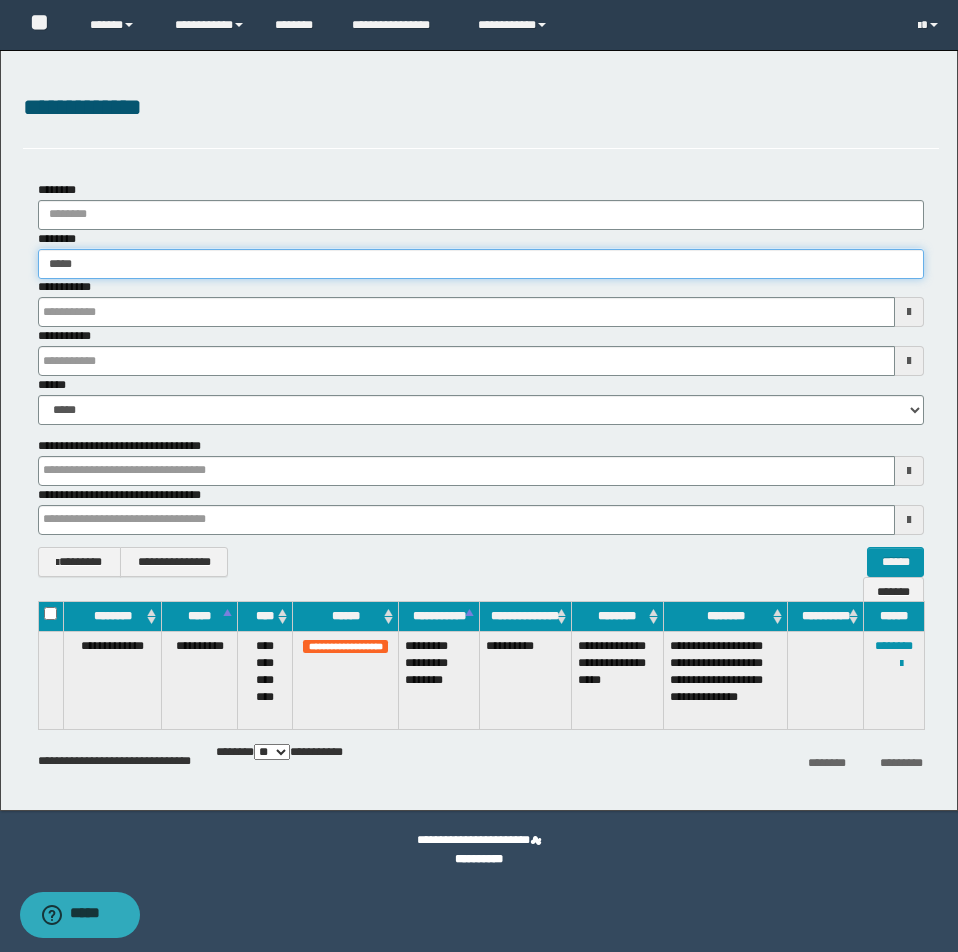 type on "*****" 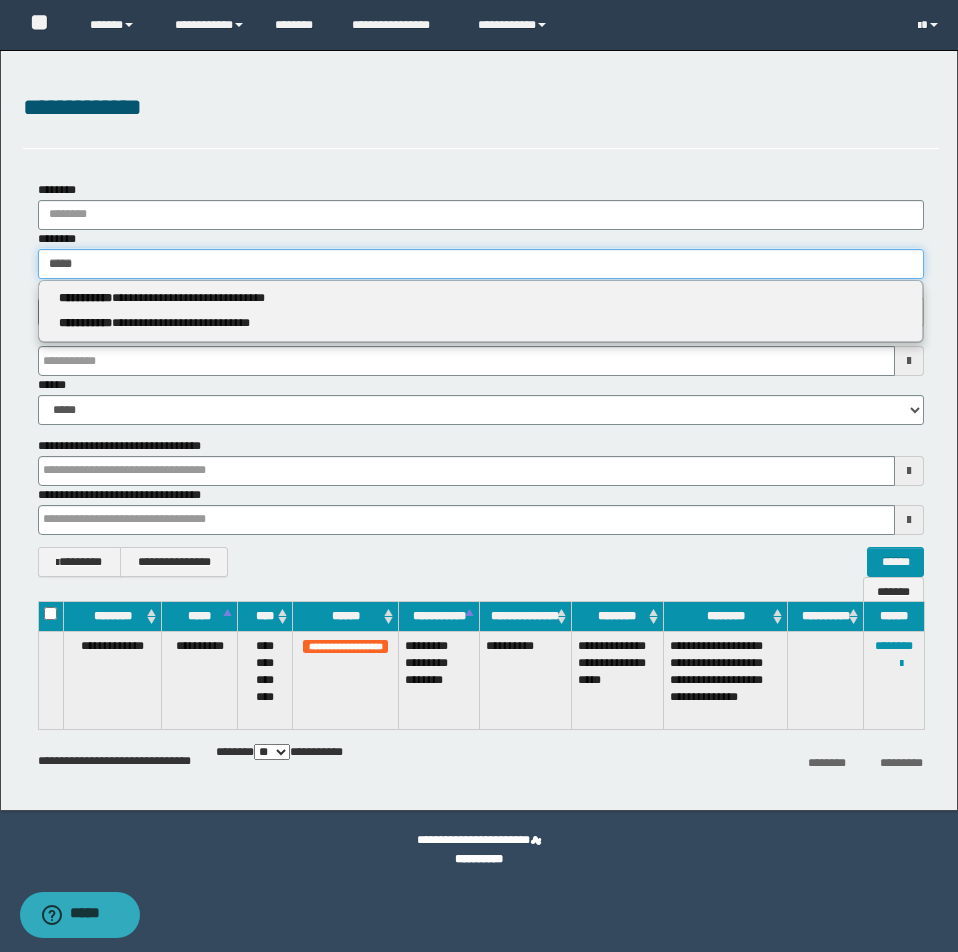 type 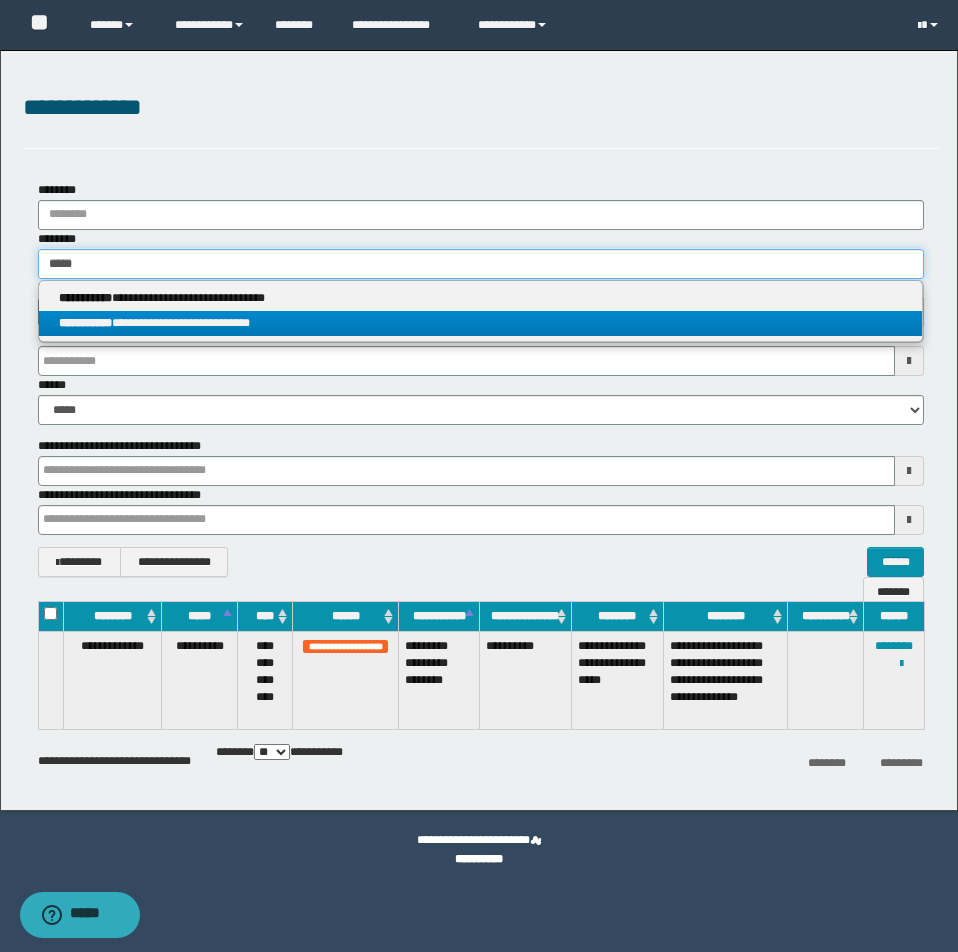 type 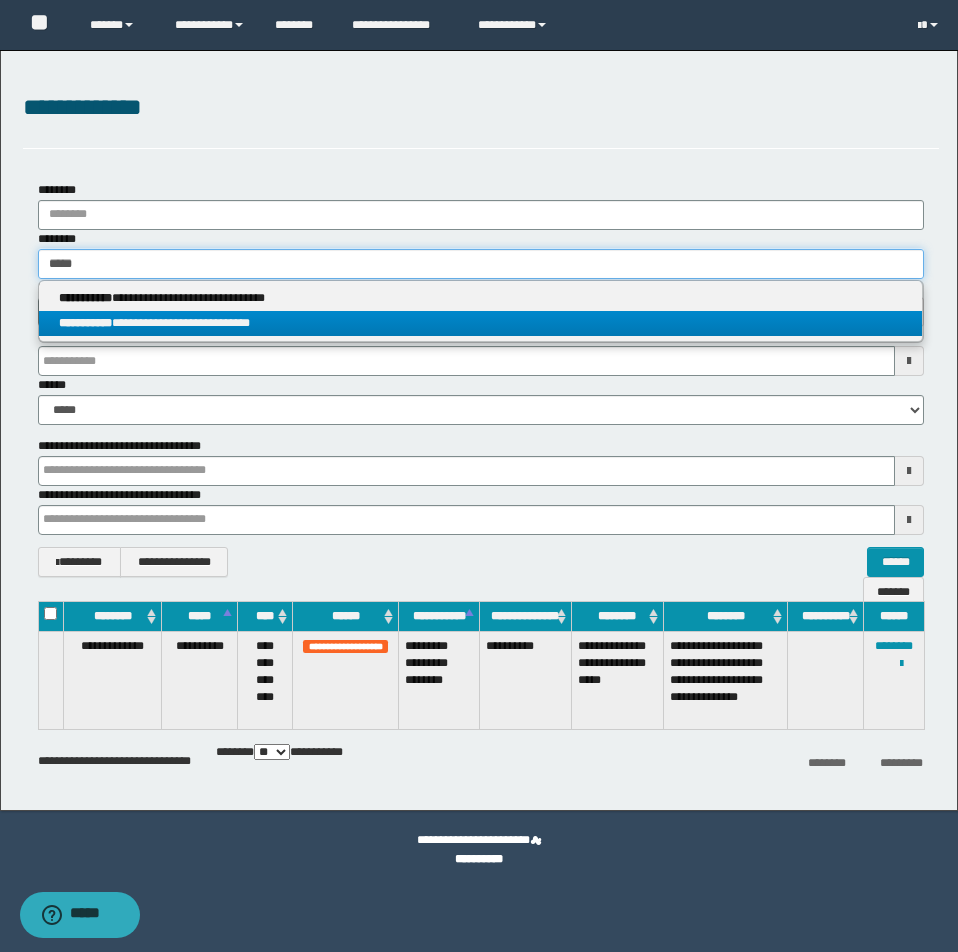 type 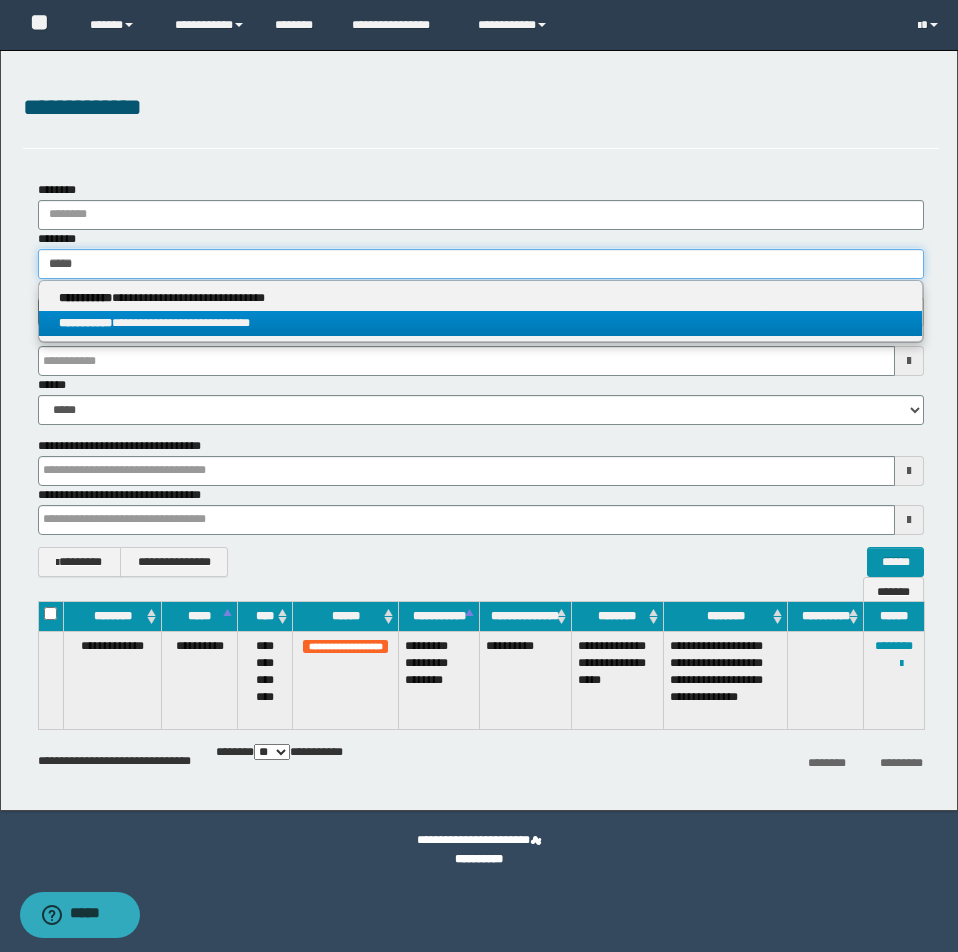 type on "*****" 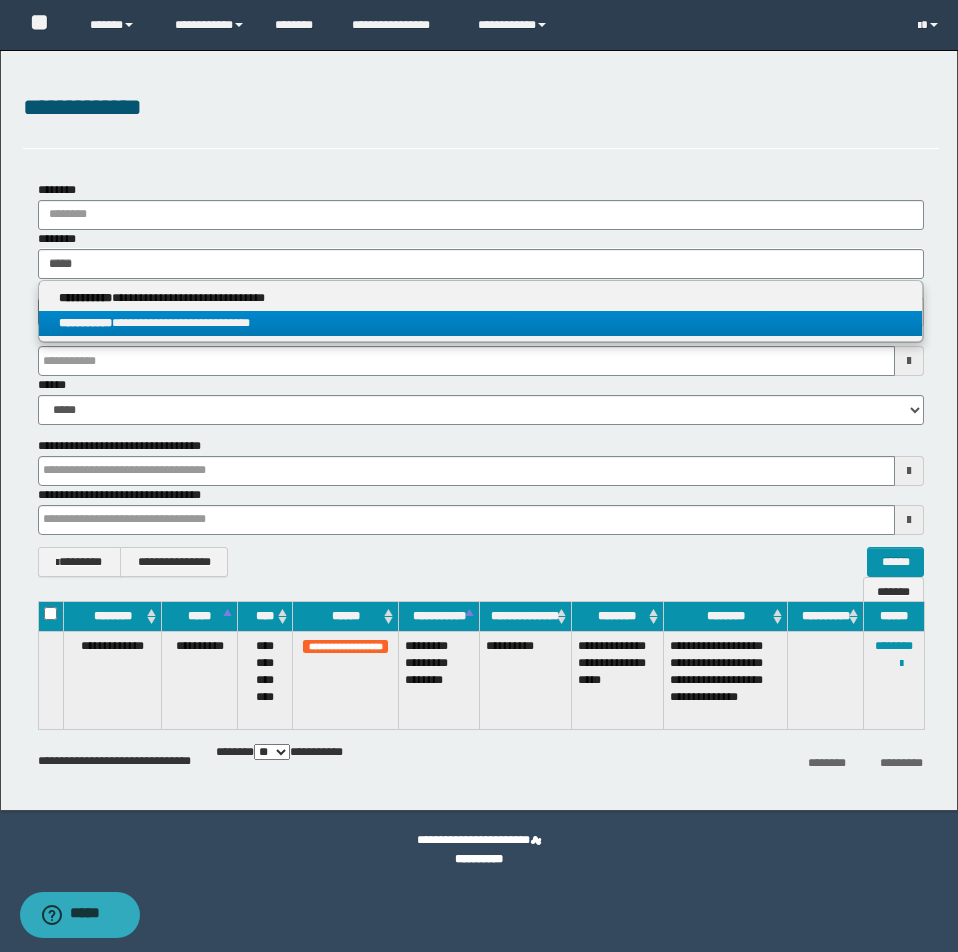 type 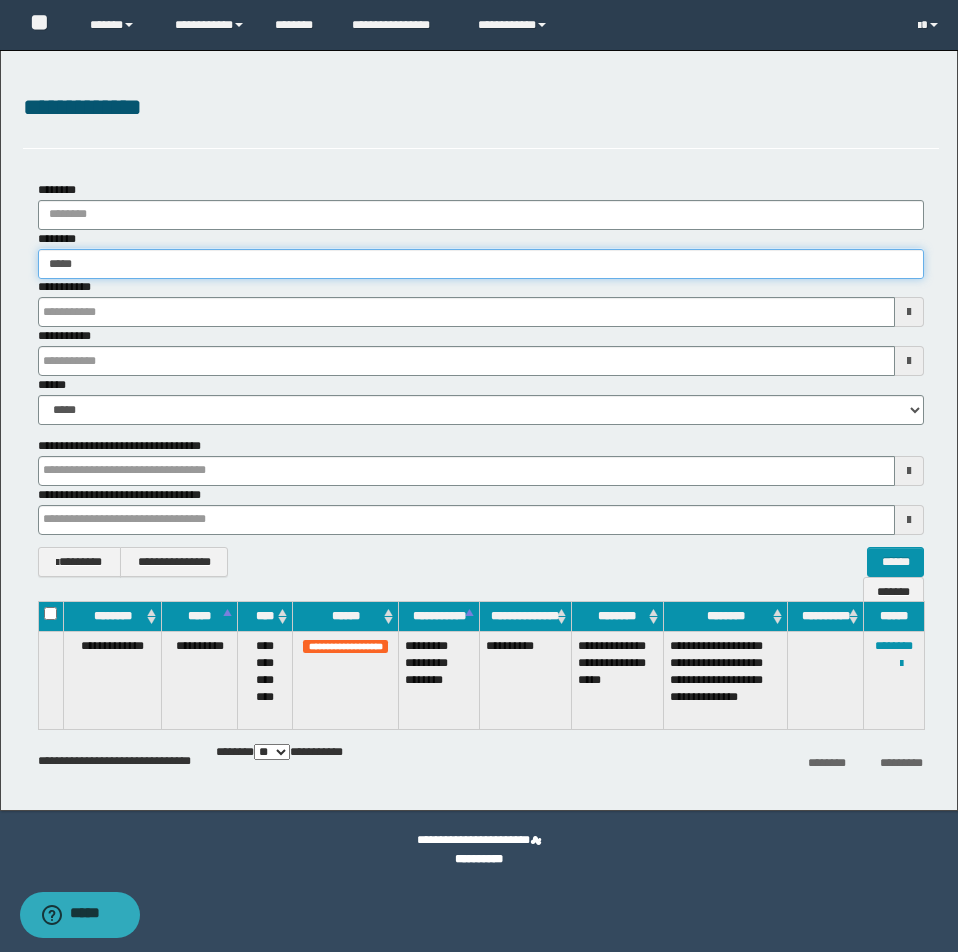 type 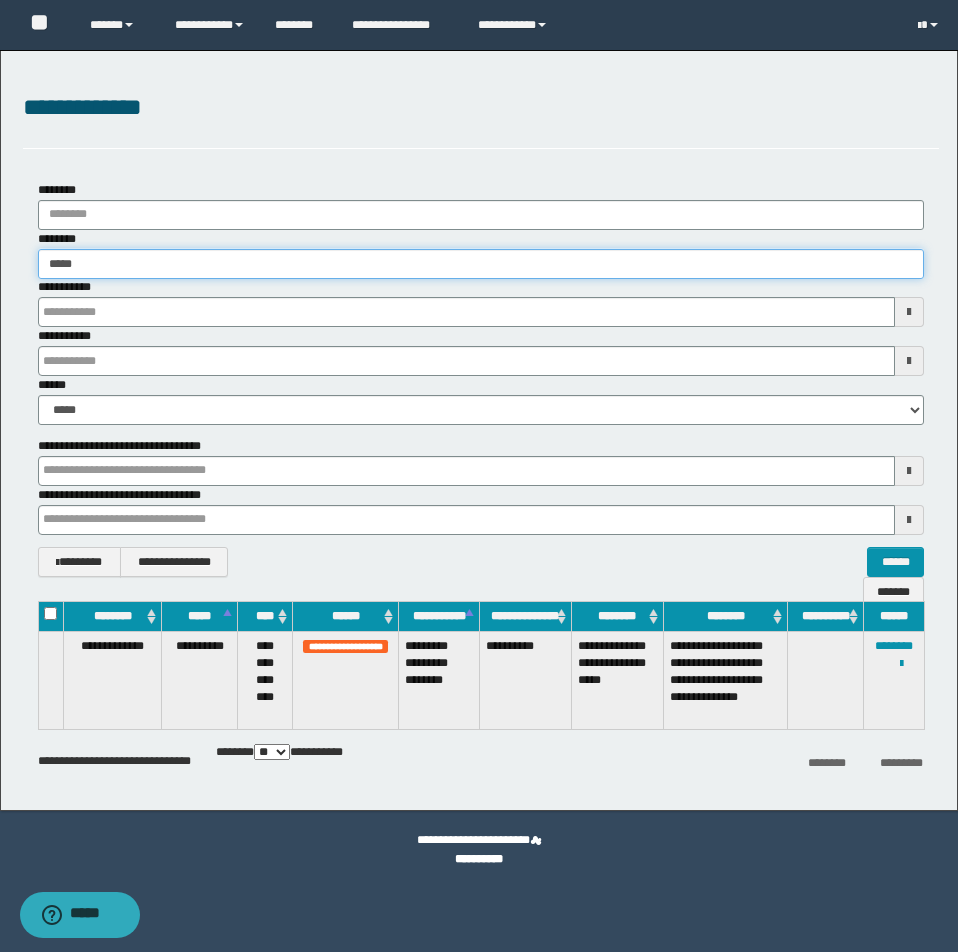 type 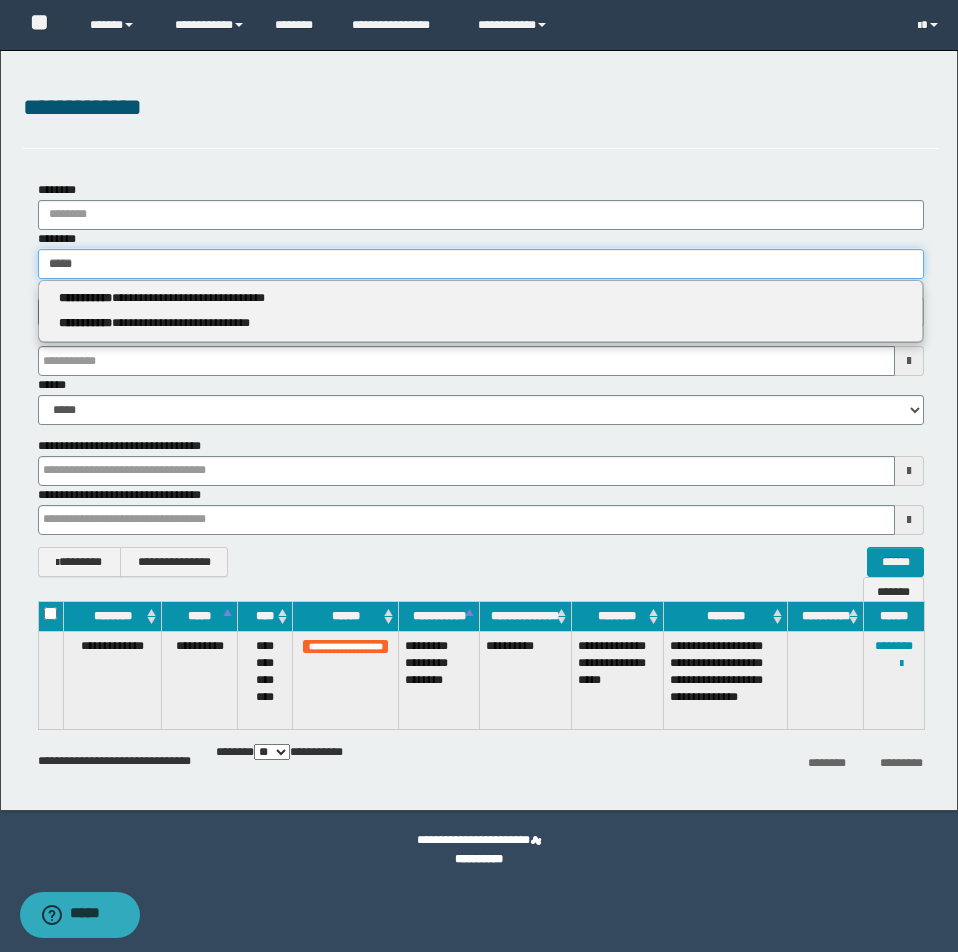 type 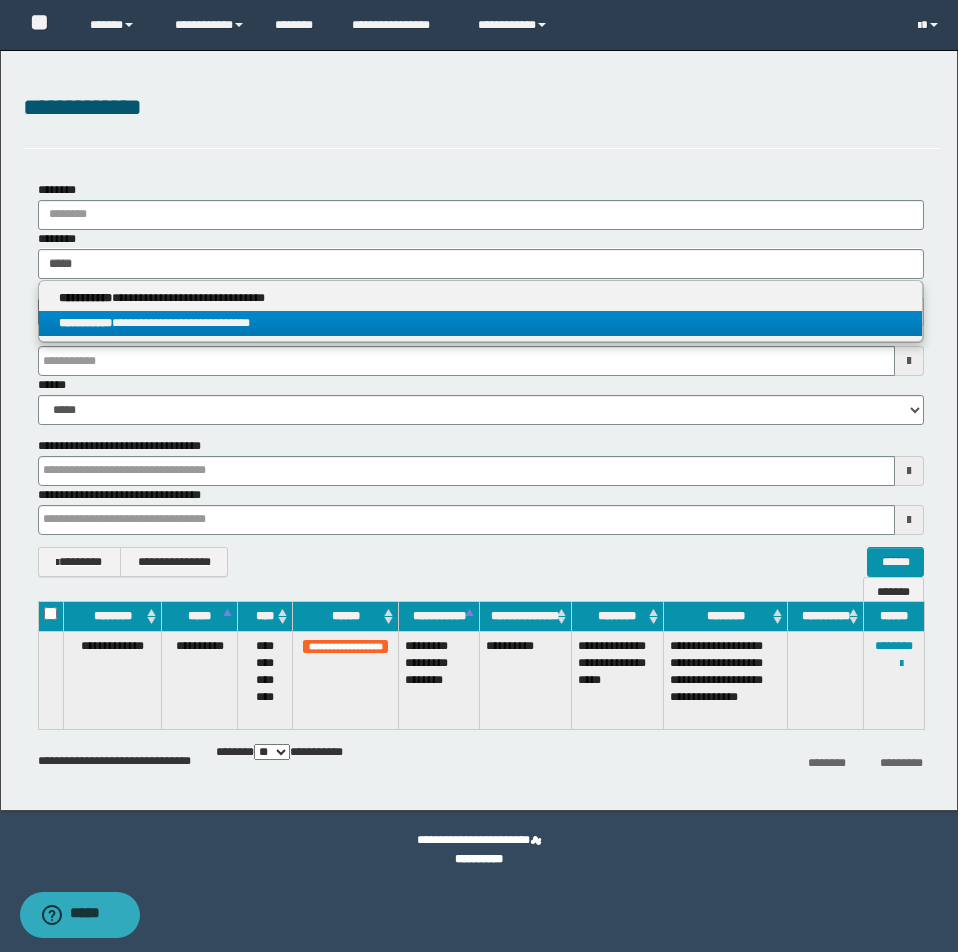 click on "**********" at bounding box center [480, 323] 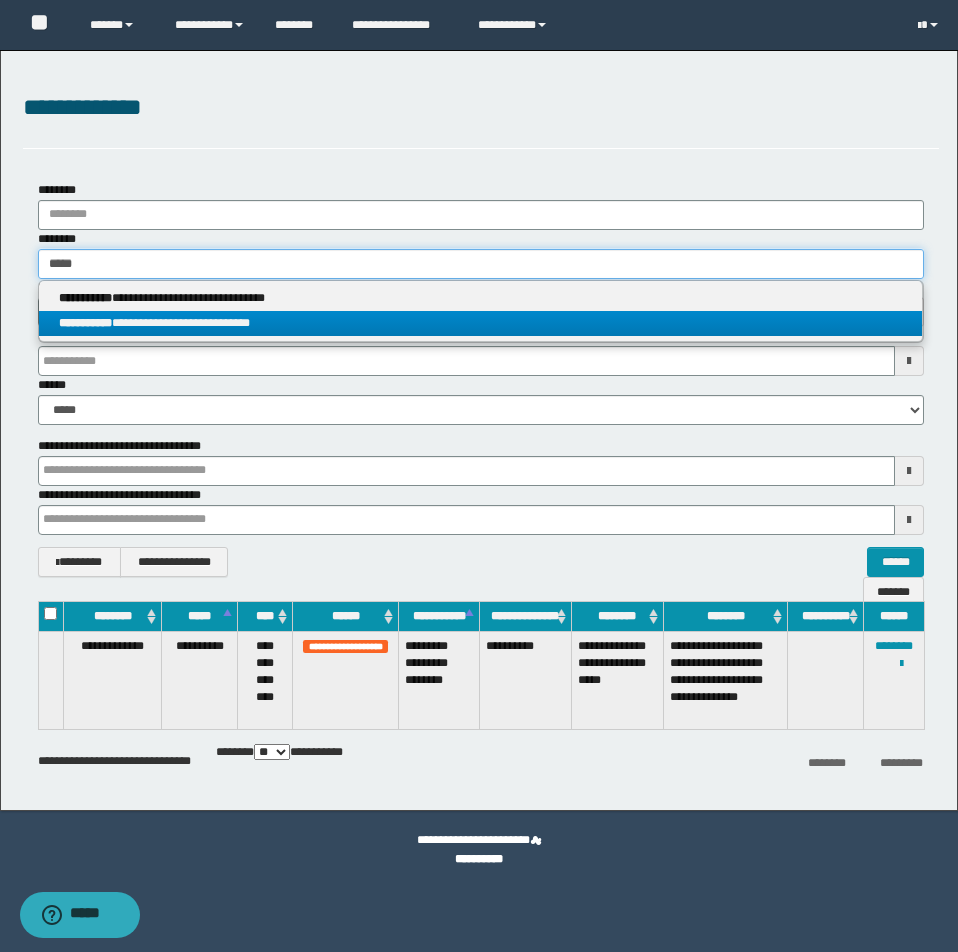 type 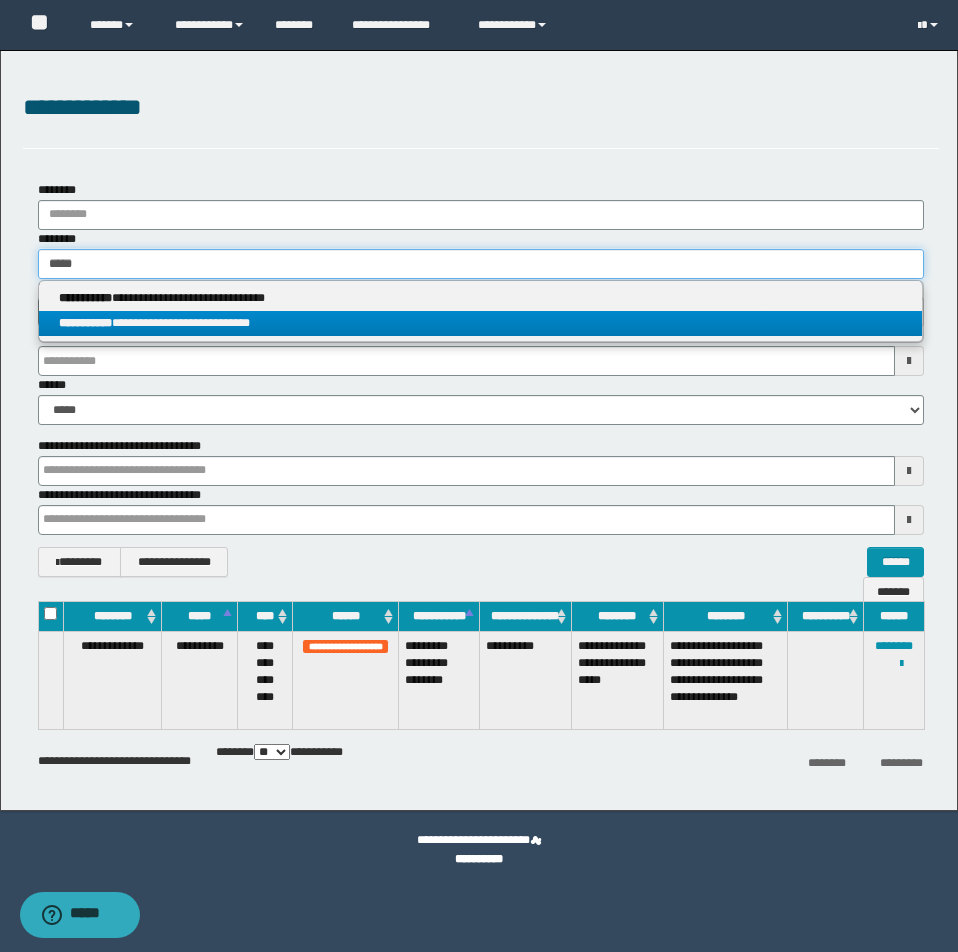 type 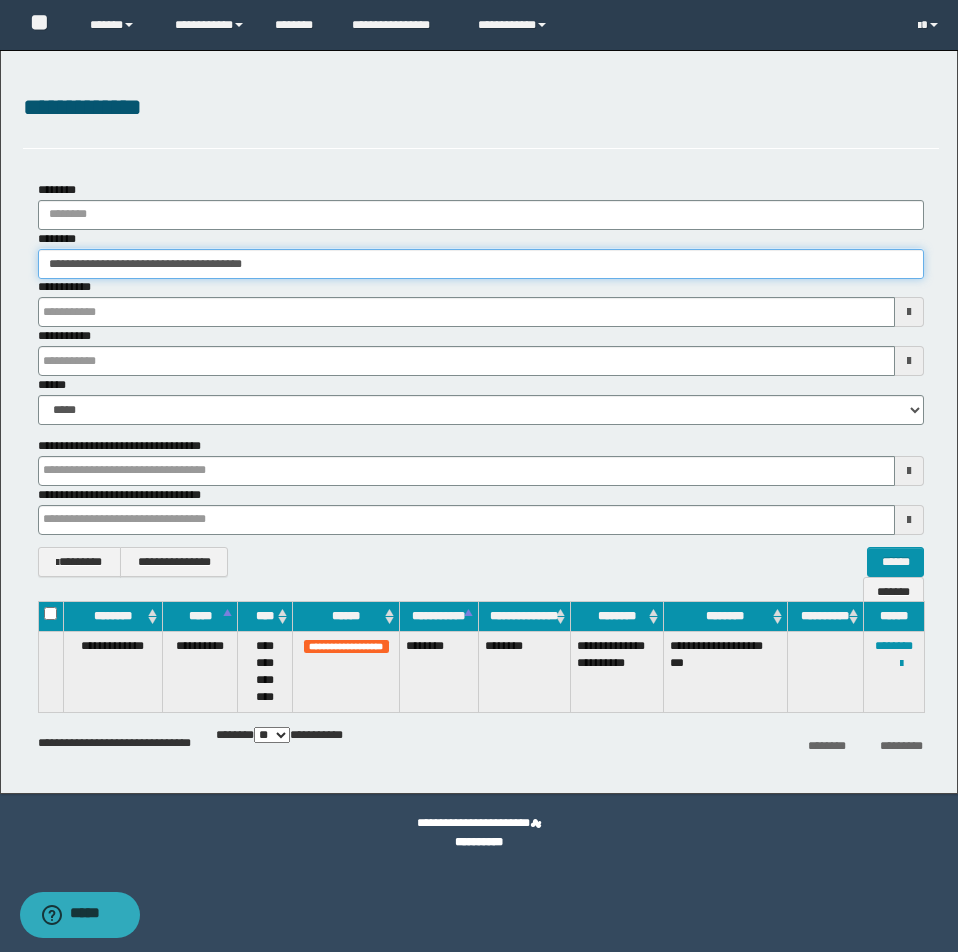 drag, startPoint x: 44, startPoint y: 259, endPoint x: 371, endPoint y: 285, distance: 328.032 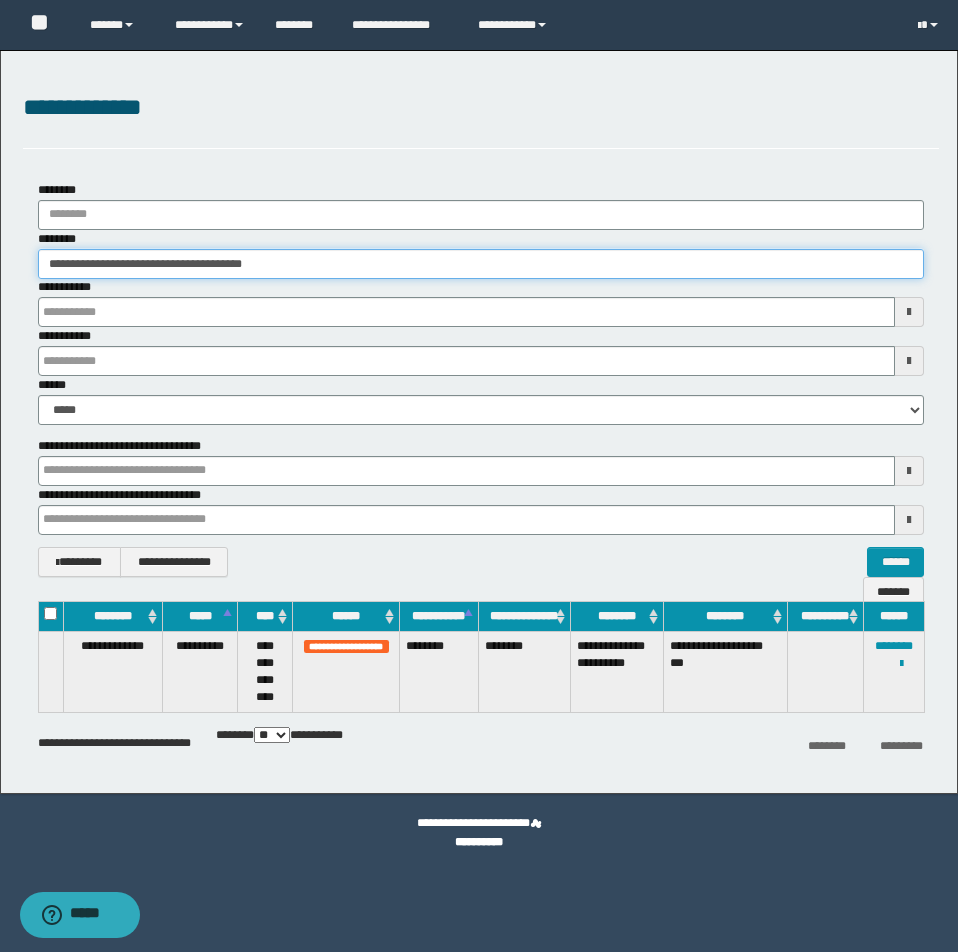 type 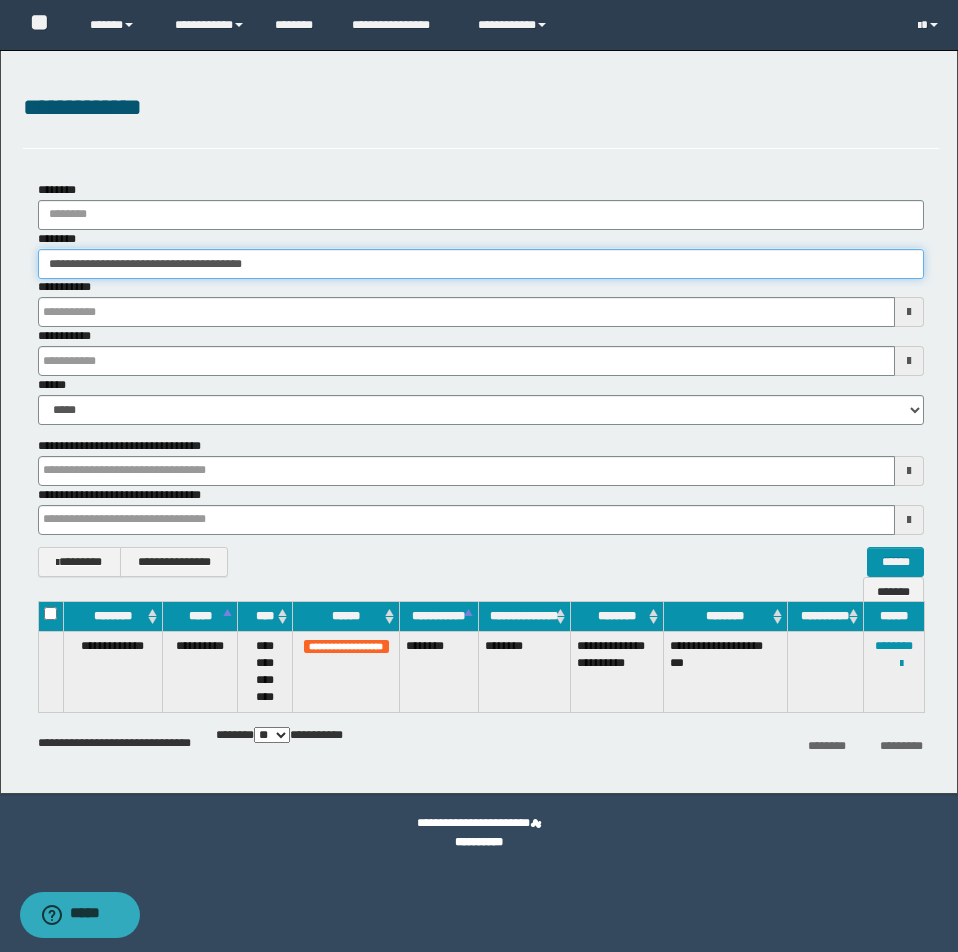type 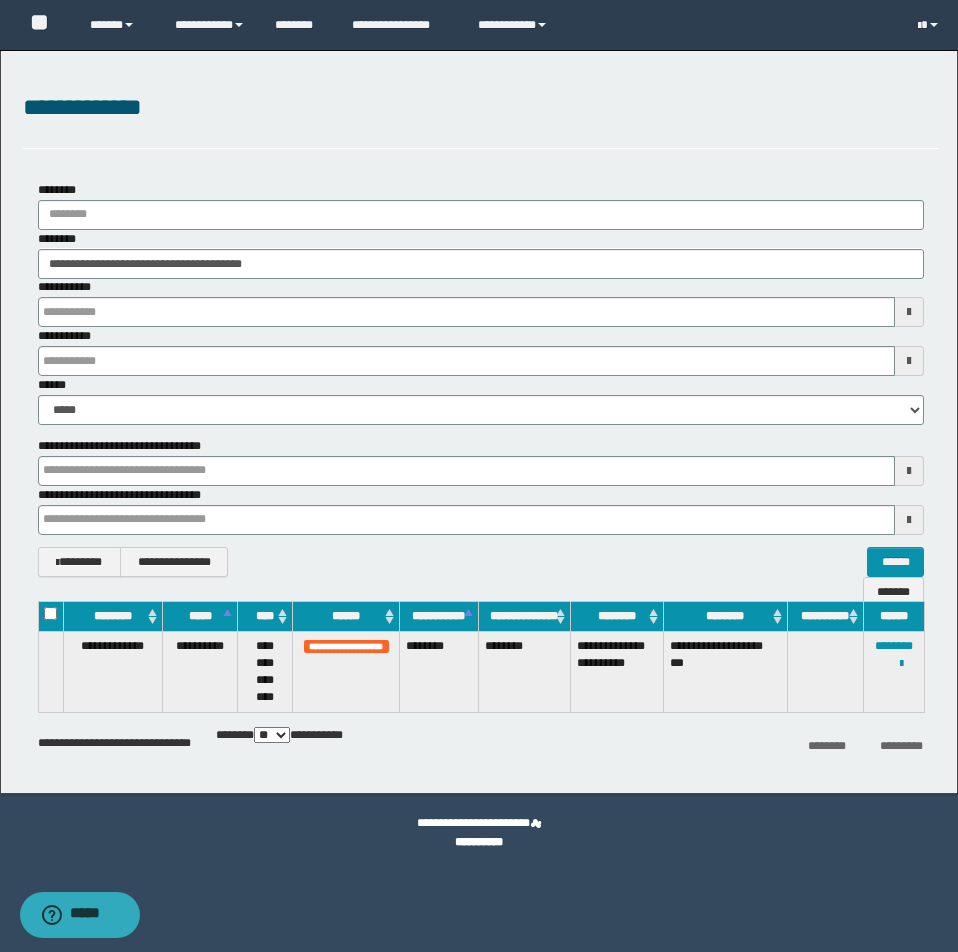 click at bounding box center (0, 0) 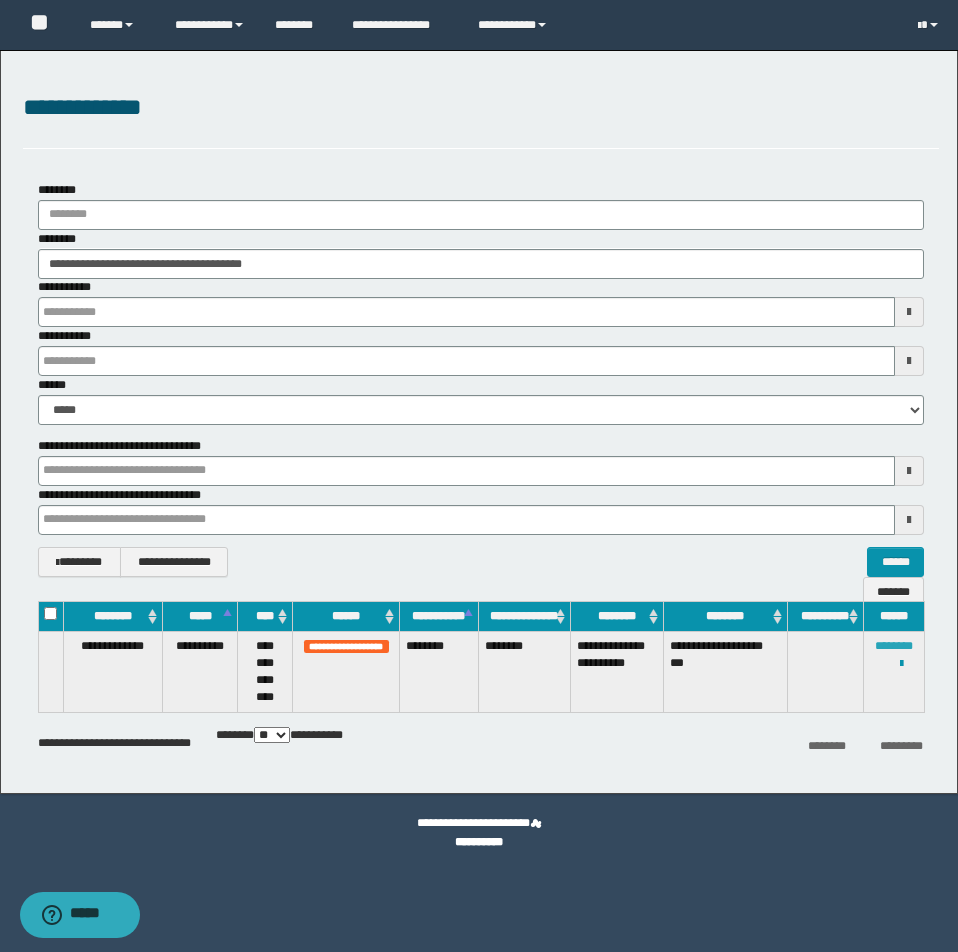 click on "********" at bounding box center [894, 646] 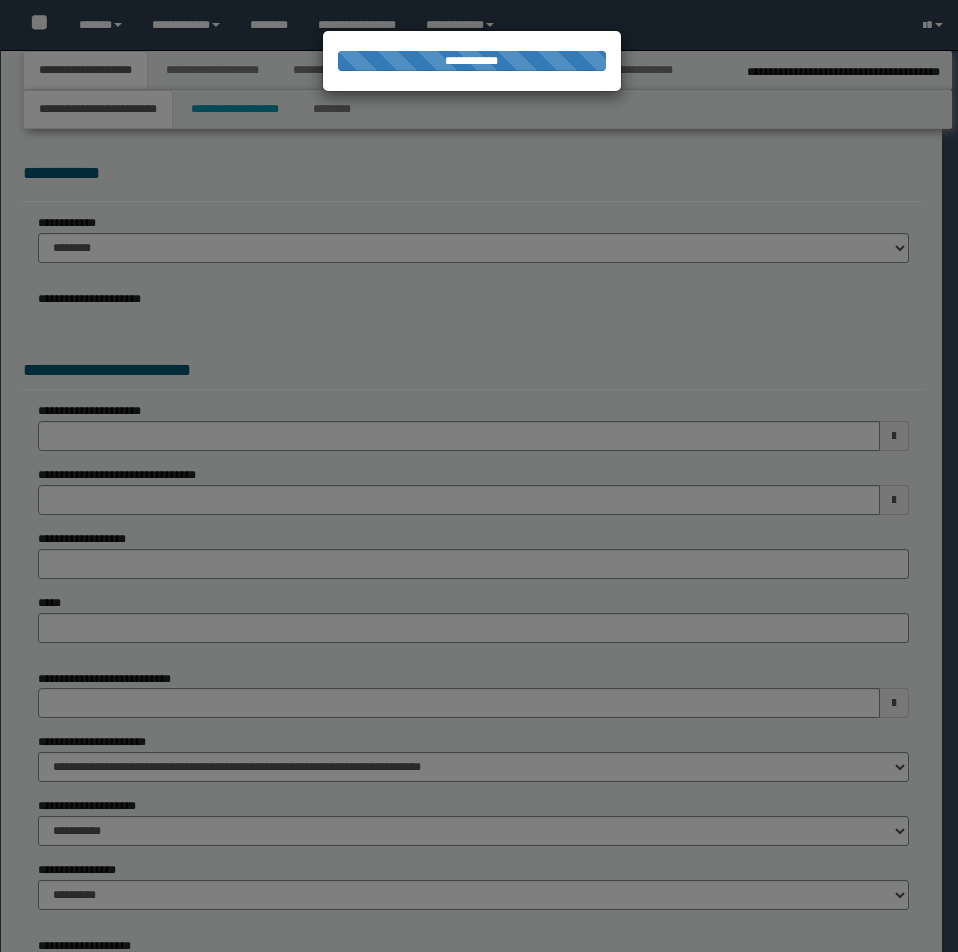 select on "**" 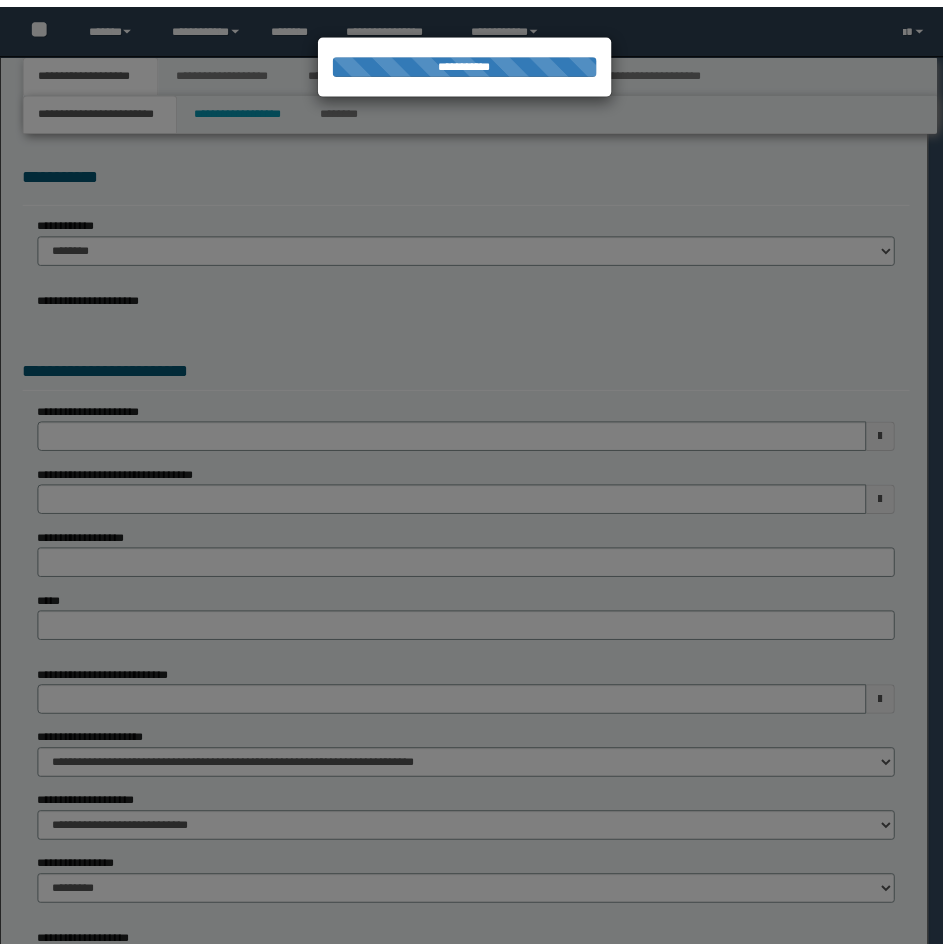 scroll, scrollTop: 0, scrollLeft: 0, axis: both 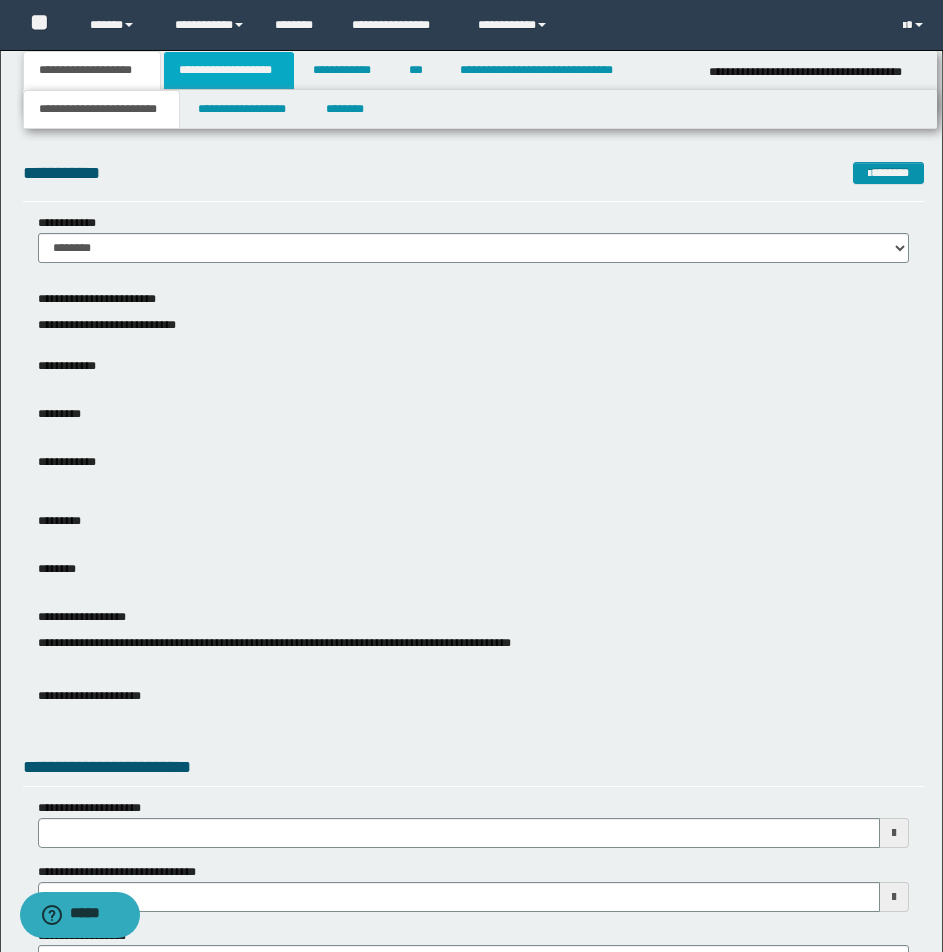 click on "**********" at bounding box center [229, 70] 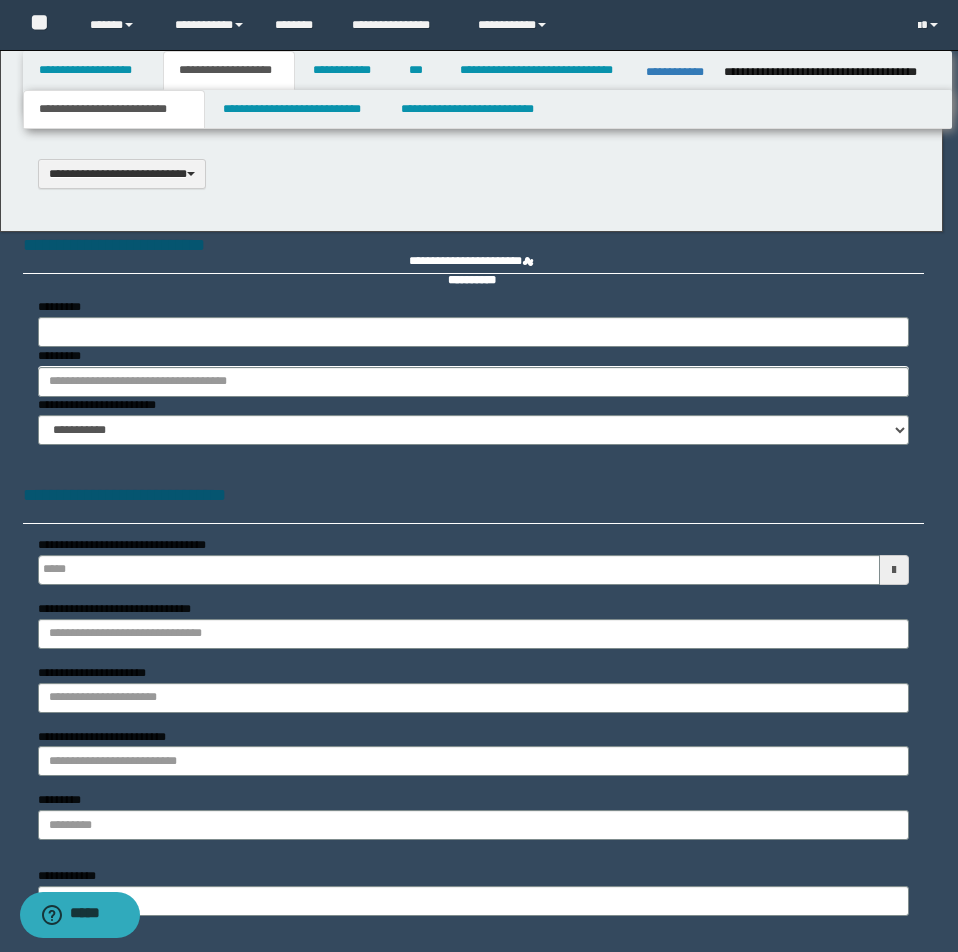 type 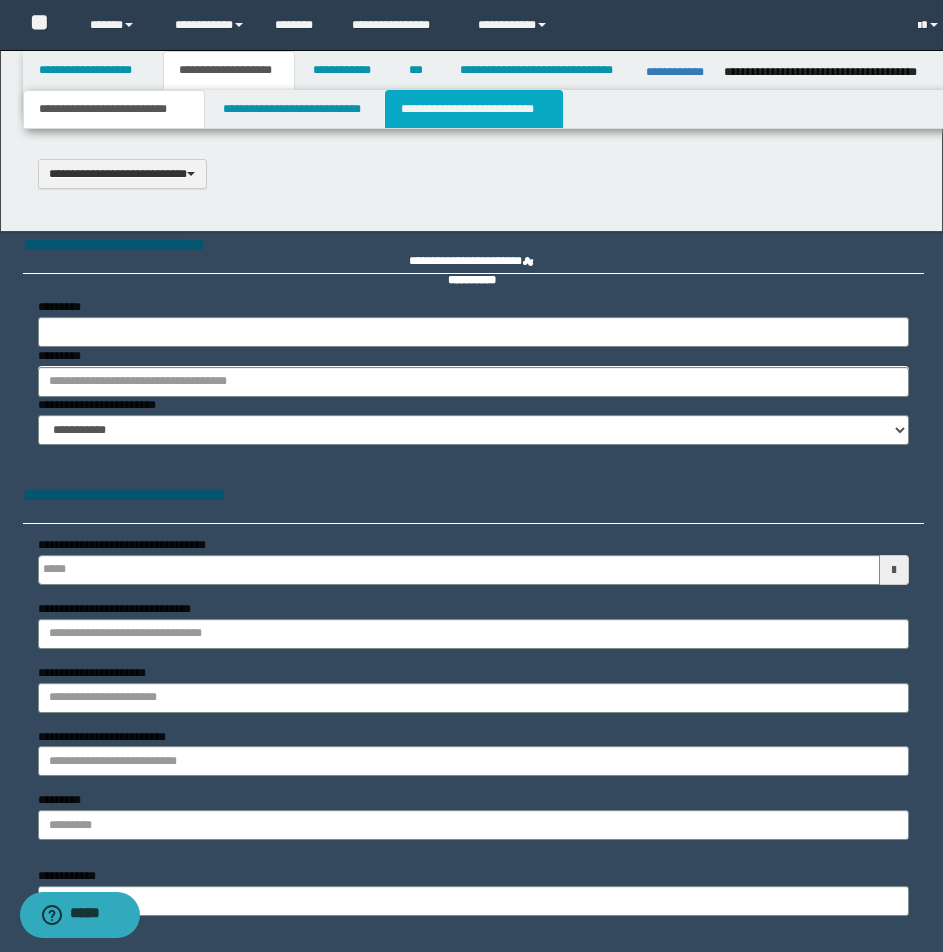 click on "**********" at bounding box center (474, 109) 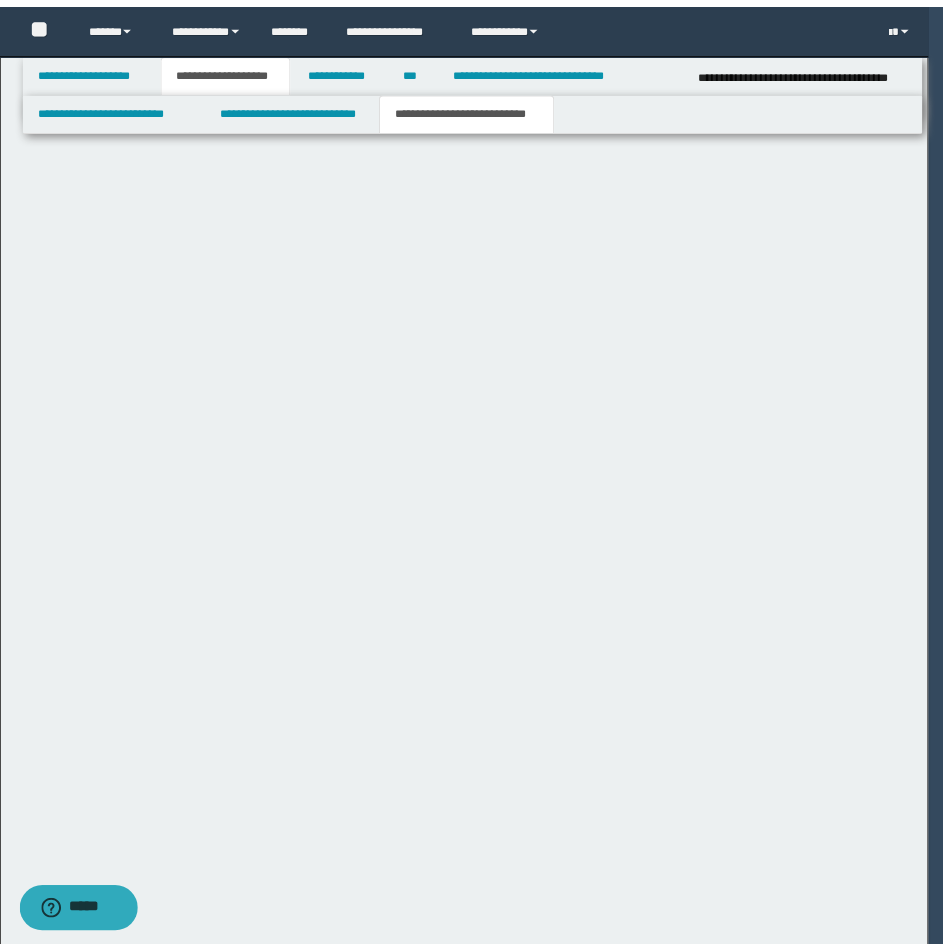 scroll, scrollTop: 0, scrollLeft: 0, axis: both 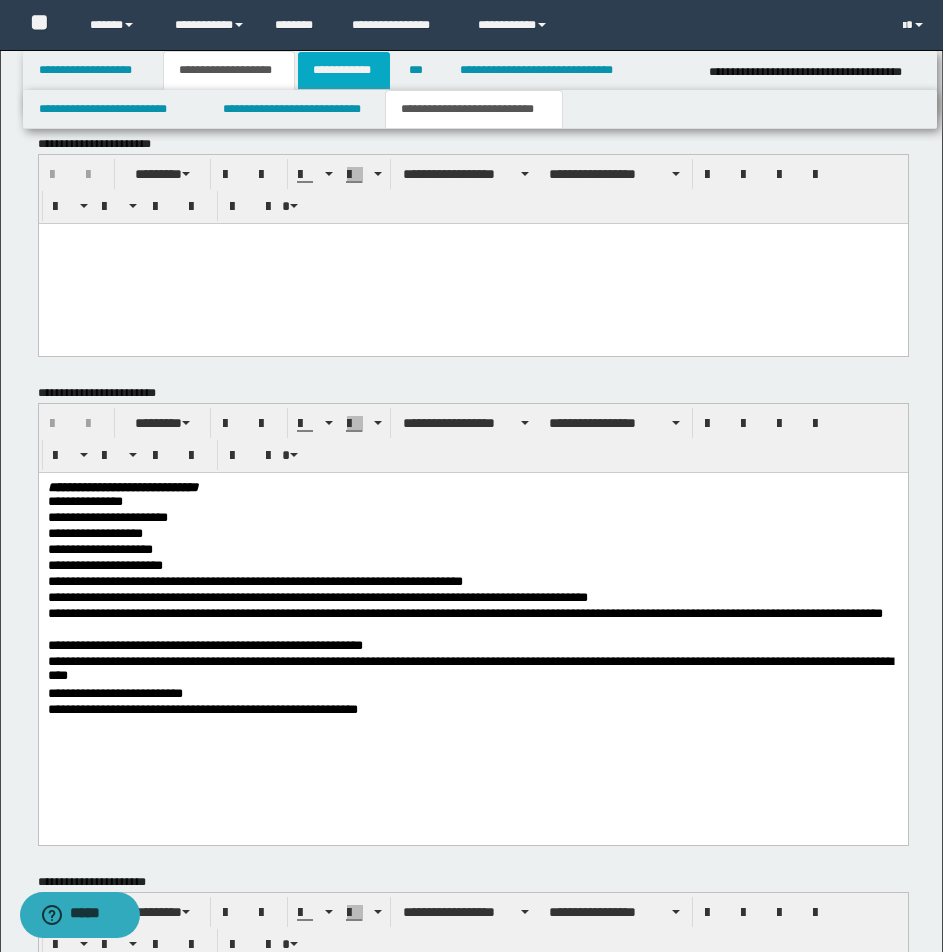 click on "**********" at bounding box center [344, 70] 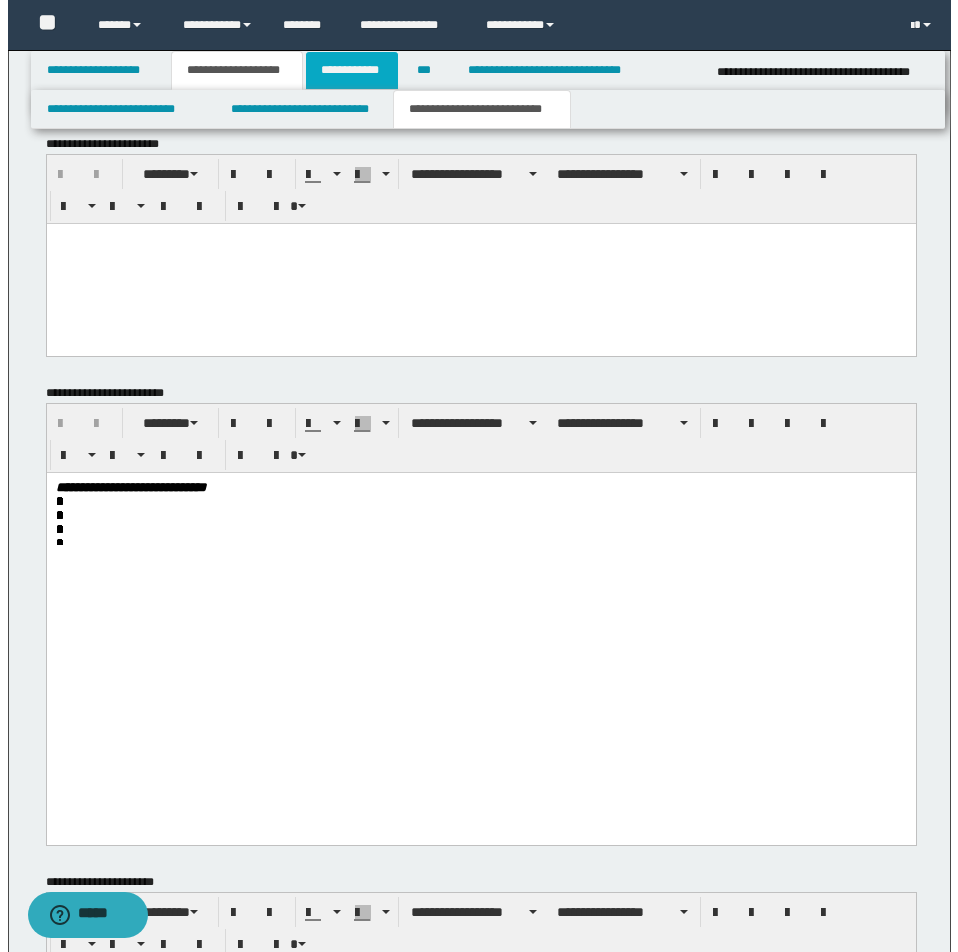 scroll, scrollTop: 0, scrollLeft: 0, axis: both 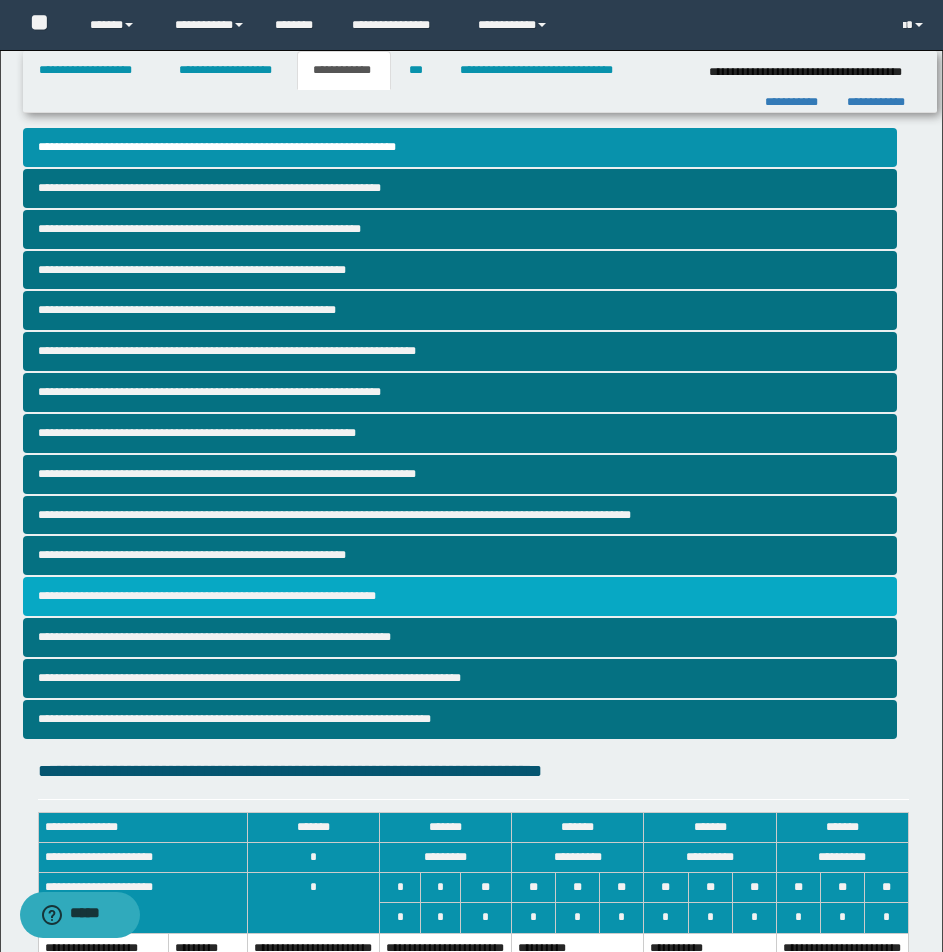 click on "**********" at bounding box center [460, 596] 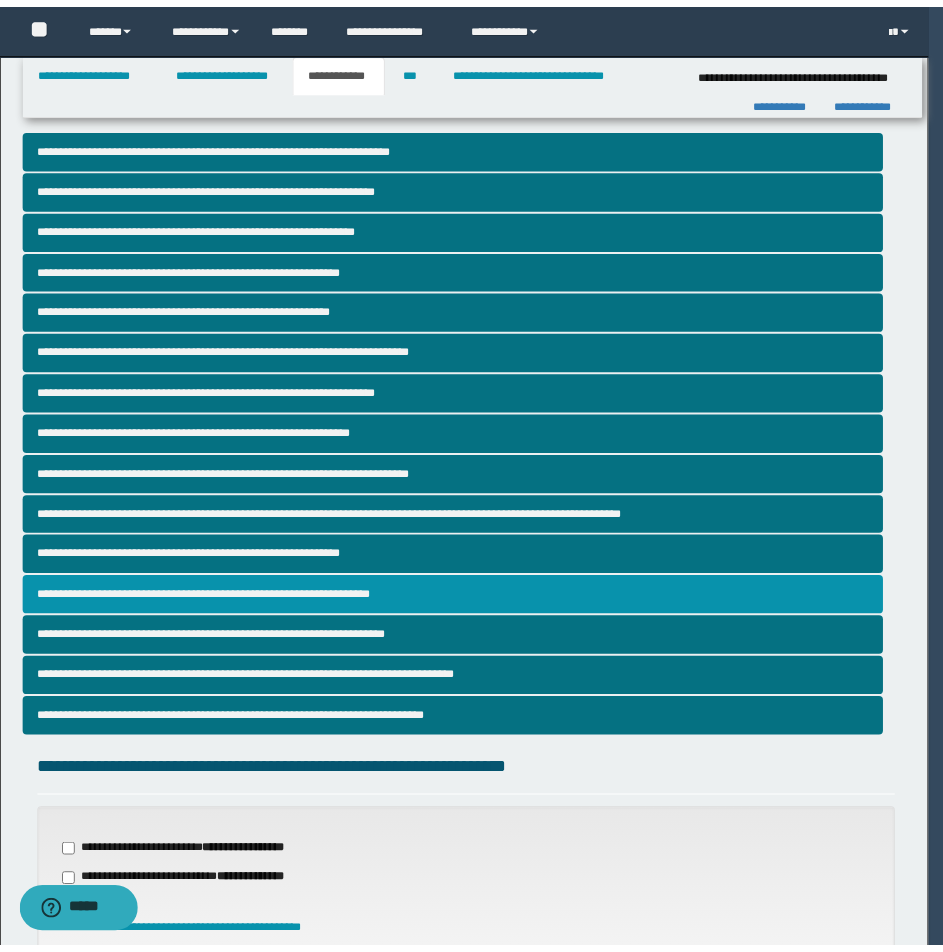 scroll, scrollTop: 406, scrollLeft: 0, axis: vertical 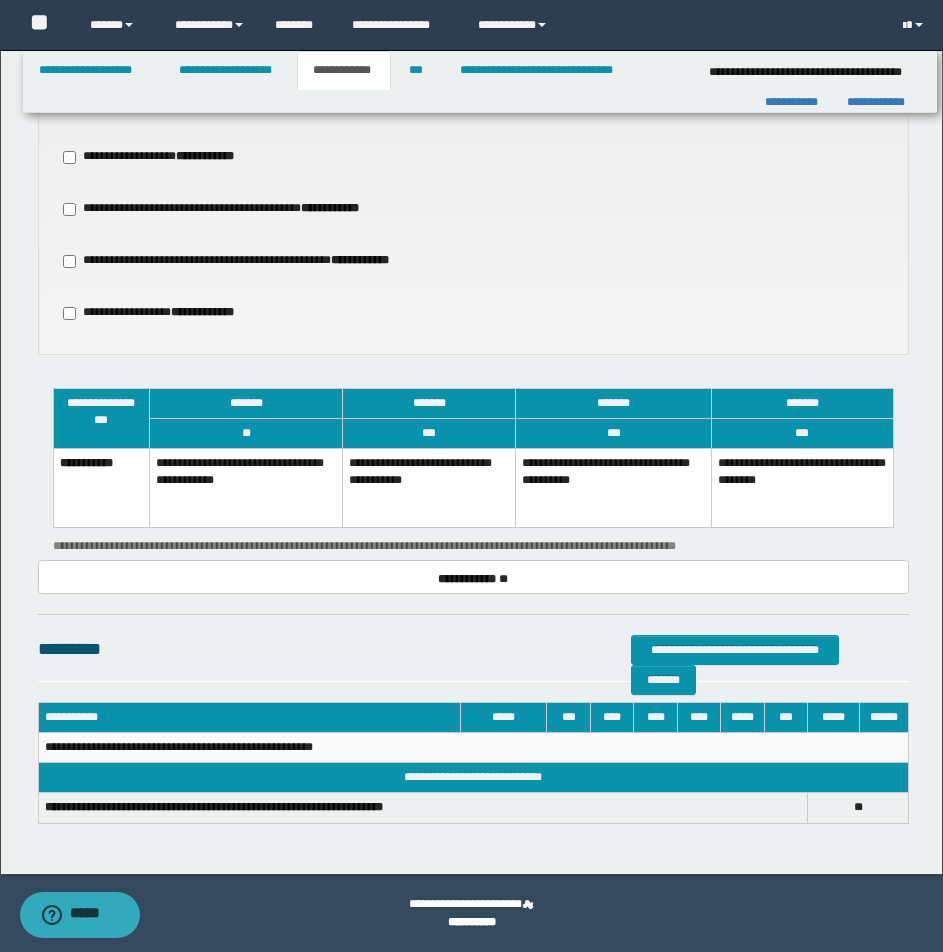 click on "**********" at bounding box center [429, 488] 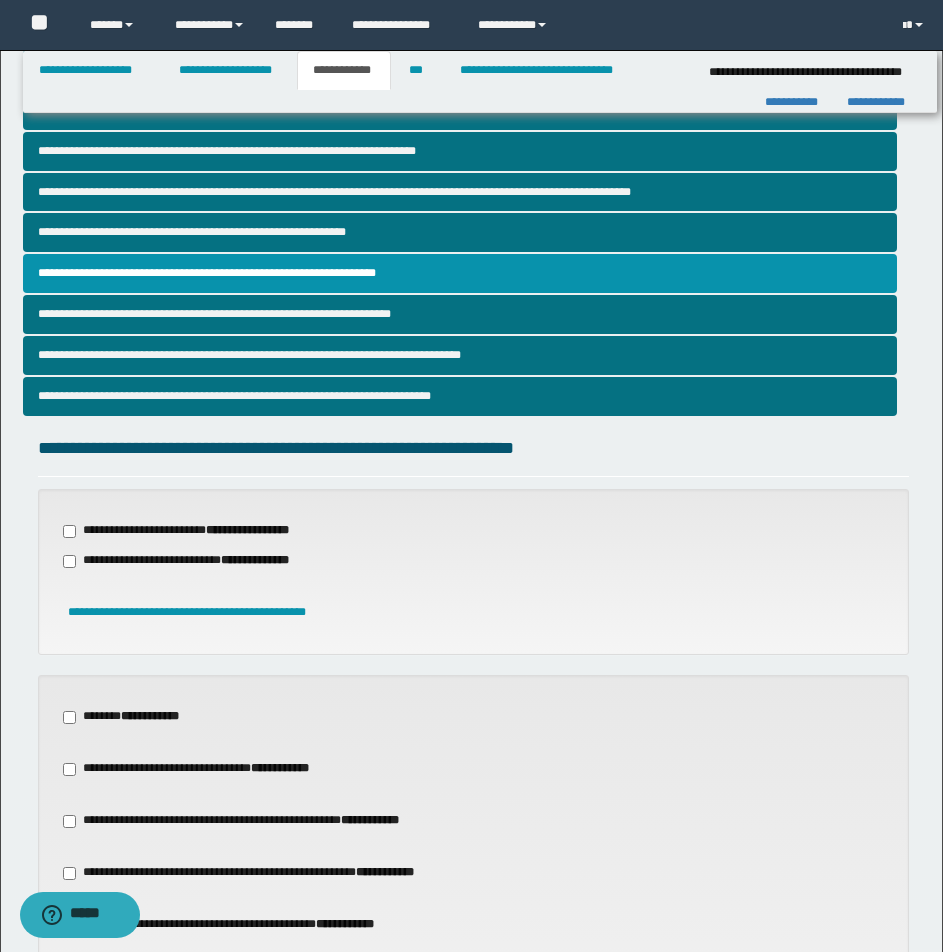 scroll, scrollTop: 285, scrollLeft: 0, axis: vertical 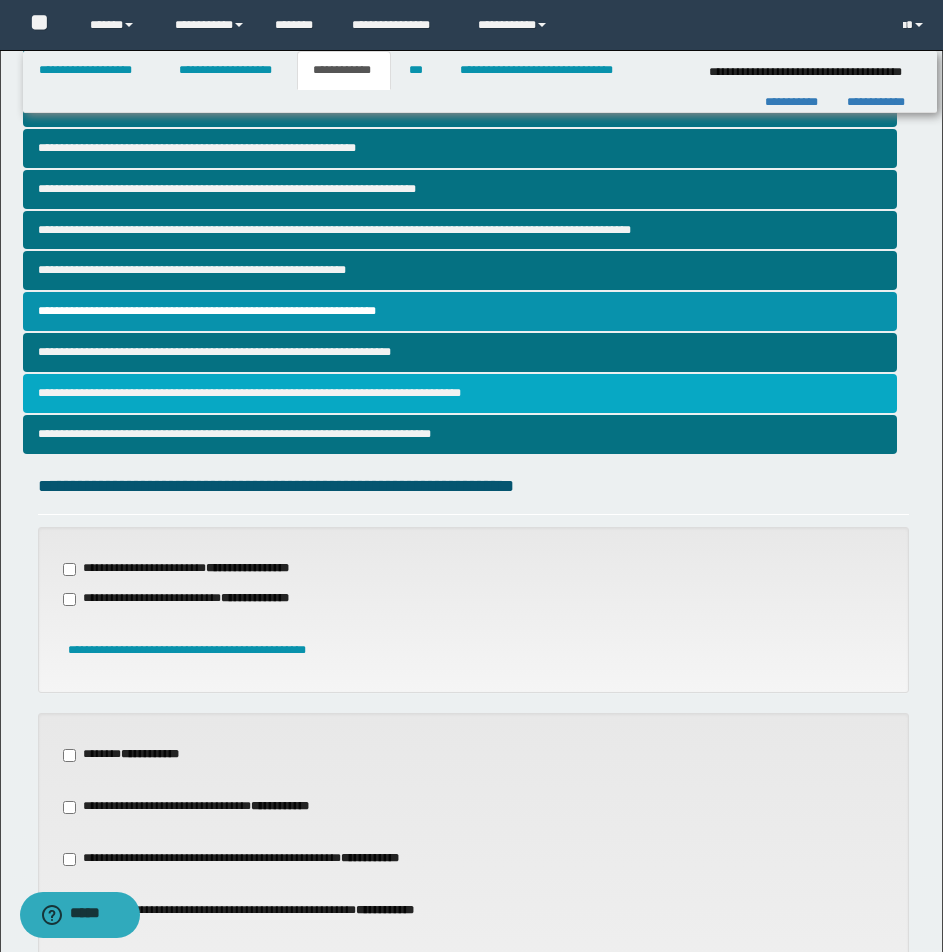 click on "**********" at bounding box center [460, 393] 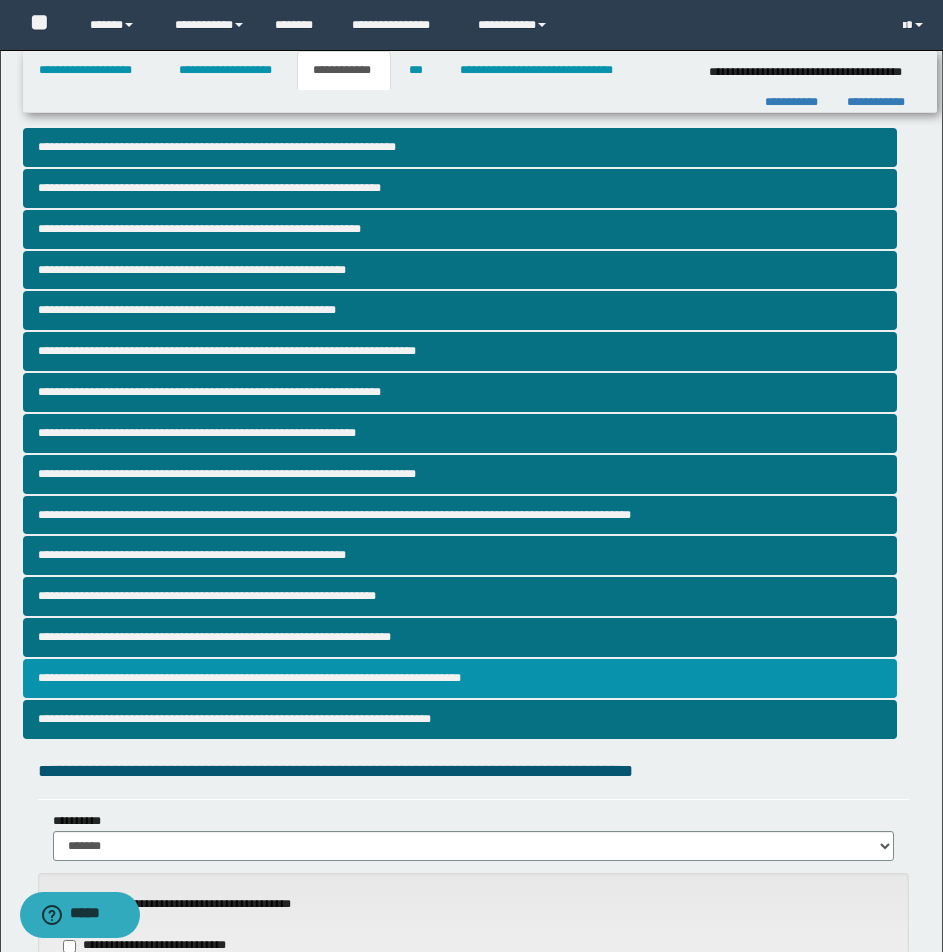 scroll, scrollTop: 833, scrollLeft: 0, axis: vertical 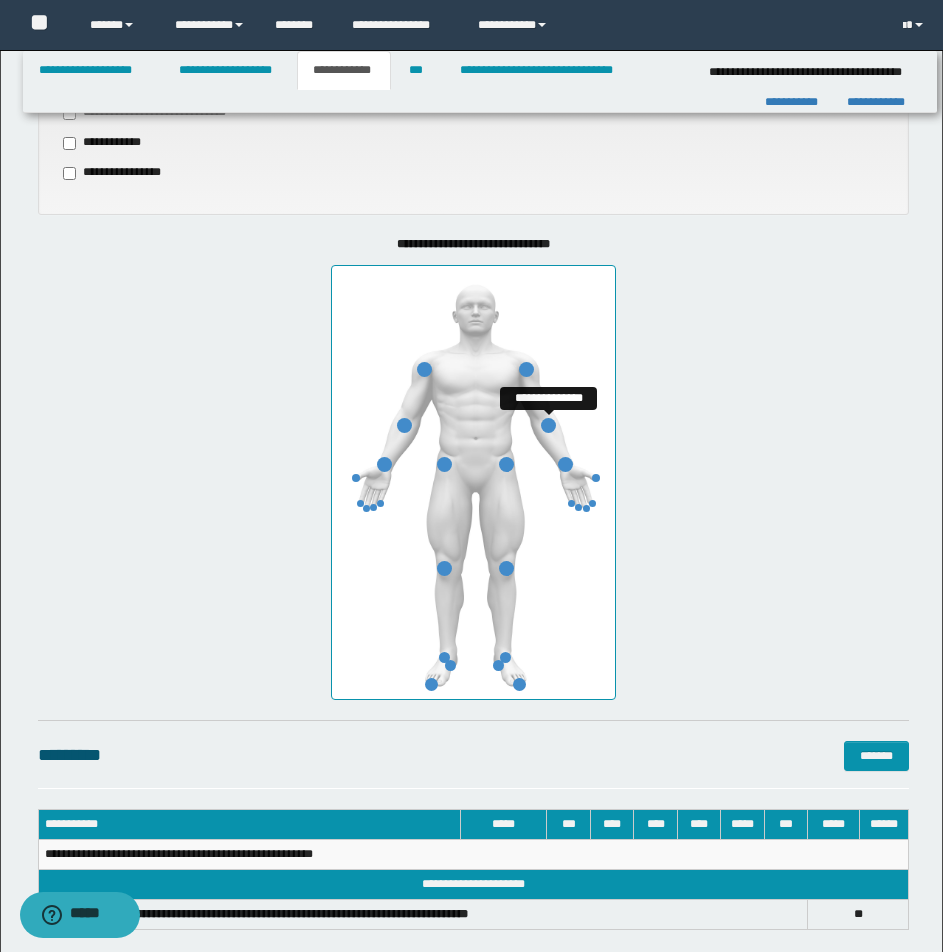 click at bounding box center [548, 425] 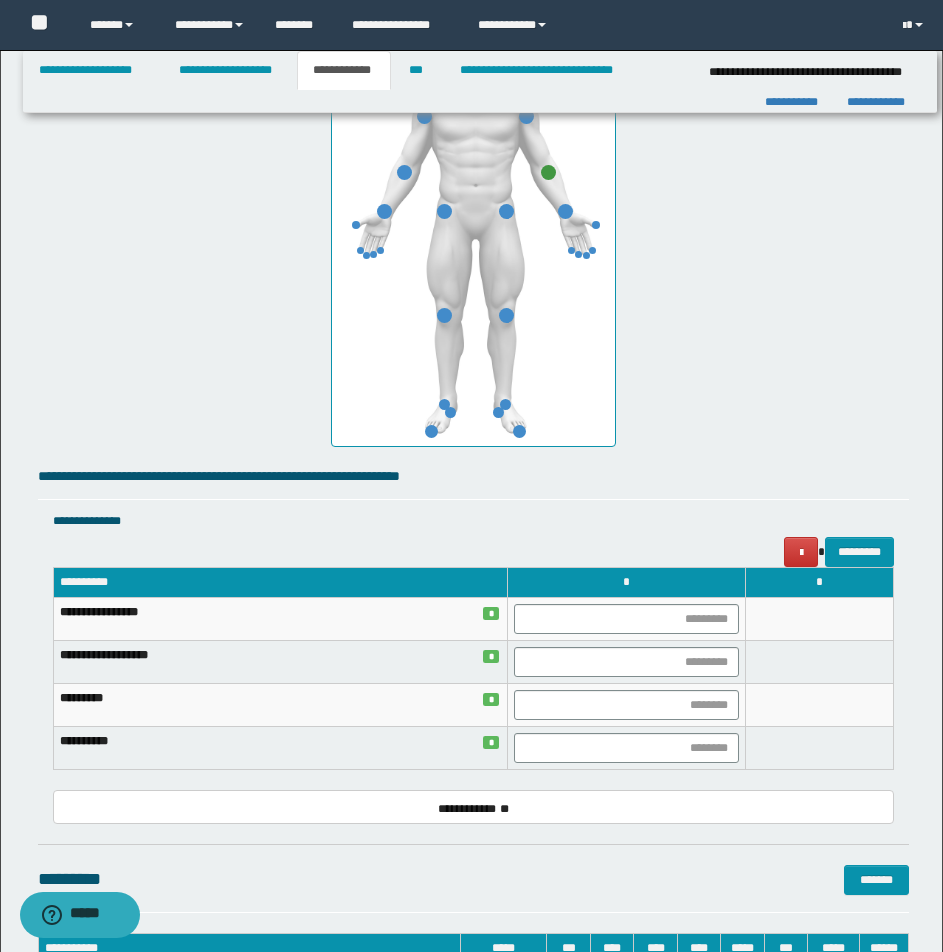 scroll, scrollTop: 1136, scrollLeft: 0, axis: vertical 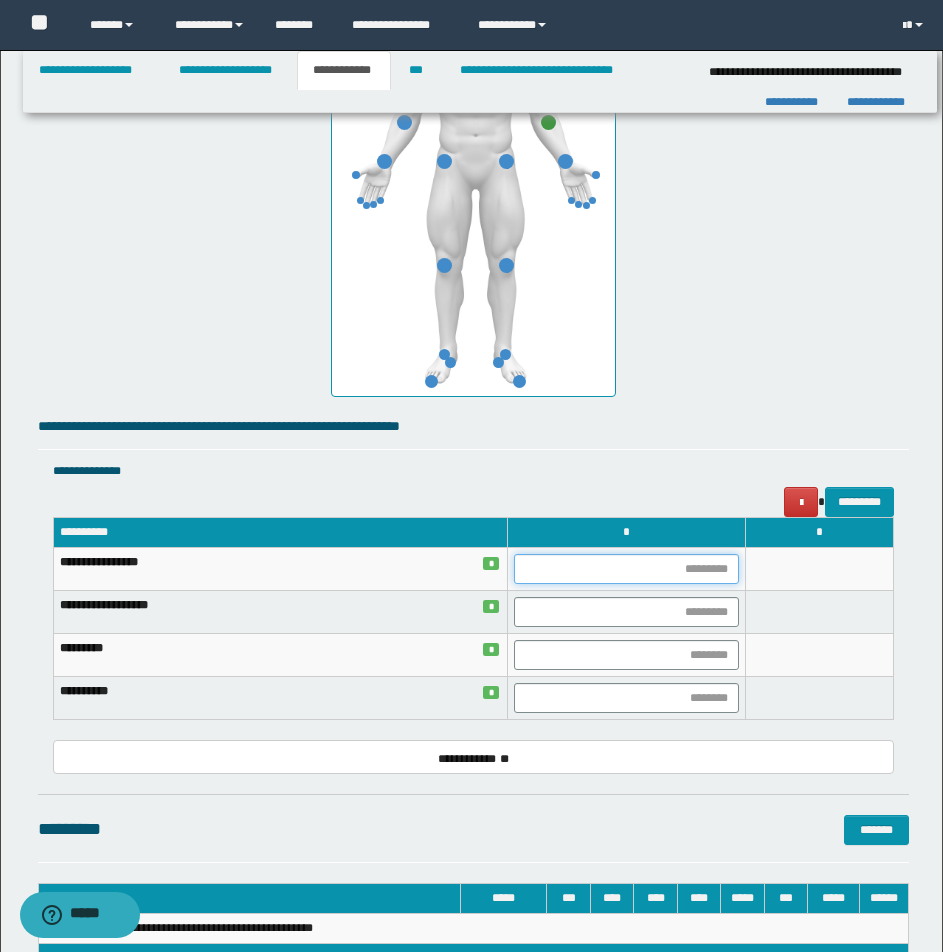 click at bounding box center (626, 569) 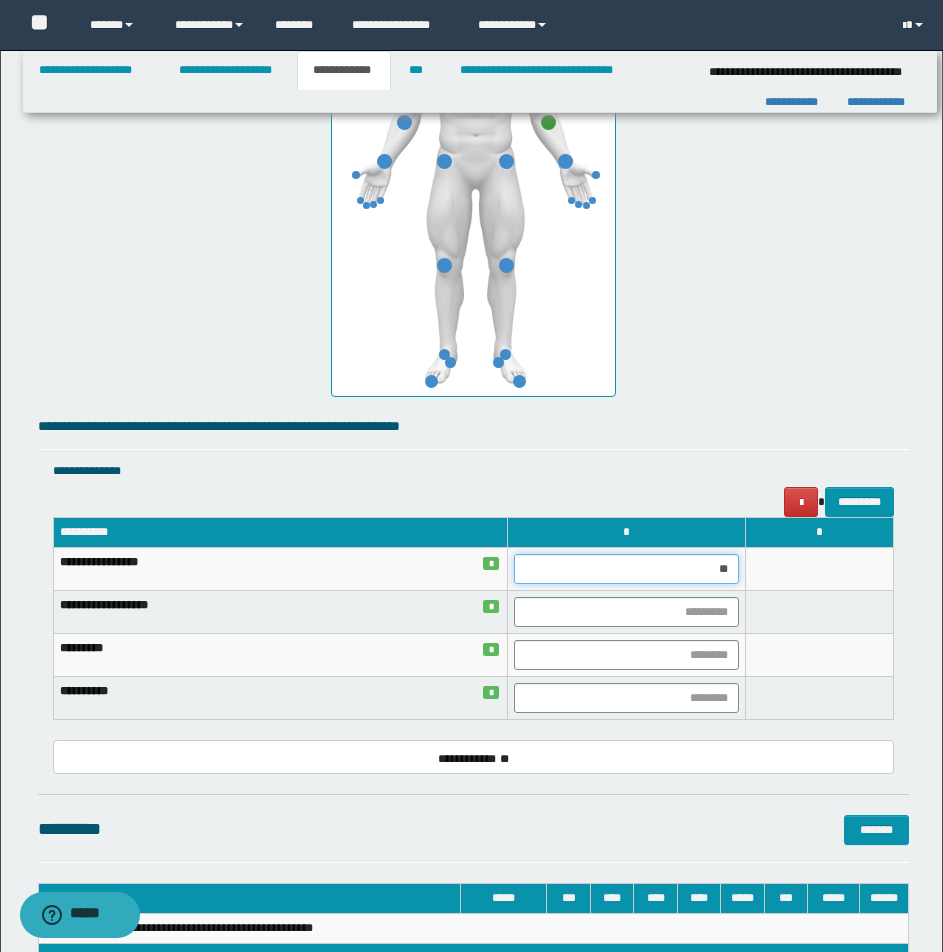 type on "***" 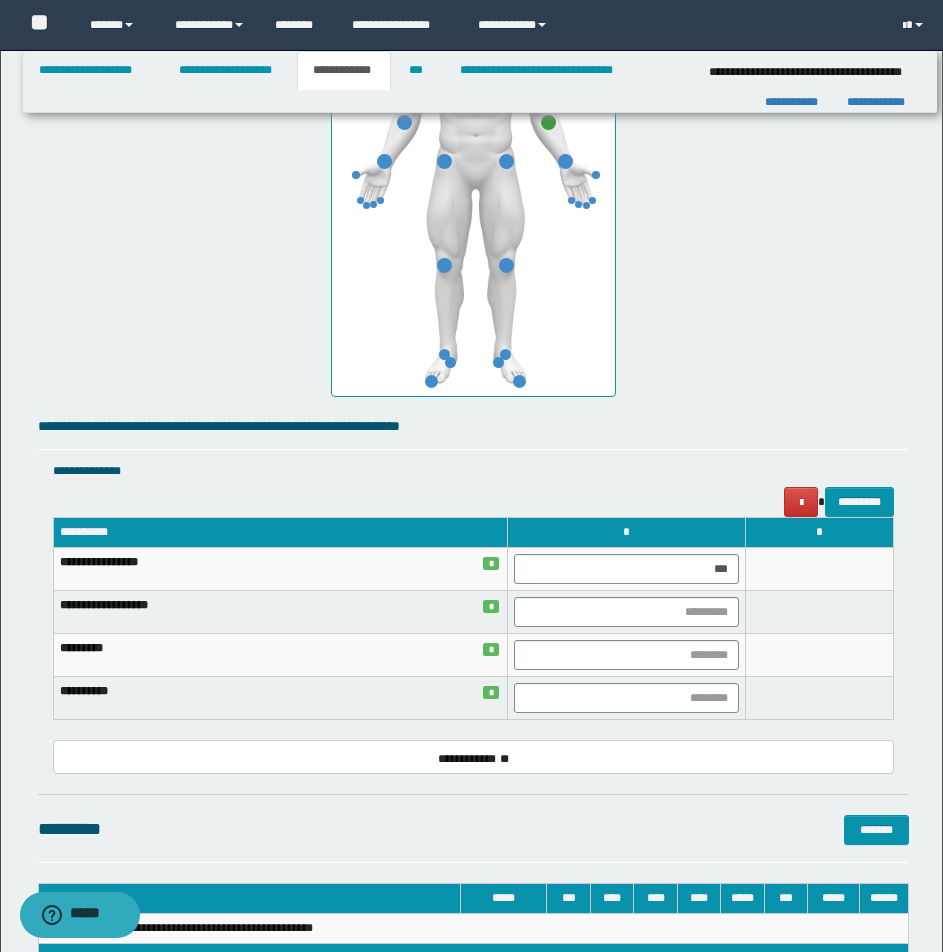 click at bounding box center [820, 612] 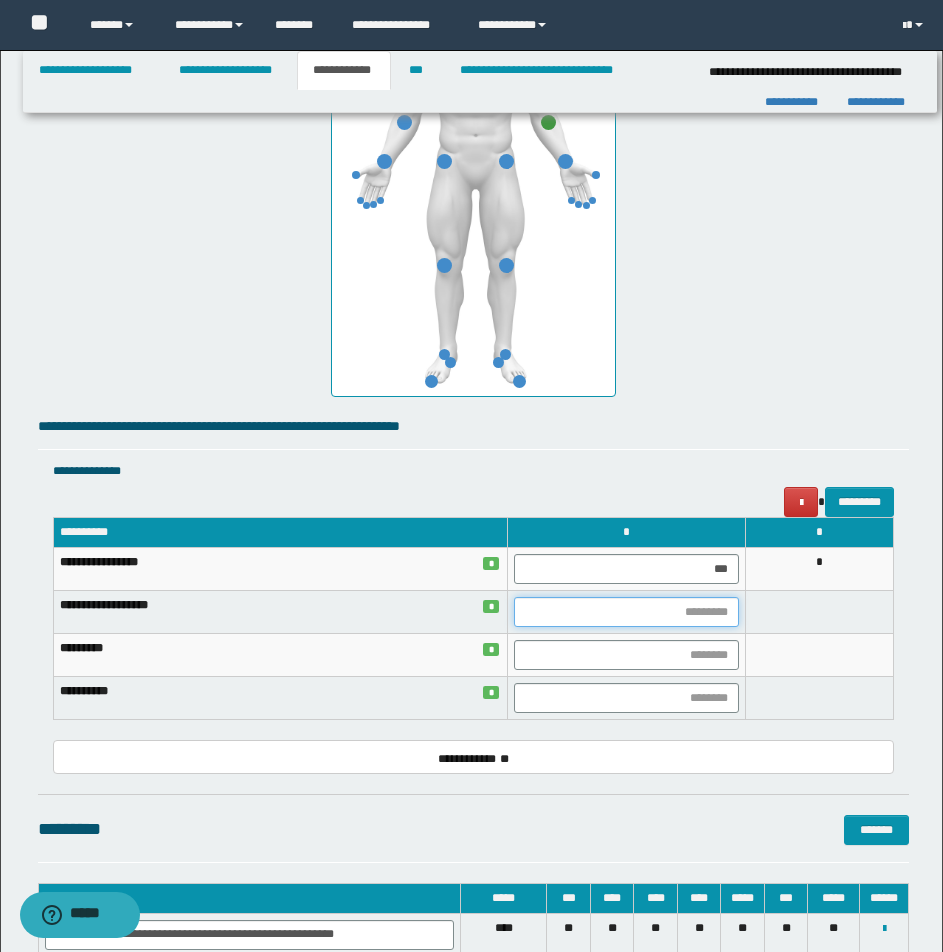 click at bounding box center (626, 612) 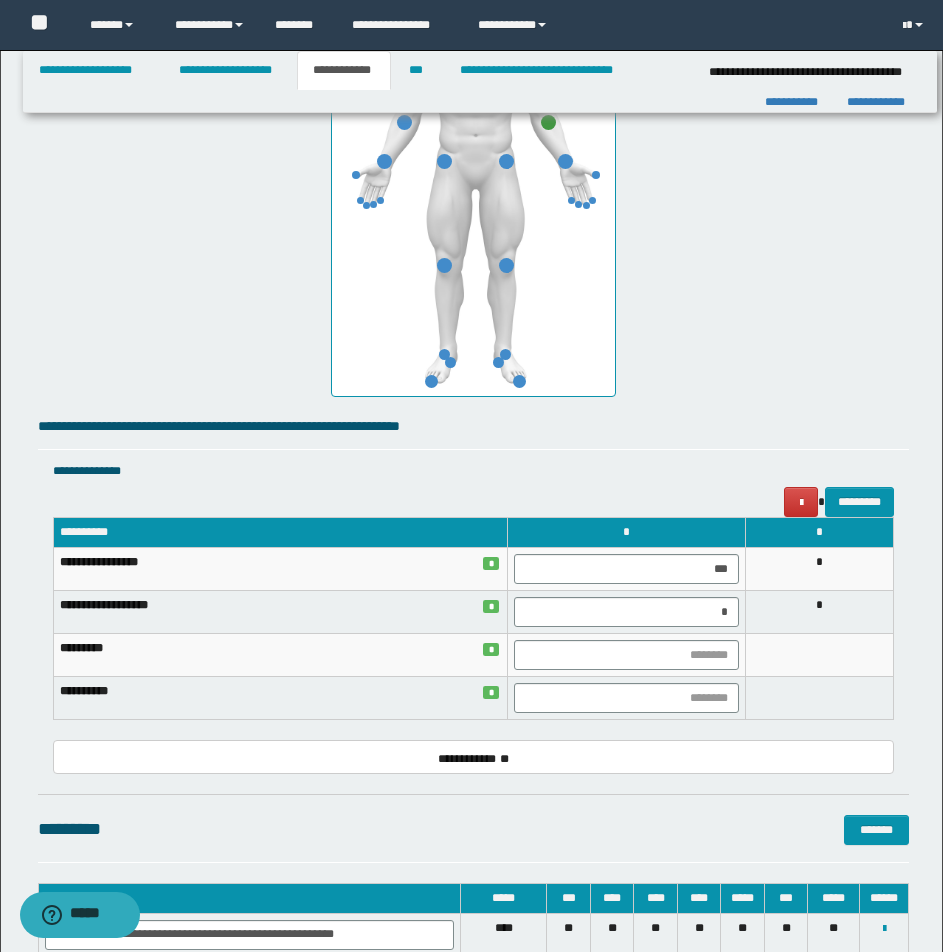 click on "*" at bounding box center (820, 612) 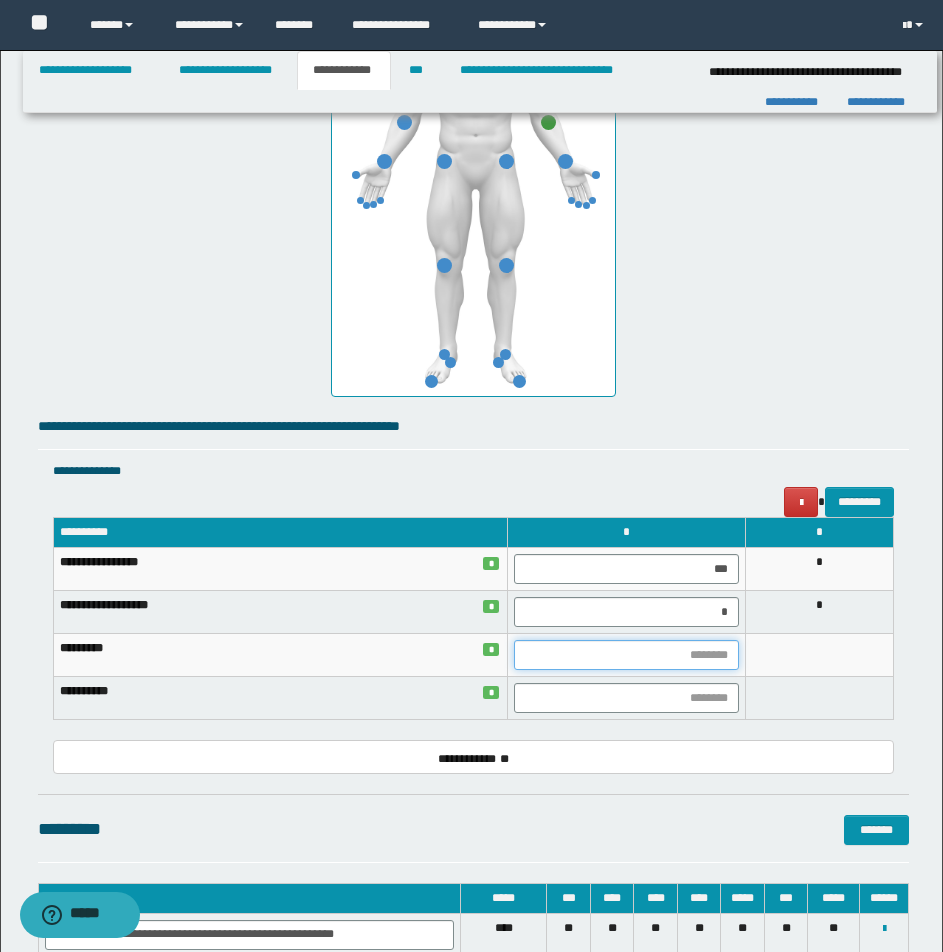 click at bounding box center (626, 655) 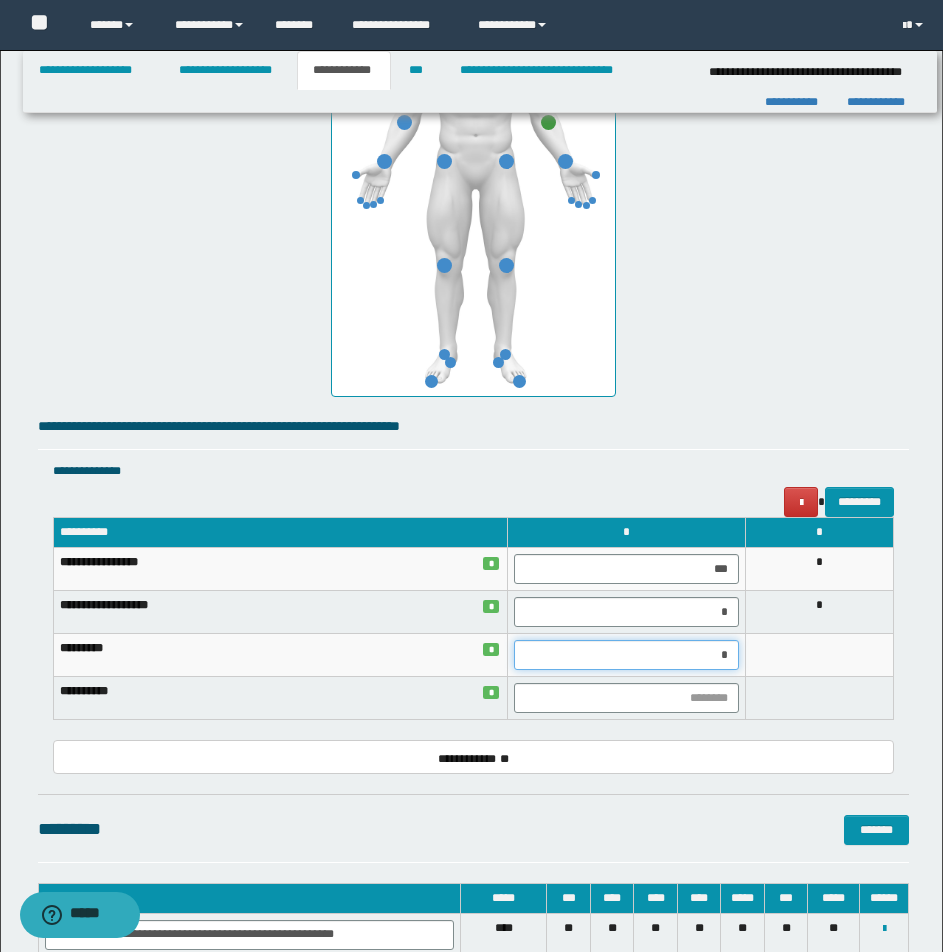 type on "**" 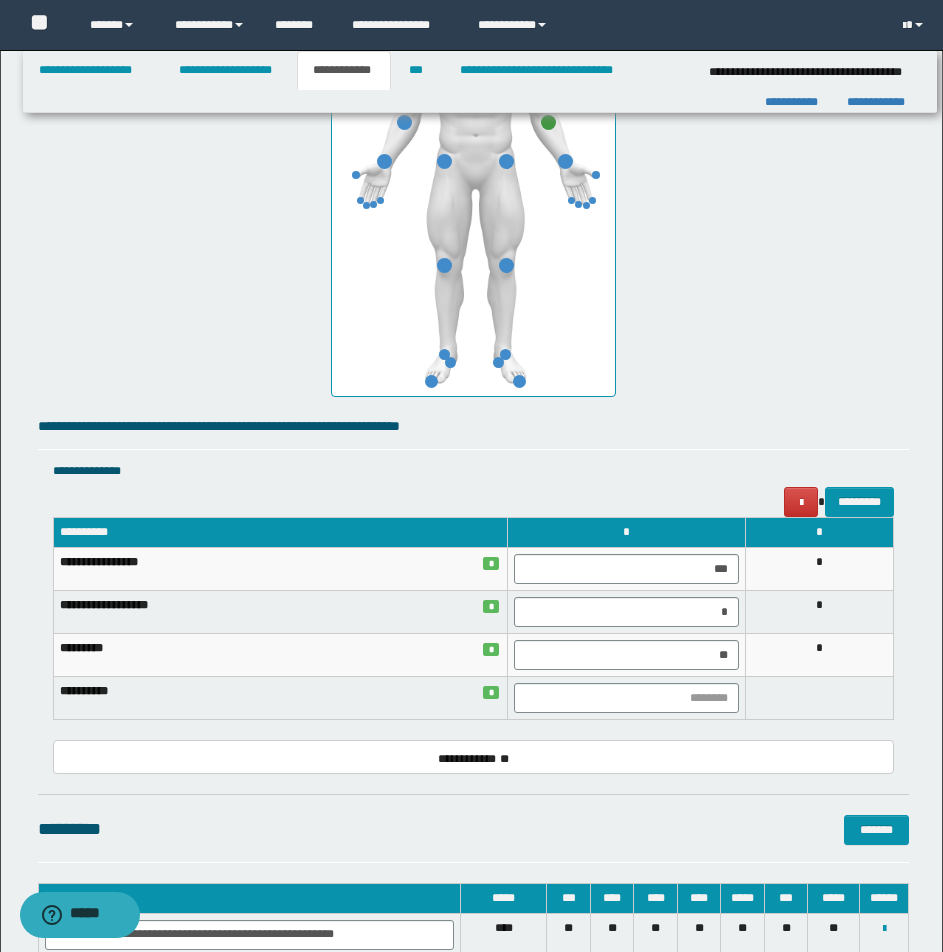 click on "*" at bounding box center (820, 655) 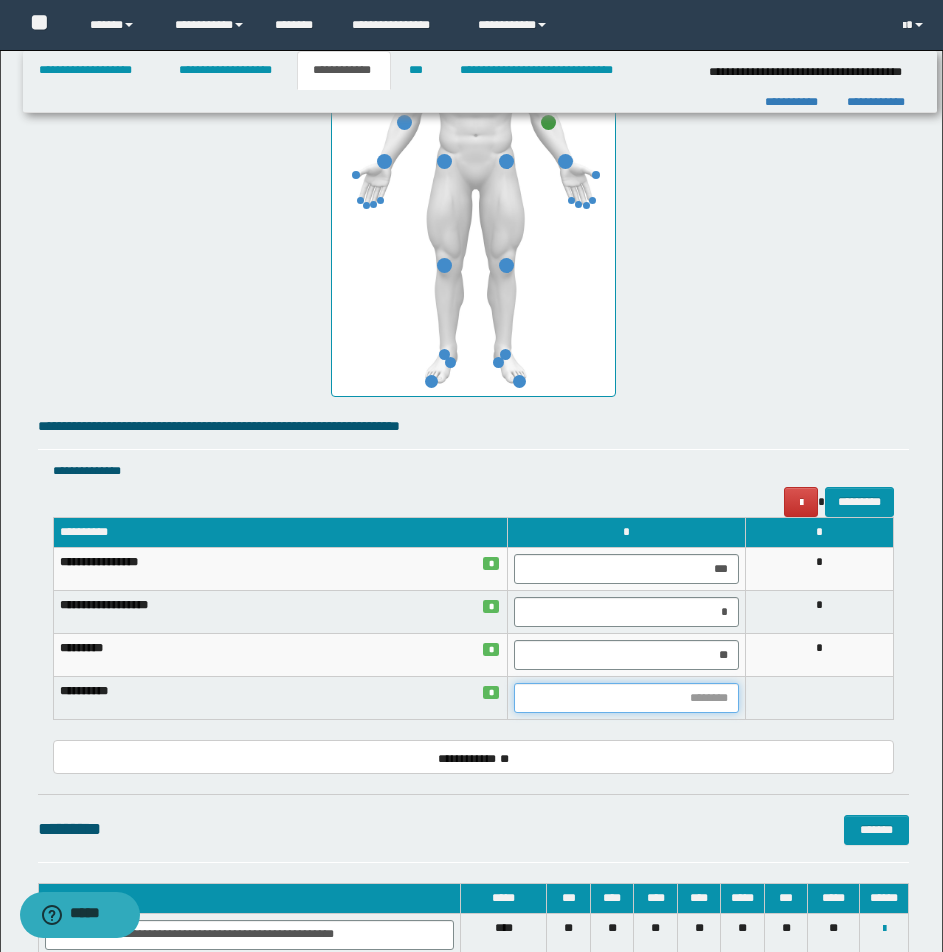 click at bounding box center (626, 698) 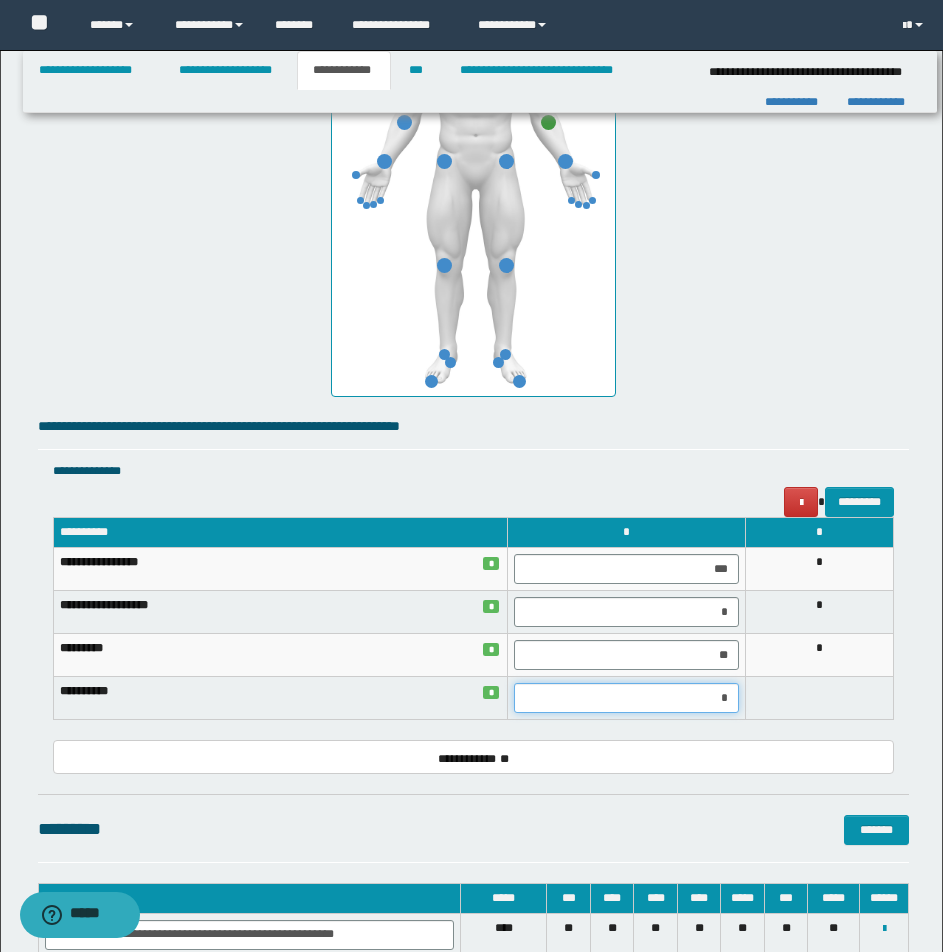 type on "**" 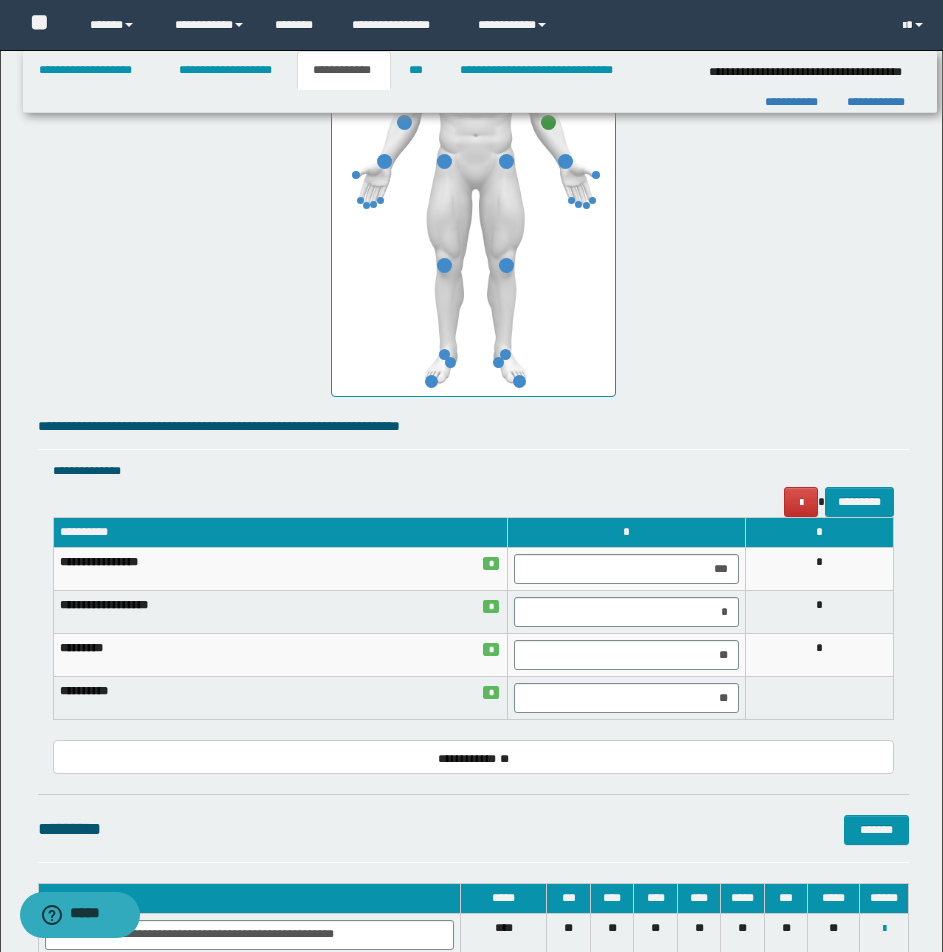 click at bounding box center [820, 698] 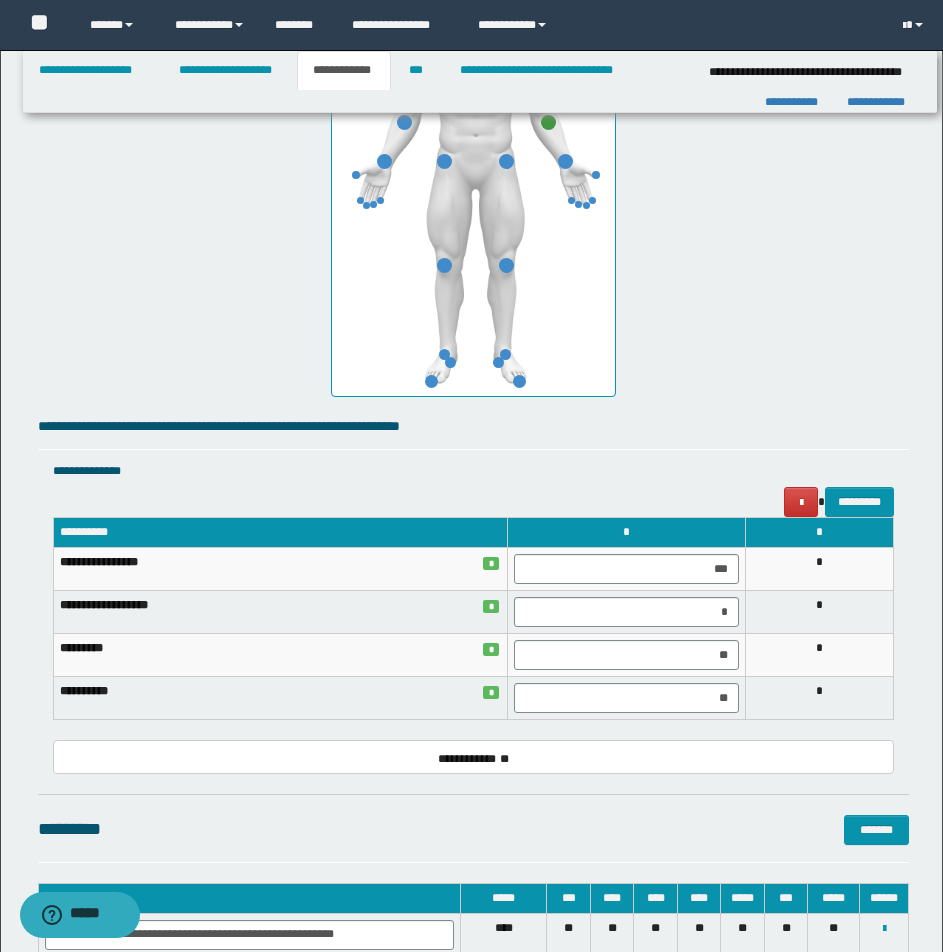 drag, startPoint x: 107, startPoint y: 480, endPoint x: 98, endPoint y: 475, distance: 10.29563 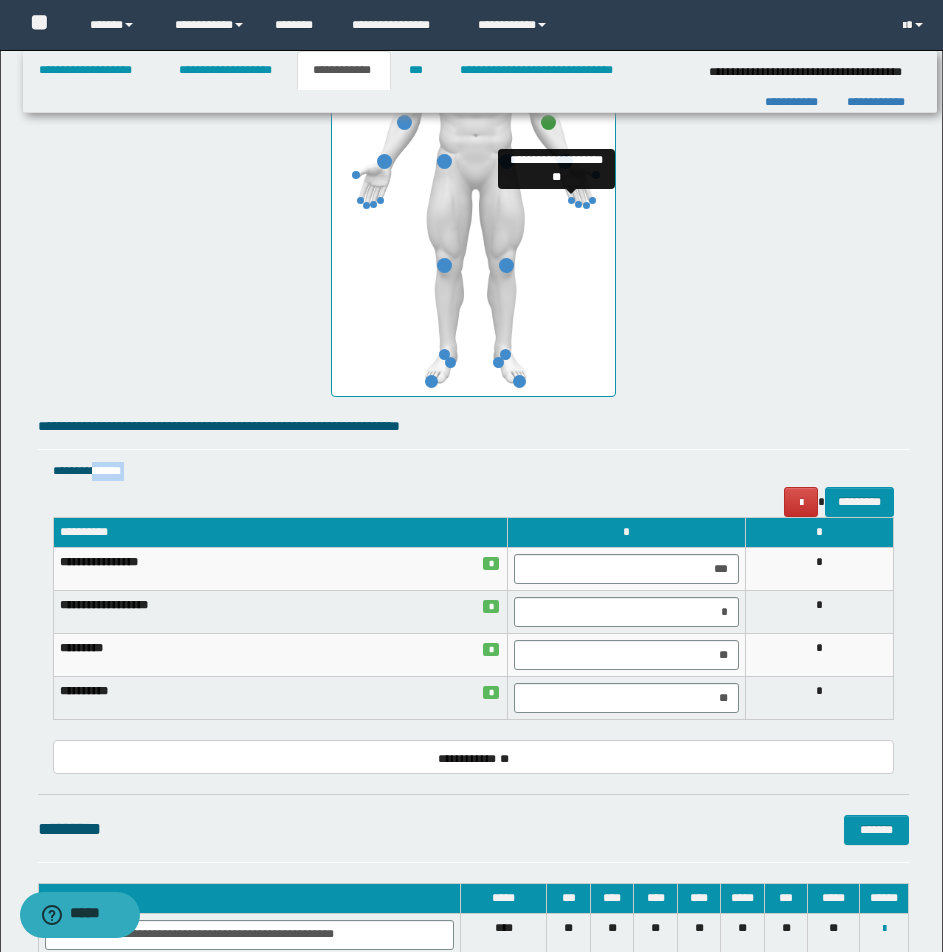 click at bounding box center (571, 200) 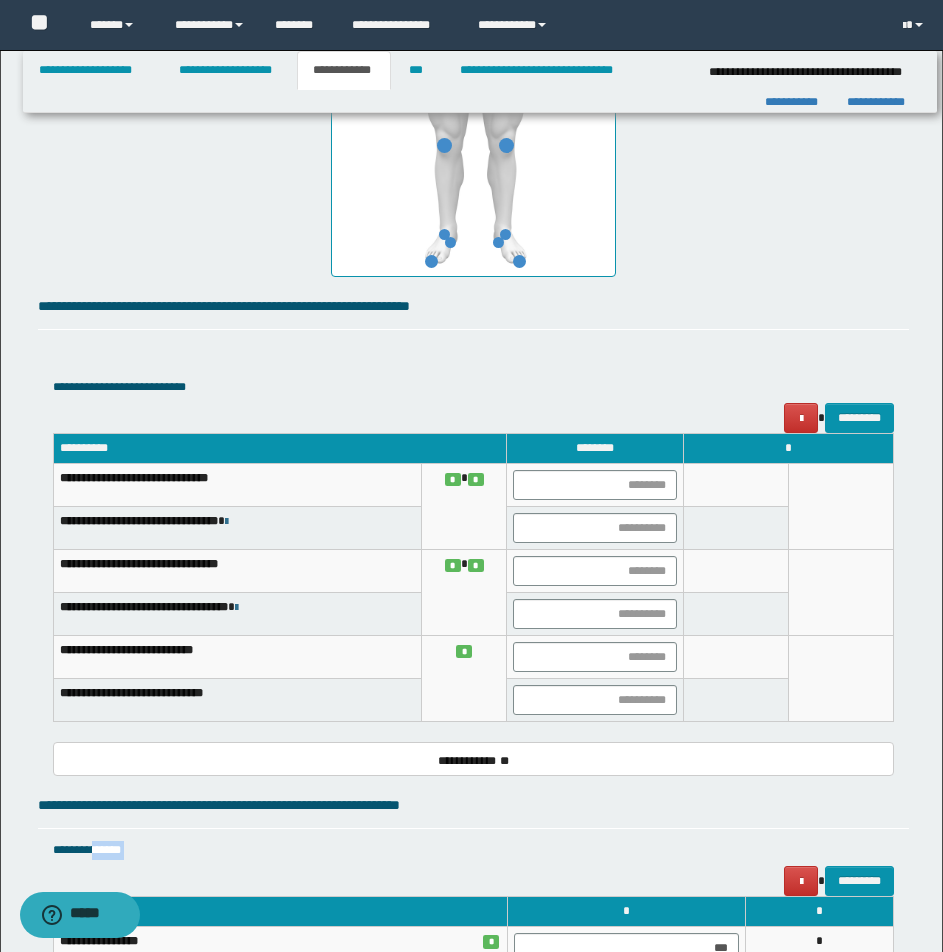 scroll, scrollTop: 1296, scrollLeft: 0, axis: vertical 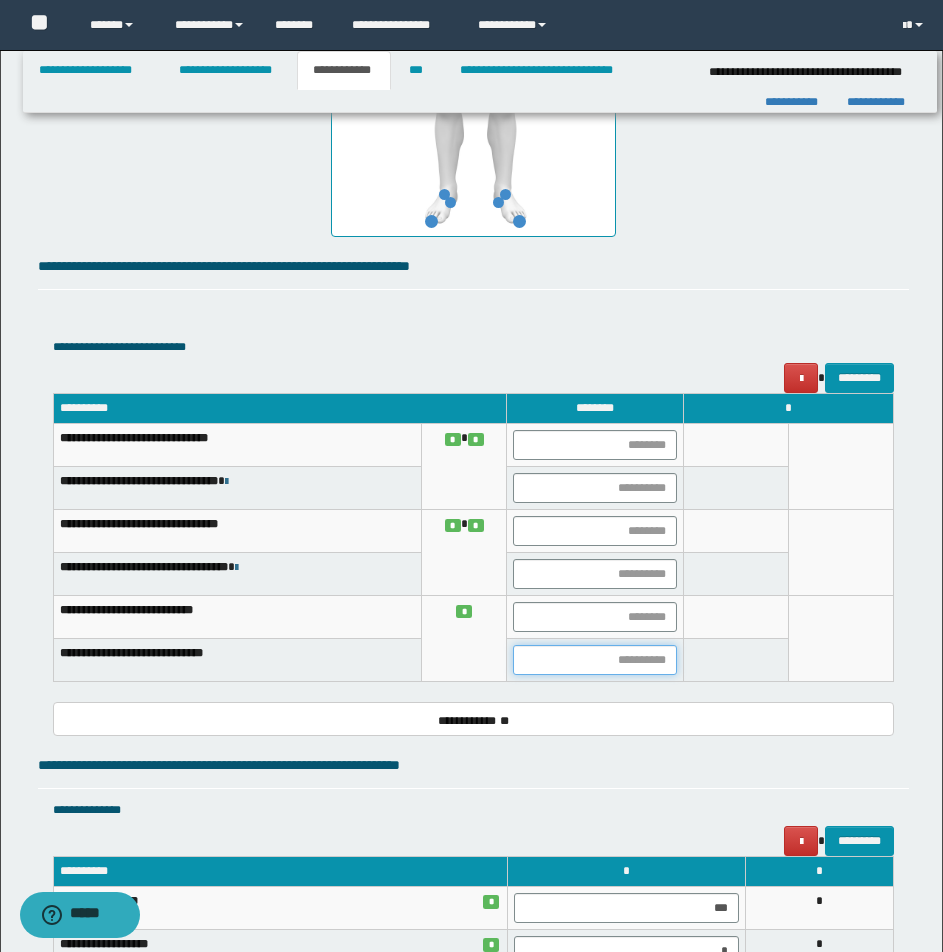 click at bounding box center [594, 660] 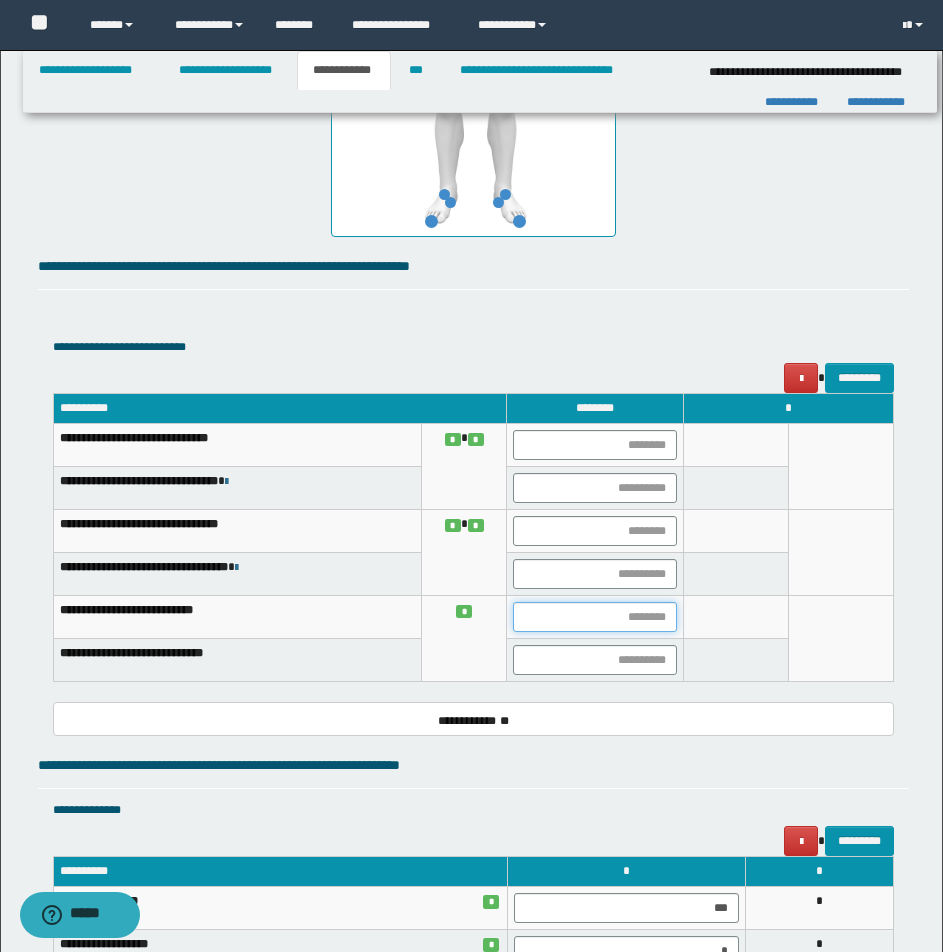 click at bounding box center [594, 617] 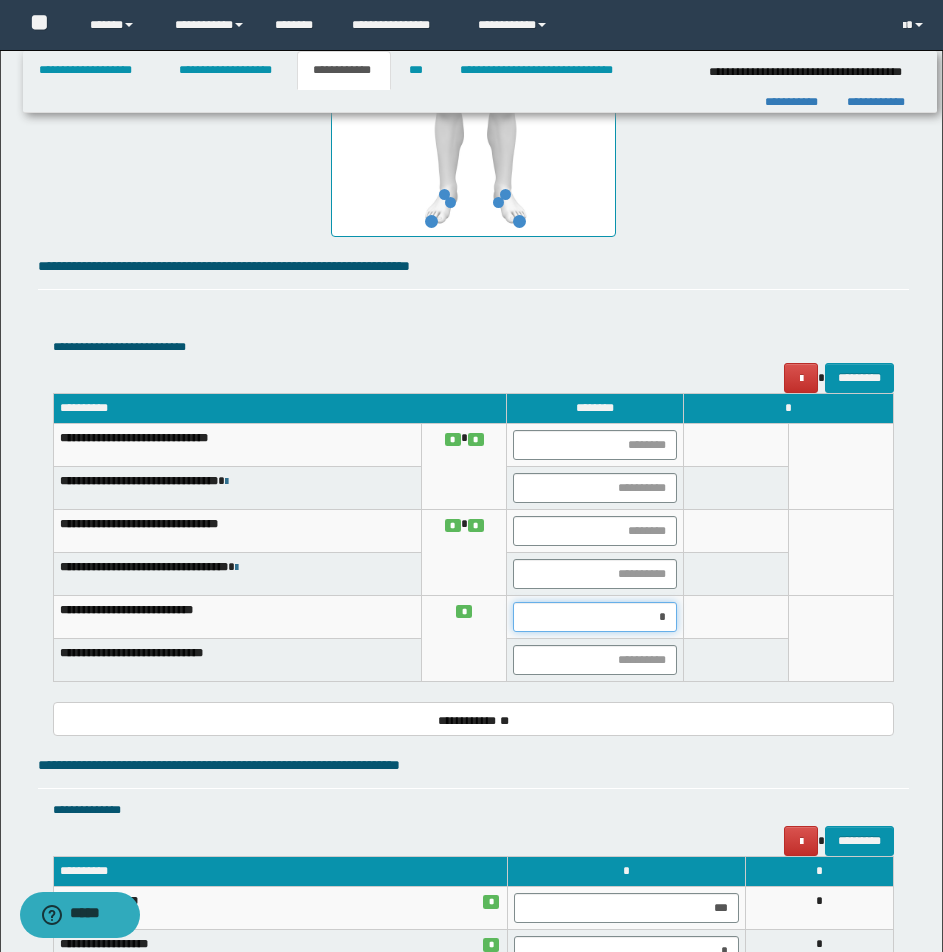 type on "**" 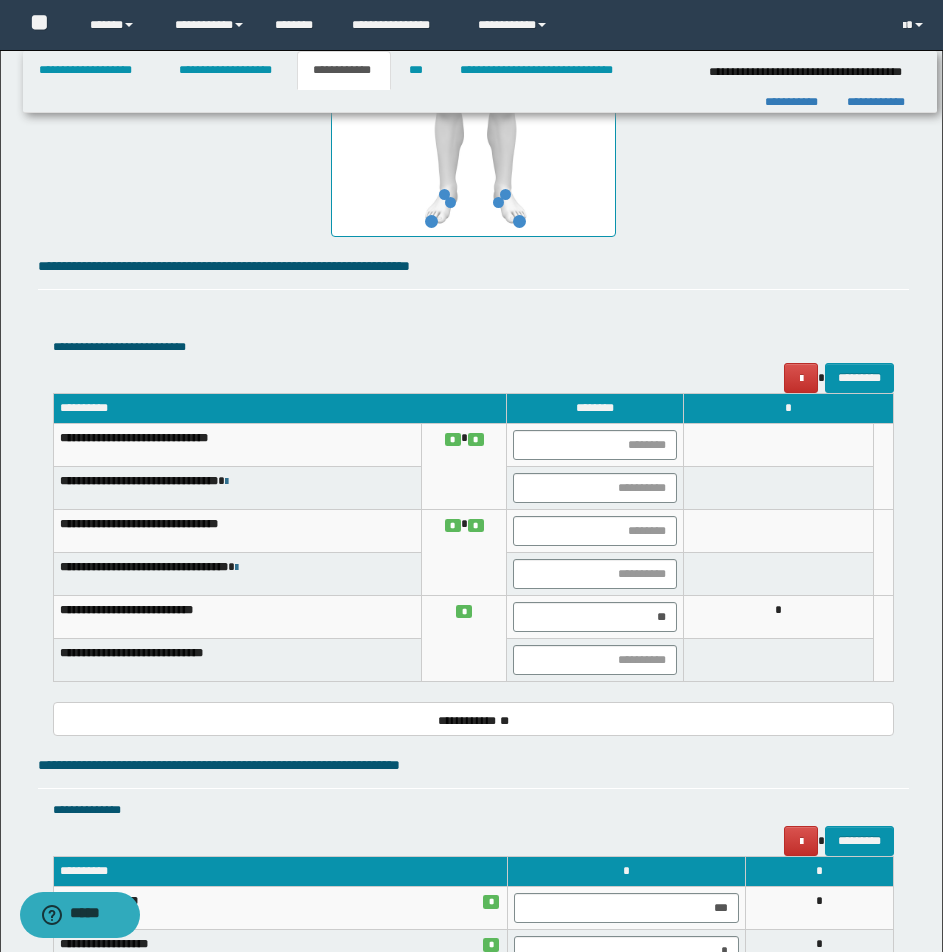 drag, startPoint x: 738, startPoint y: 618, endPoint x: 684, endPoint y: 646, distance: 60.827625 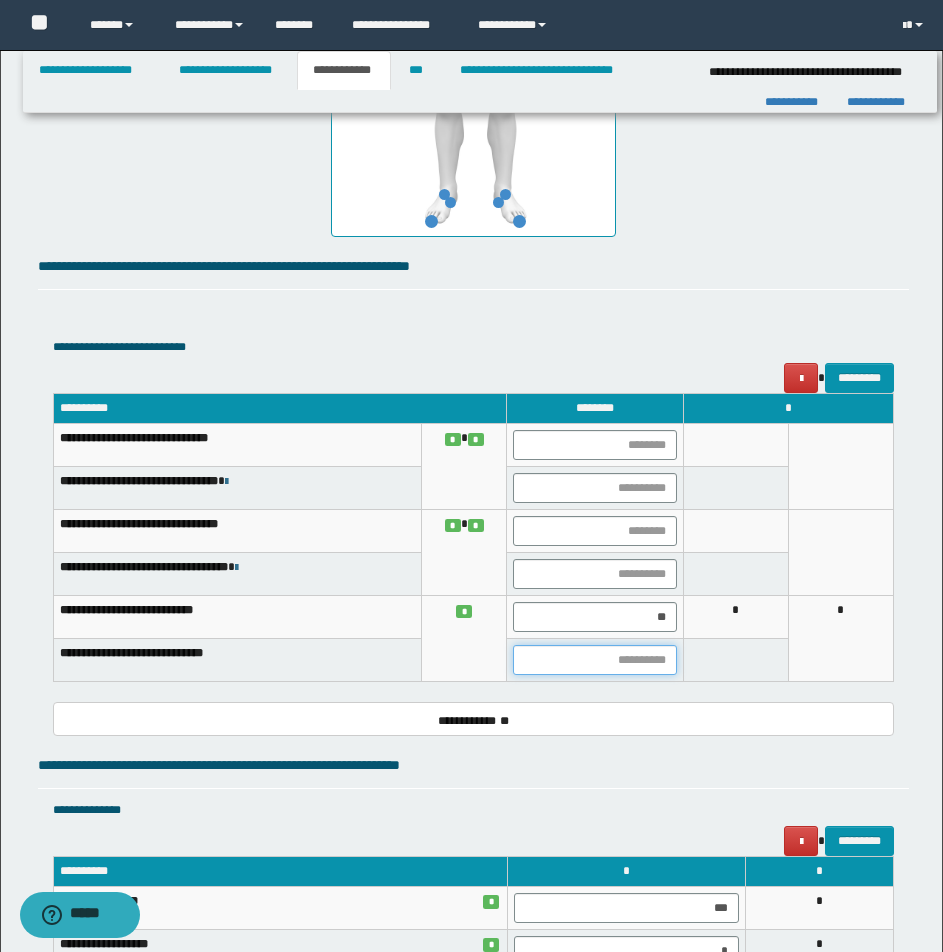 click at bounding box center (594, 660) 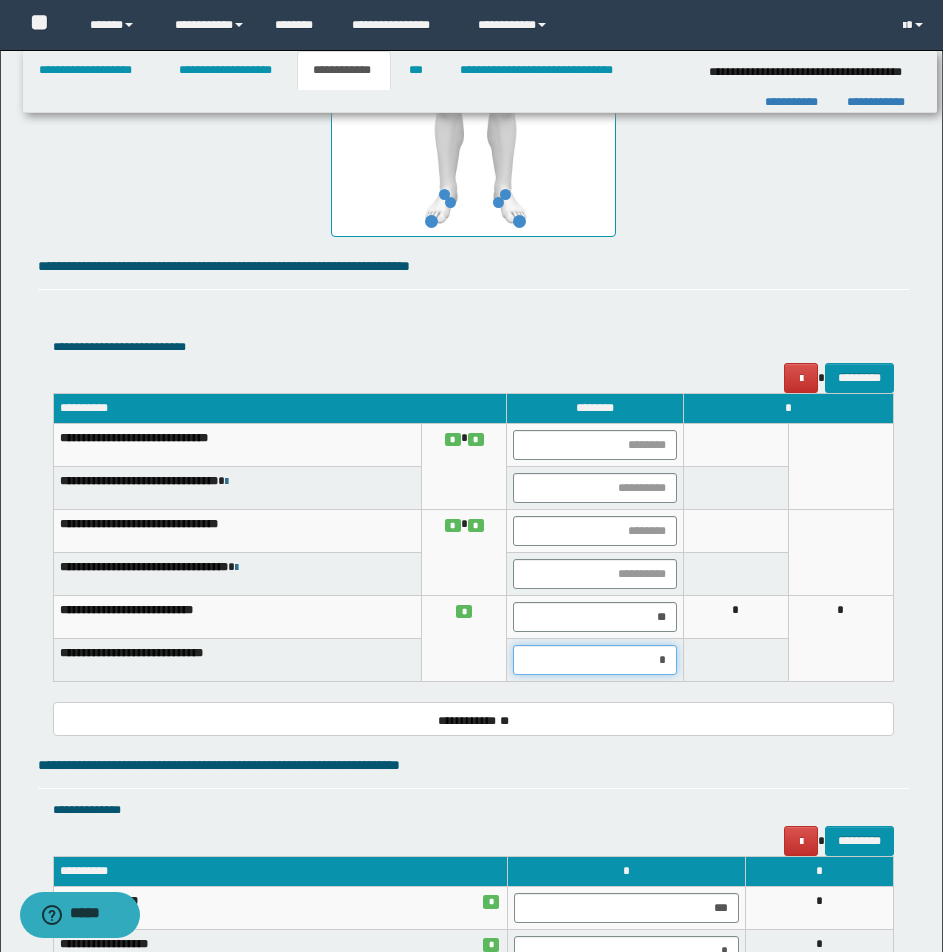type on "**" 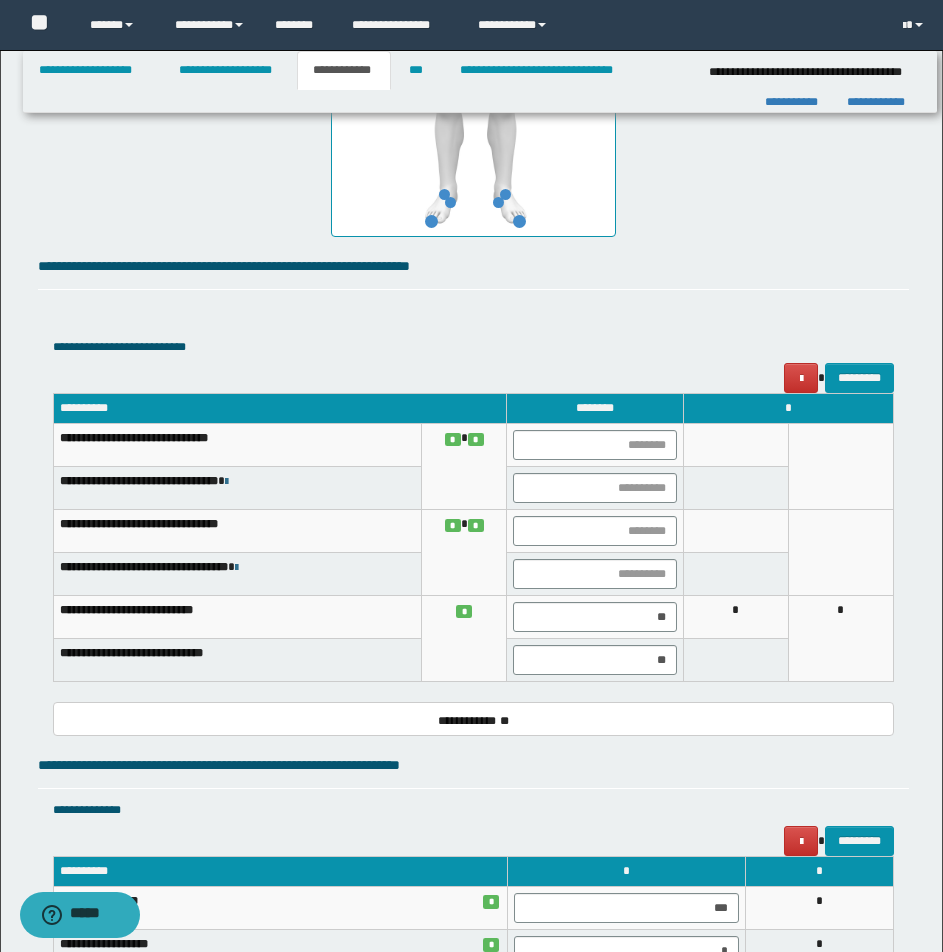 click at bounding box center [735, 660] 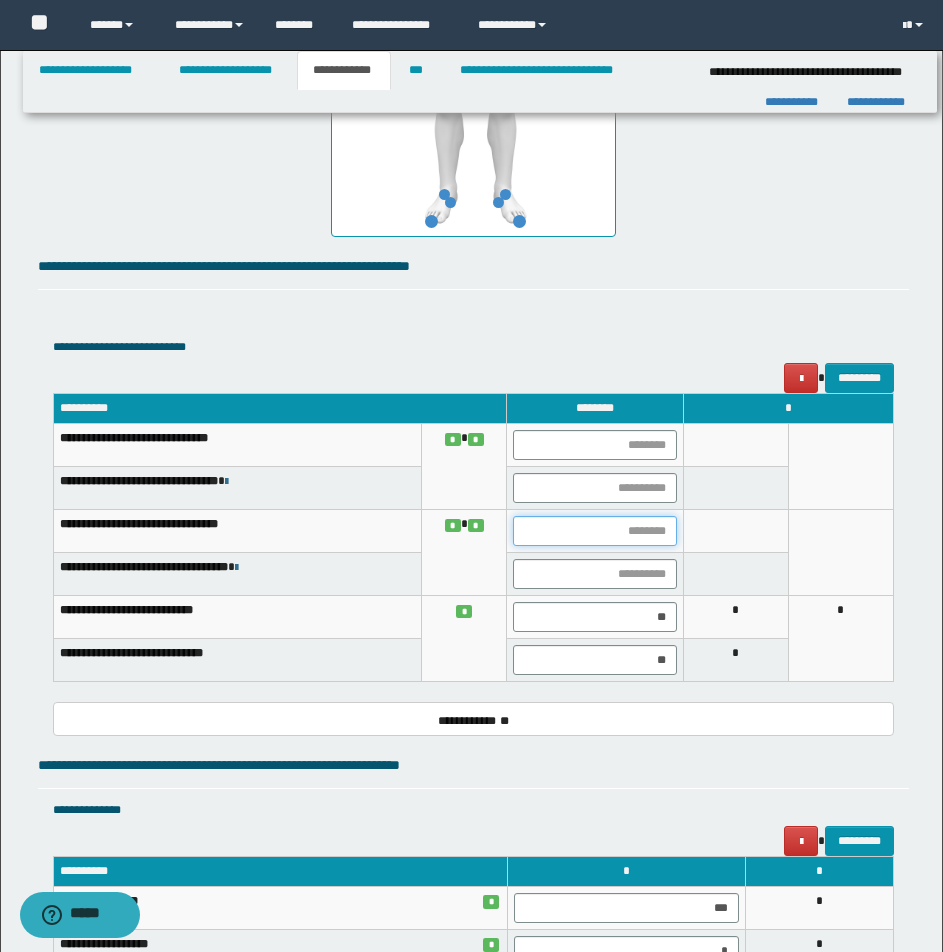 click at bounding box center [594, 531] 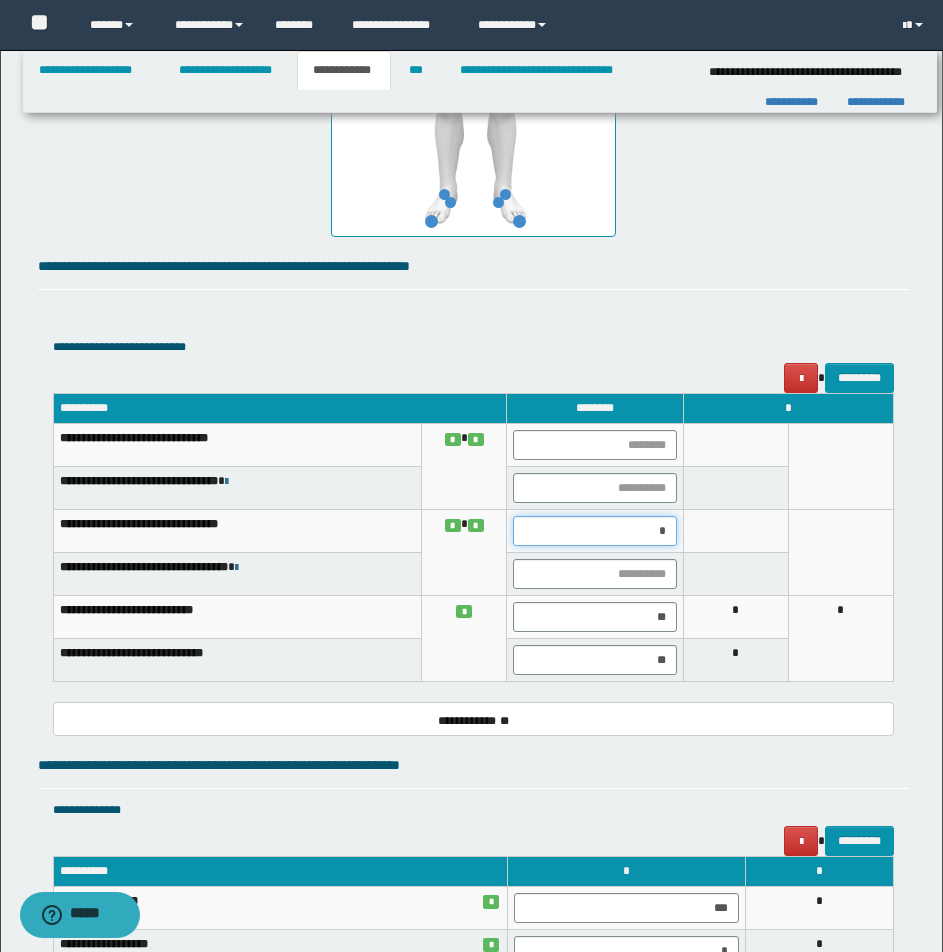 type on "**" 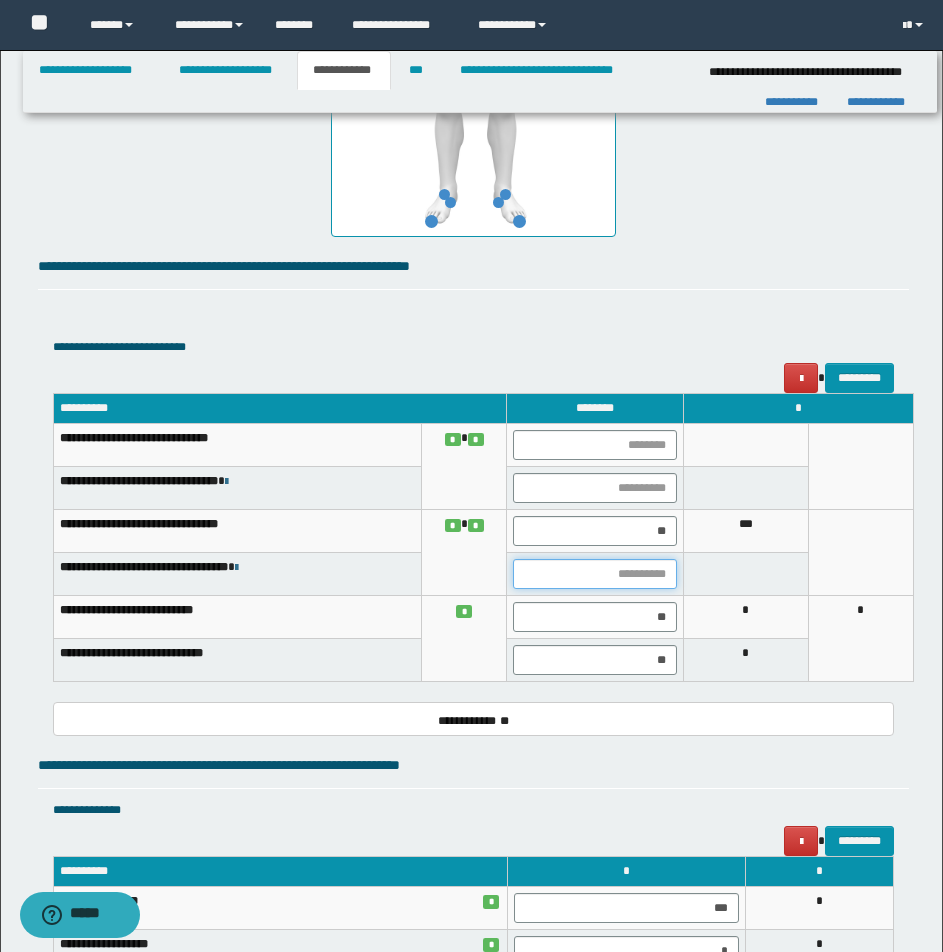 click at bounding box center (594, 574) 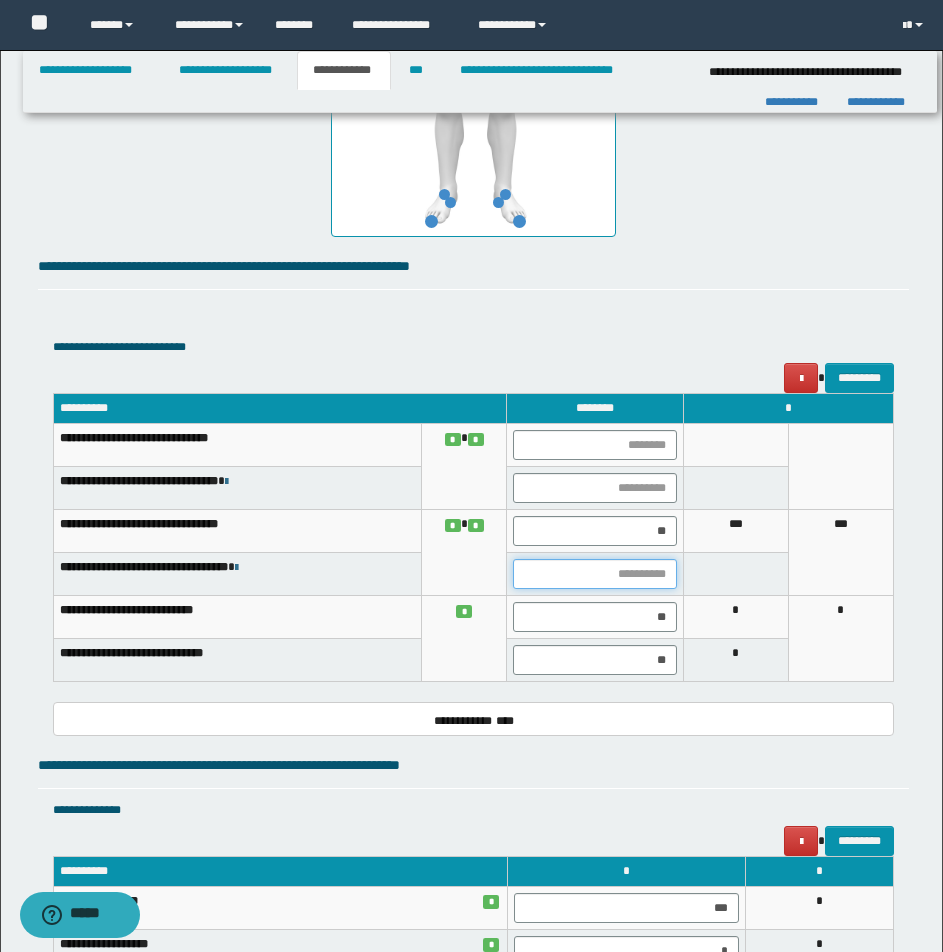 type on "*" 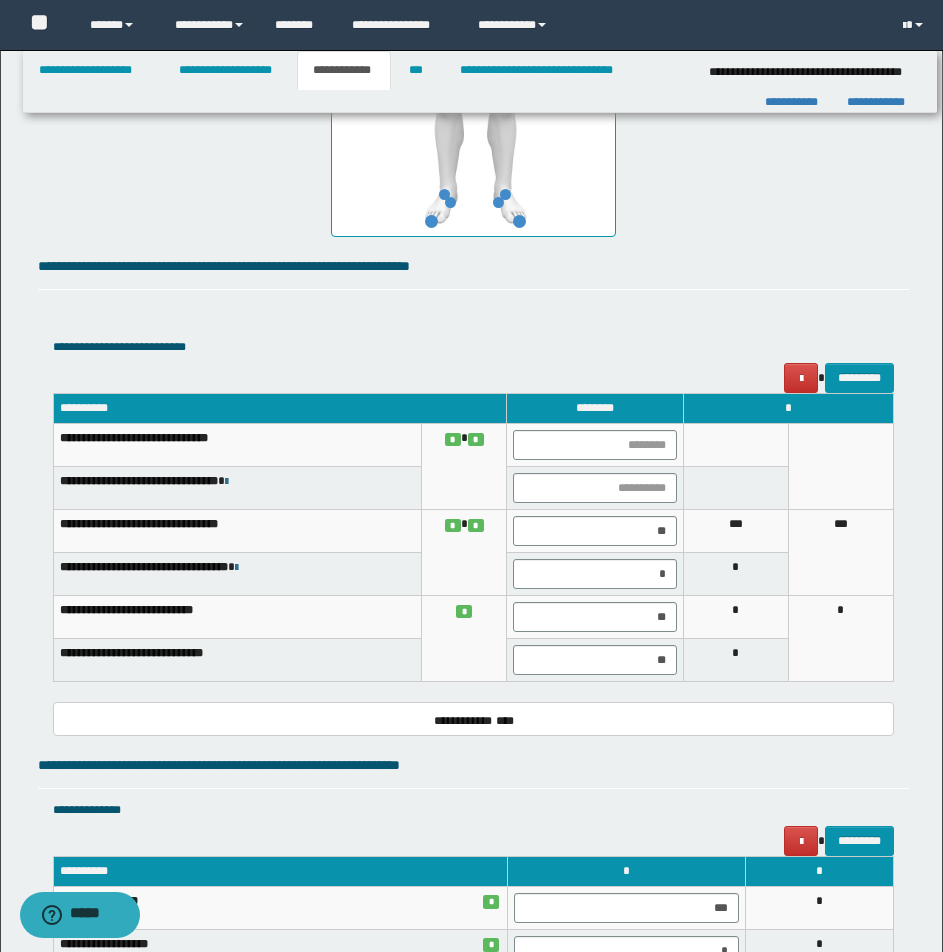 click on "*" at bounding box center (735, 574) 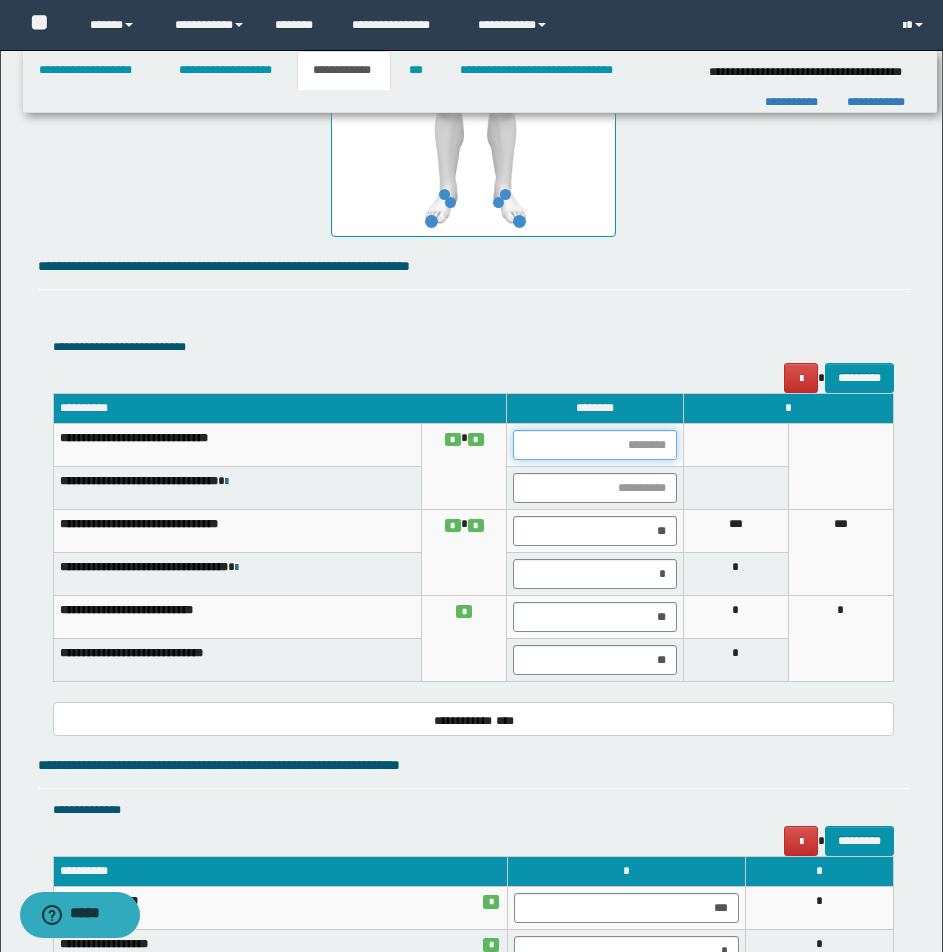click at bounding box center (594, 445) 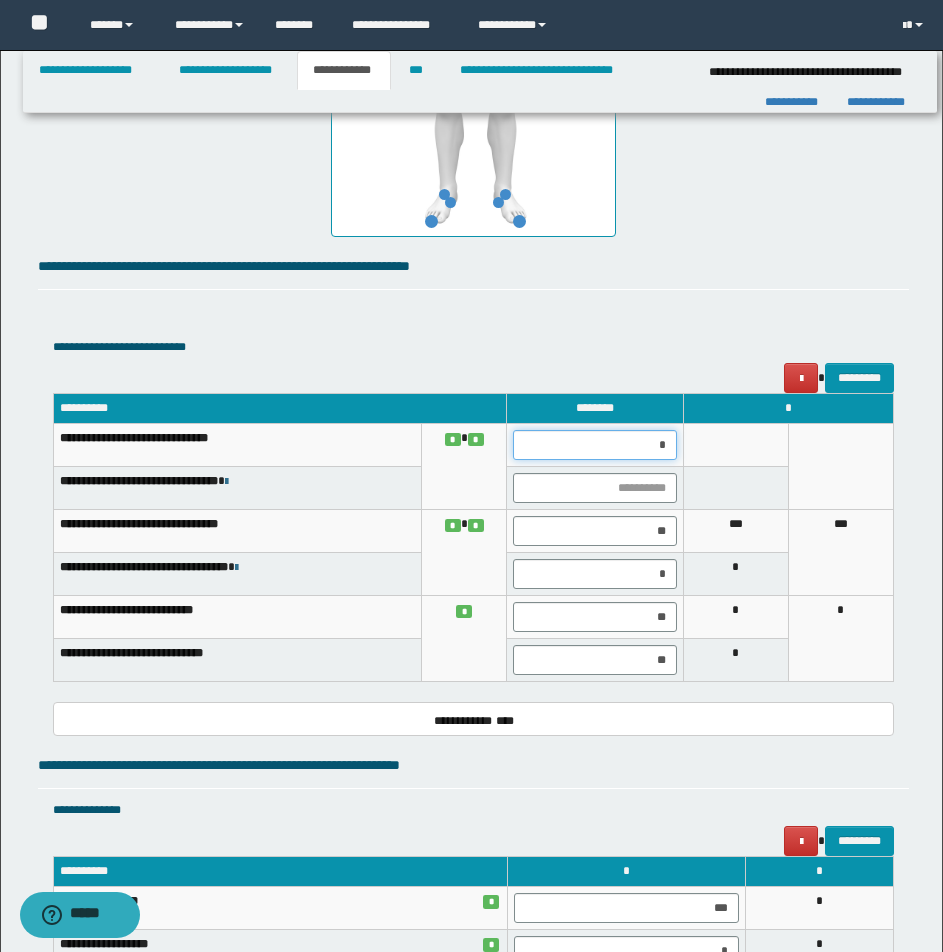 type on "**" 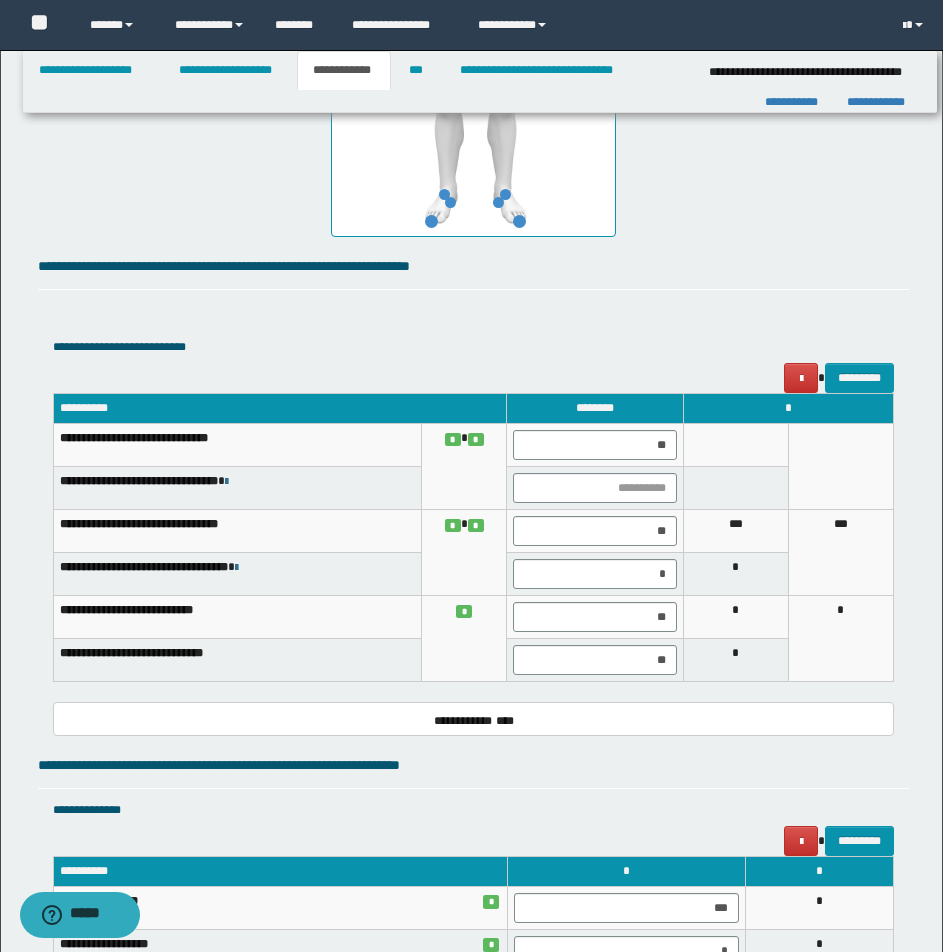 click at bounding box center [735, 445] 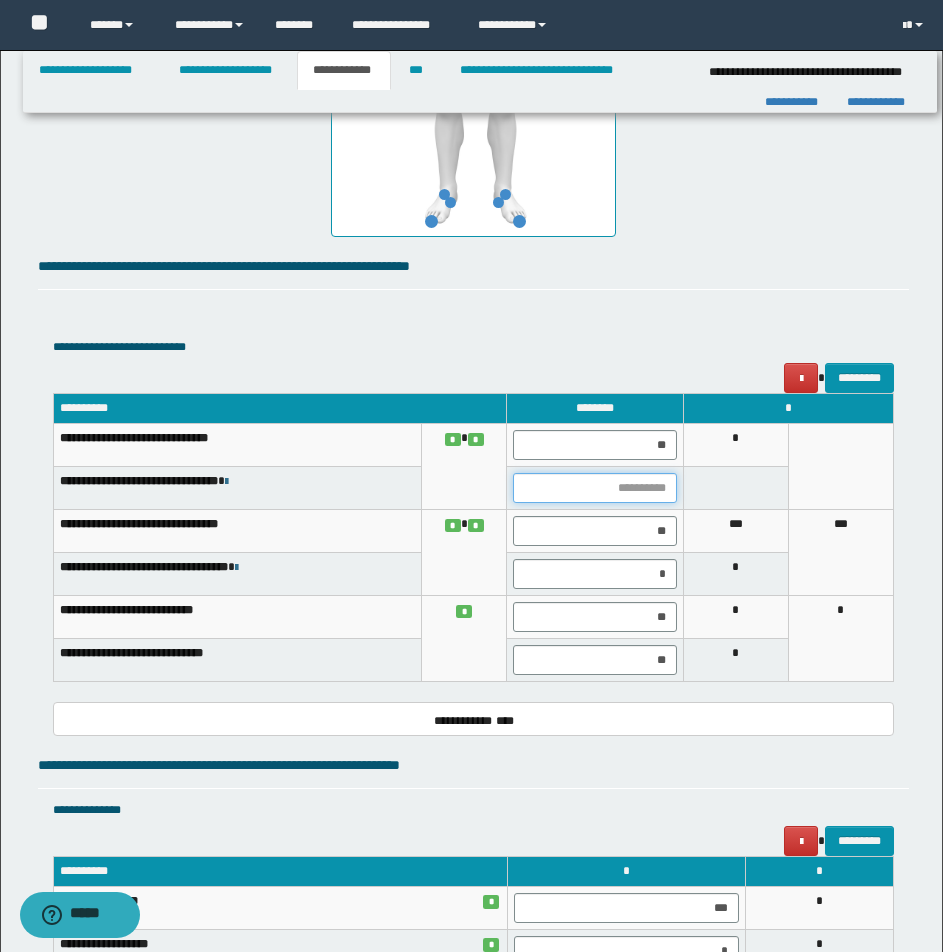 click at bounding box center (594, 488) 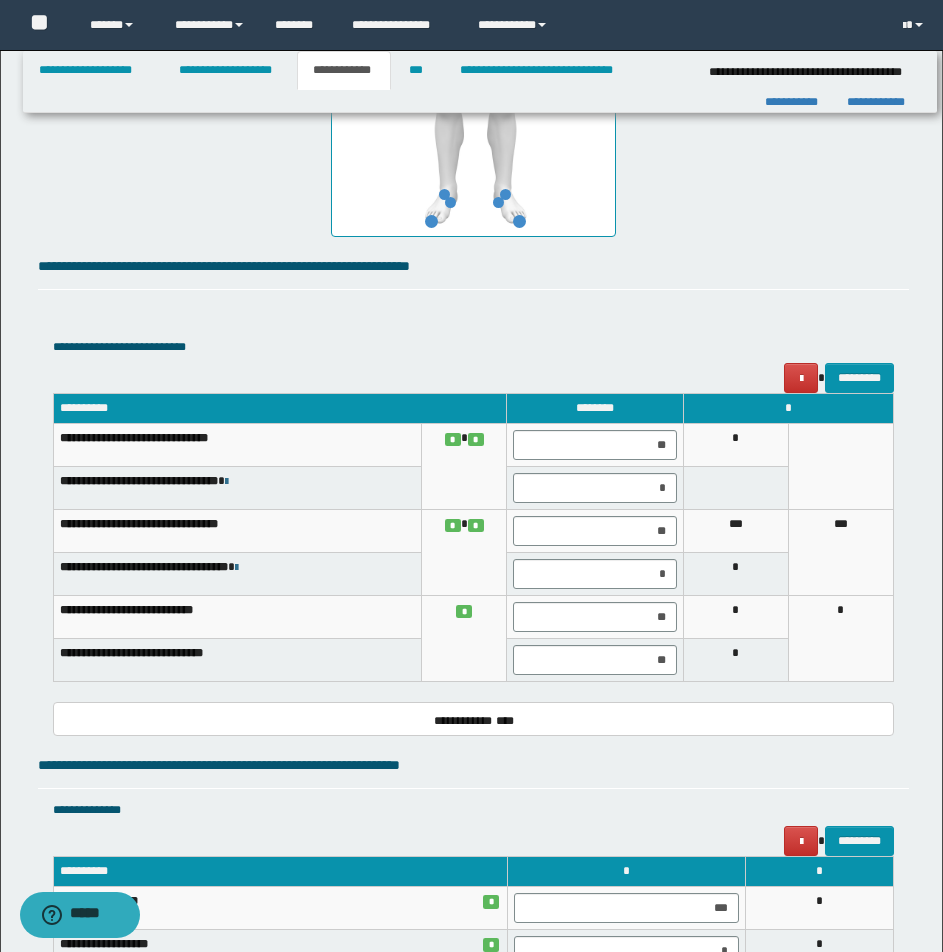 click at bounding box center (735, 488) 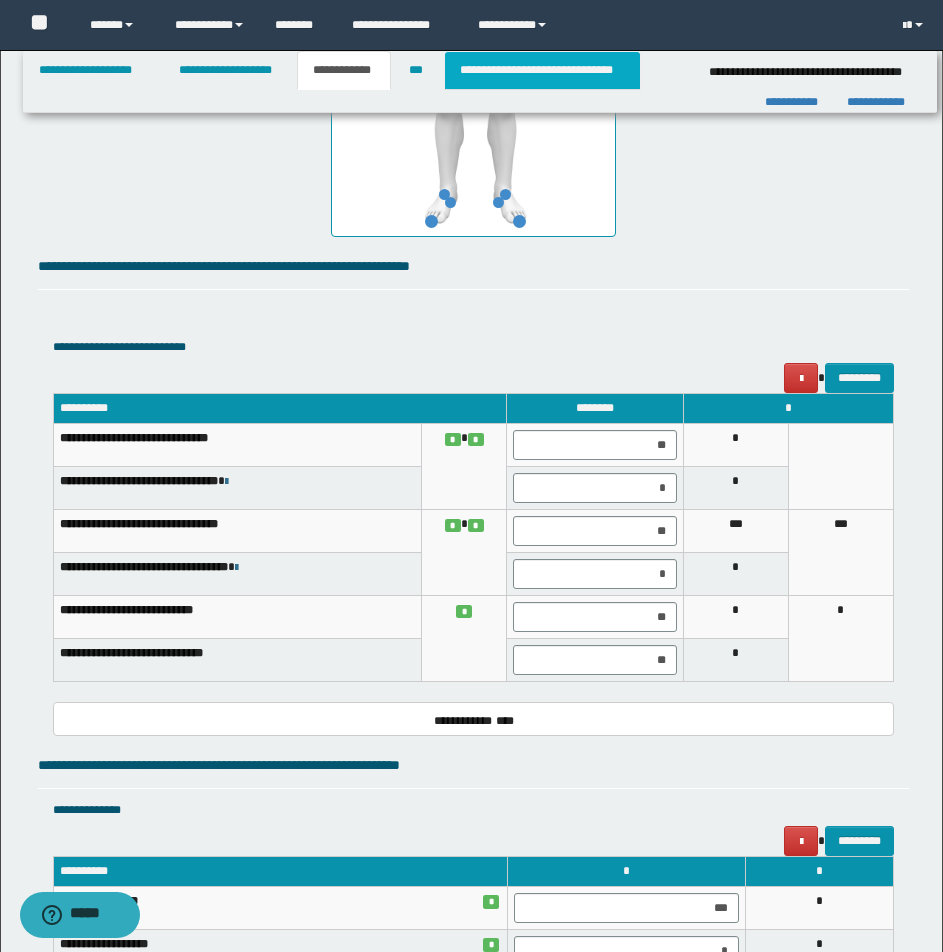 click on "**********" at bounding box center (542, 70) 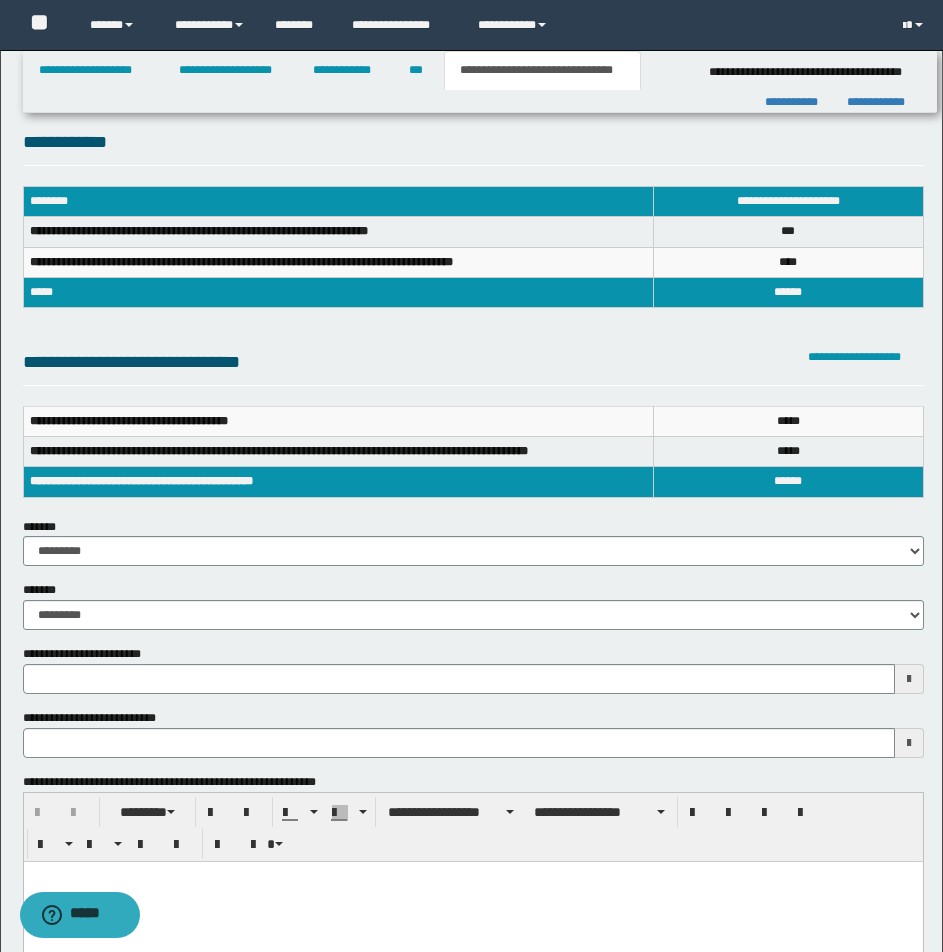 scroll, scrollTop: 0, scrollLeft: 0, axis: both 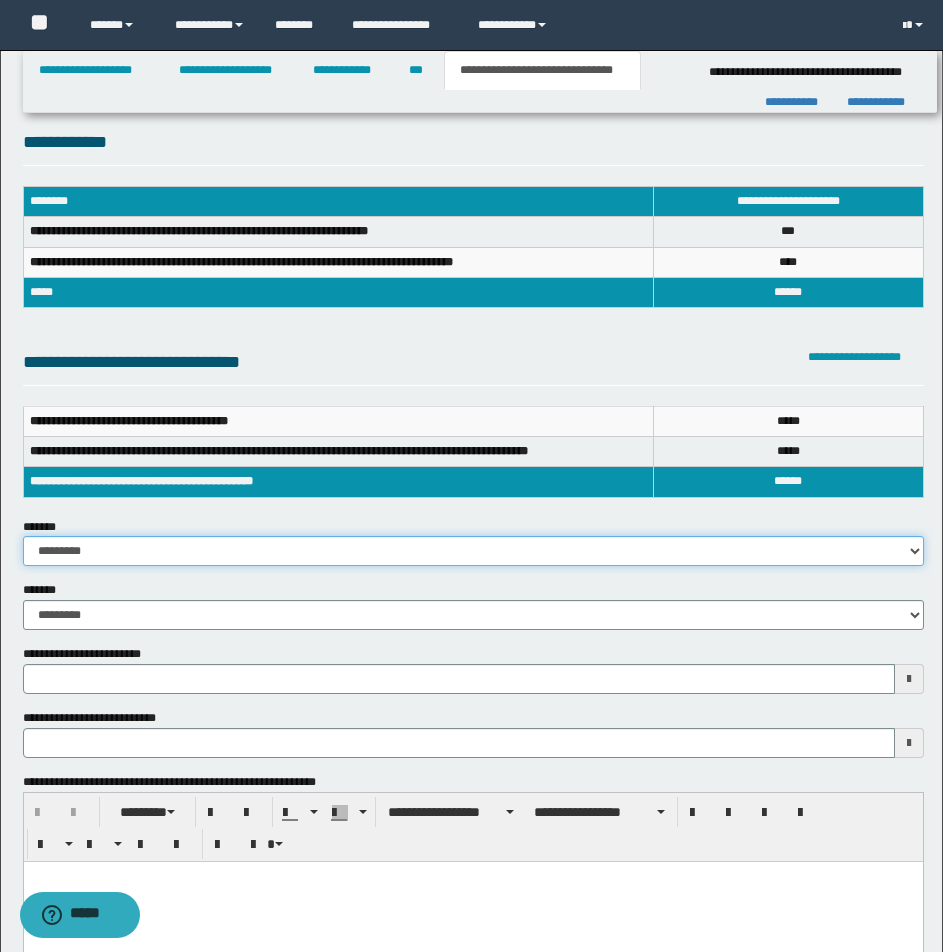 click on "**********" at bounding box center (473, 551) 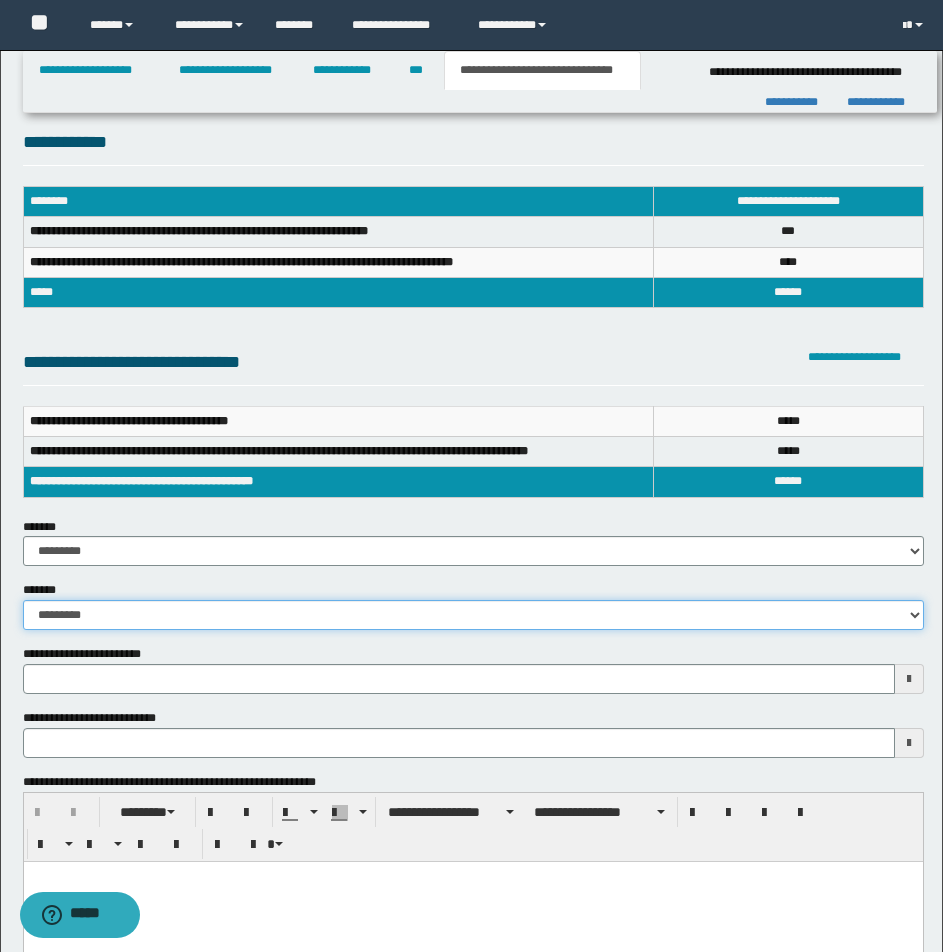 drag, startPoint x: 917, startPoint y: 615, endPoint x: 842, endPoint y: 628, distance: 76.11833 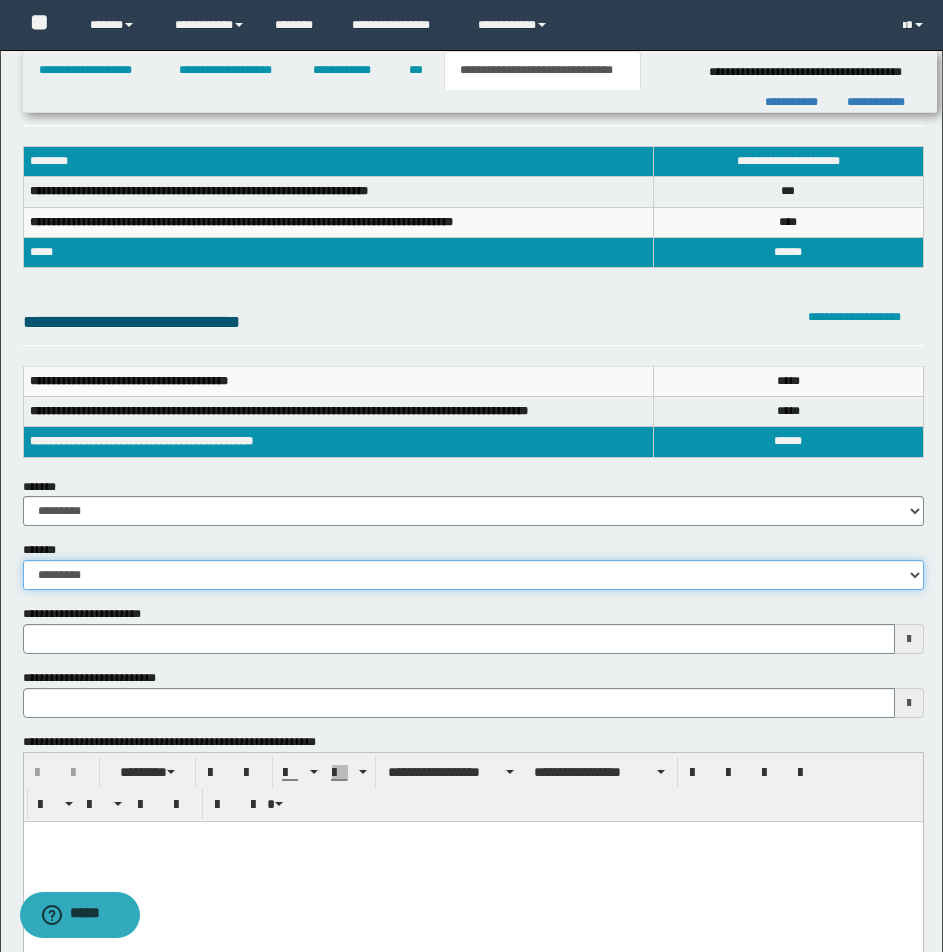 scroll, scrollTop: 80, scrollLeft: 0, axis: vertical 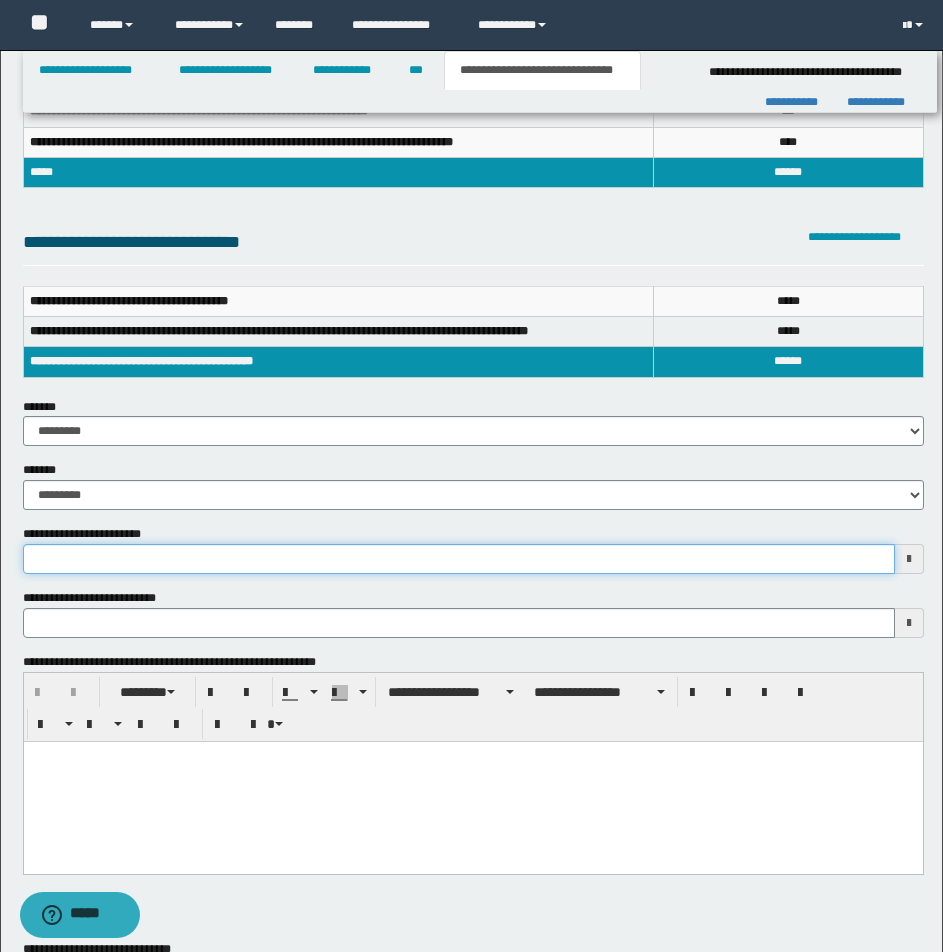 click on "**********" at bounding box center [459, 559] 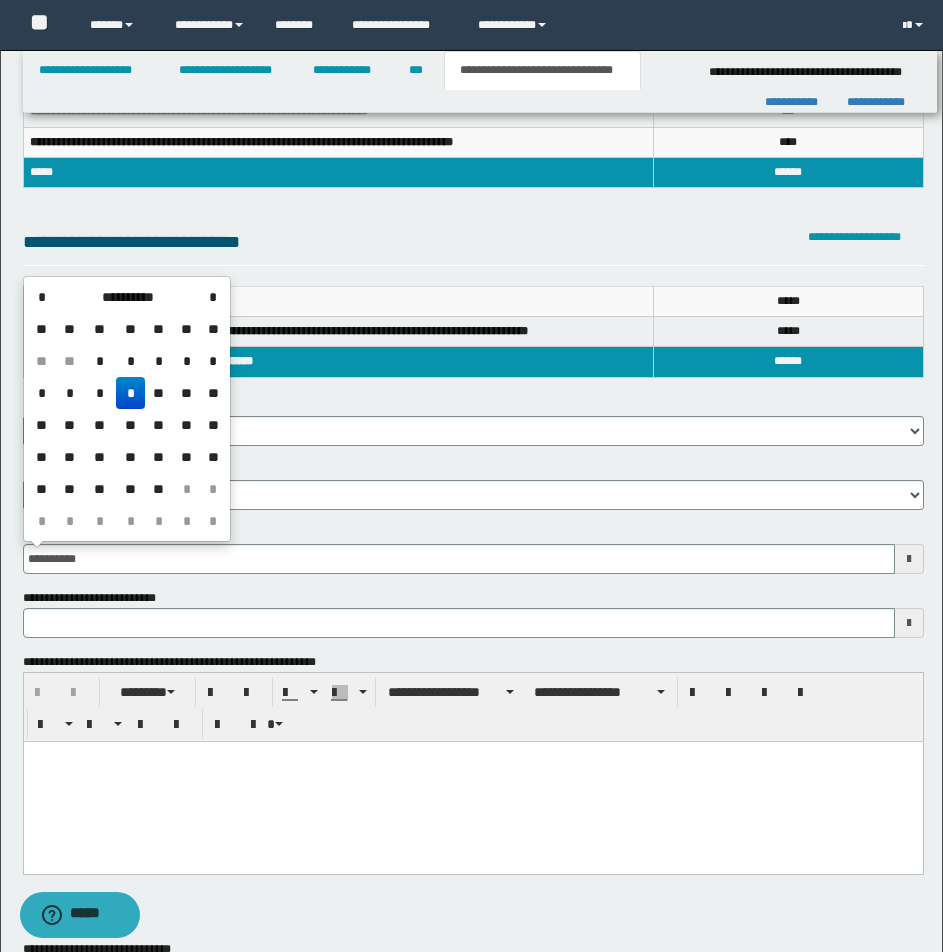 click on "*" at bounding box center [130, 393] 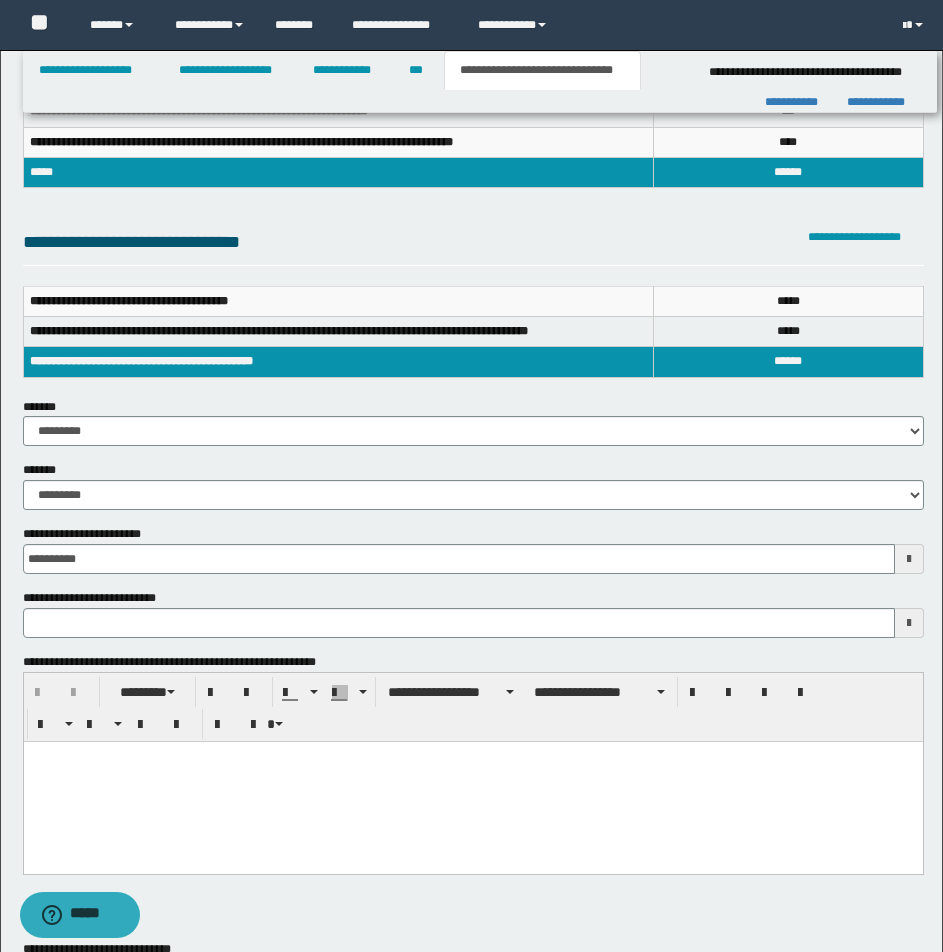 click at bounding box center (472, 756) 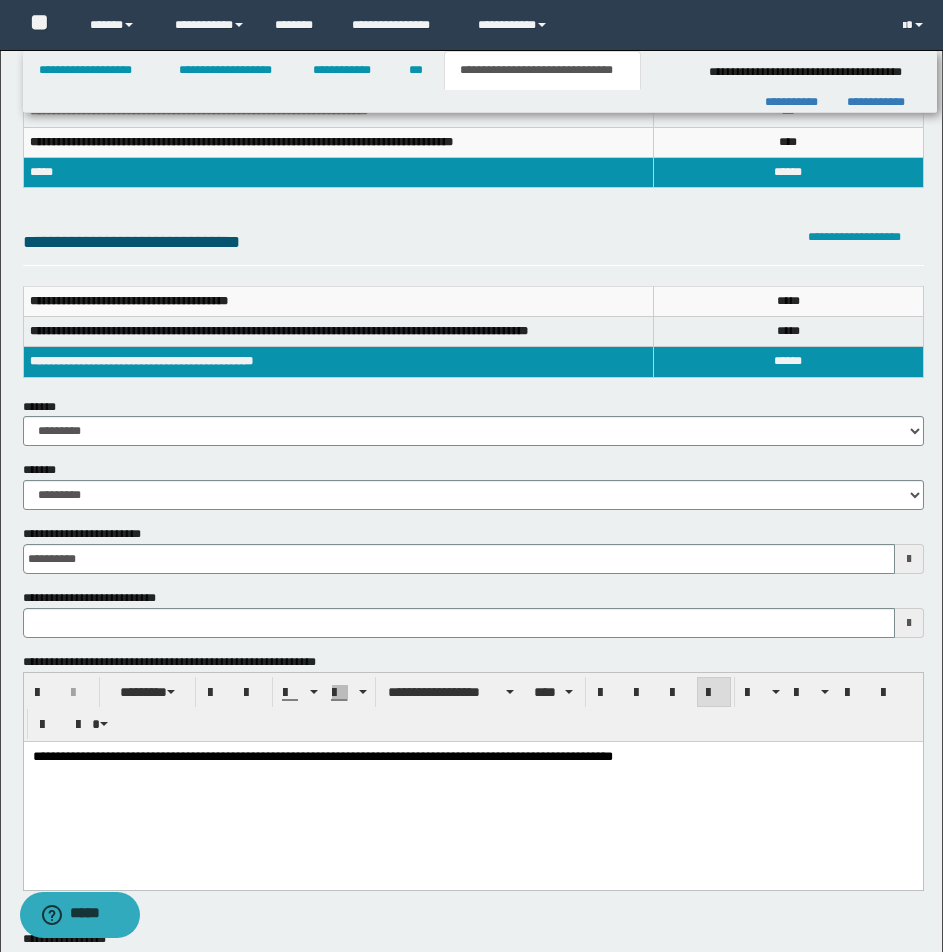 type 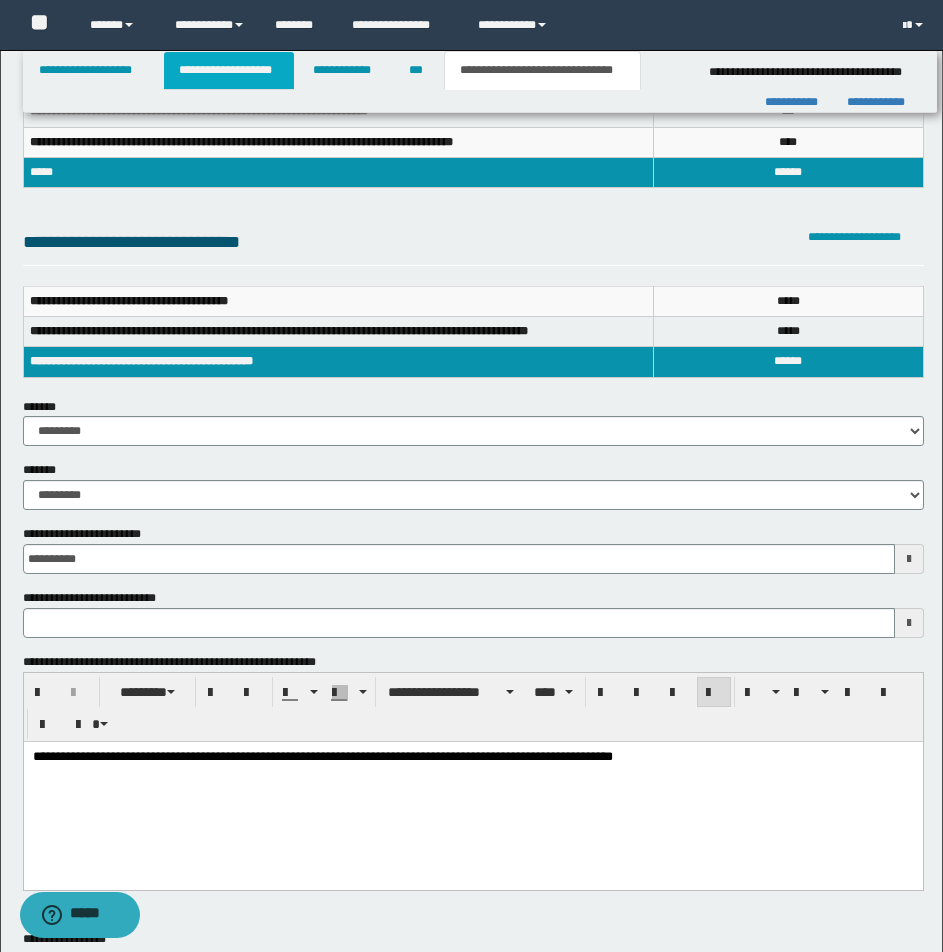 click on "**********" at bounding box center (229, 70) 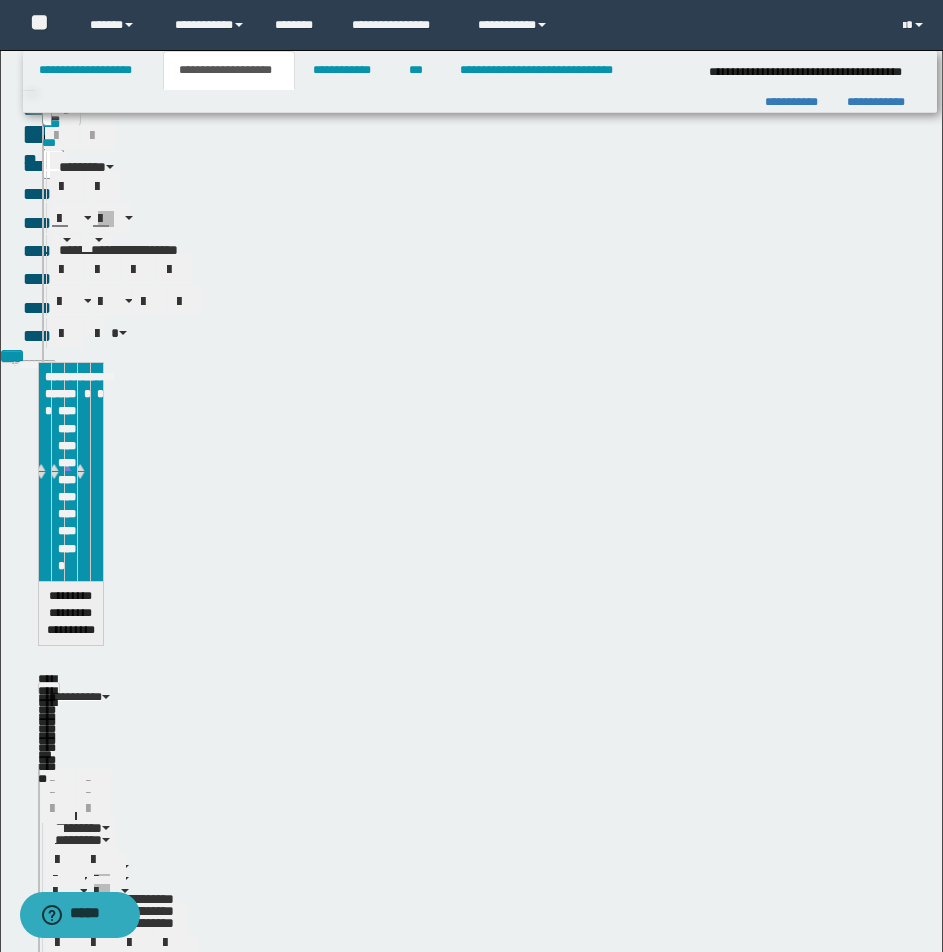 scroll, scrollTop: 151, scrollLeft: 0, axis: vertical 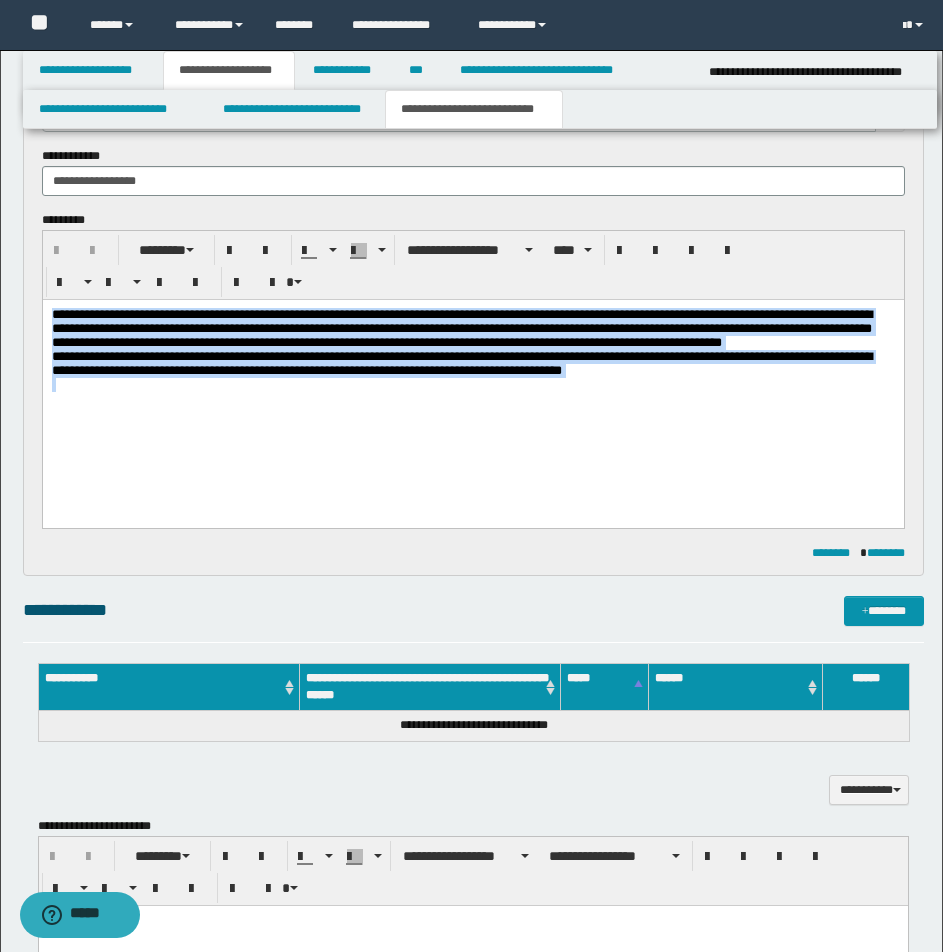 drag, startPoint x: 51, startPoint y: 316, endPoint x: 739, endPoint y: 467, distance: 704.3756 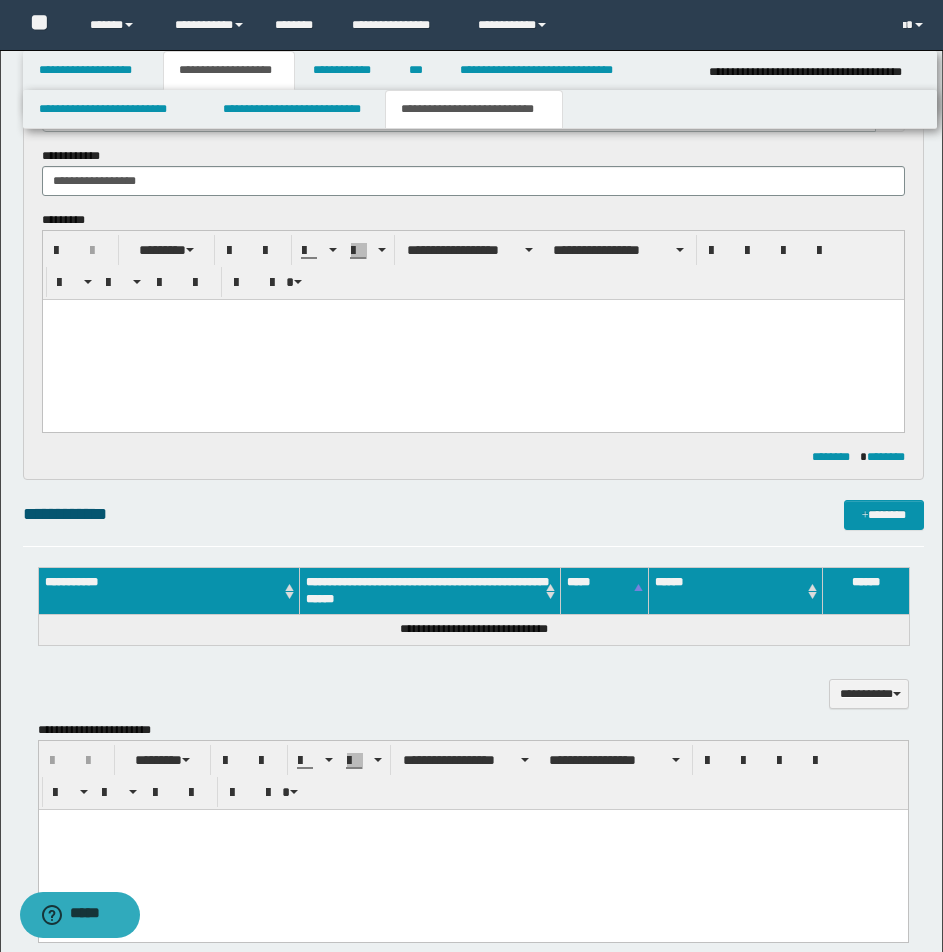 type 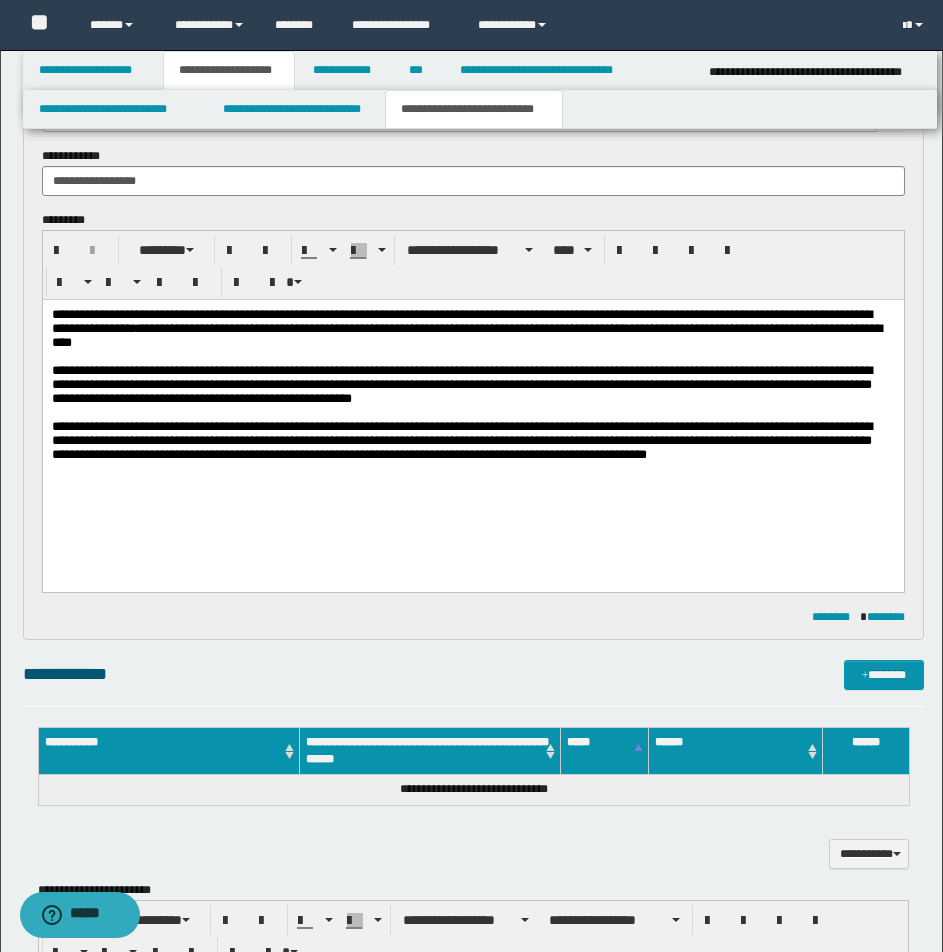 click on "**********" at bounding box center (472, 329) 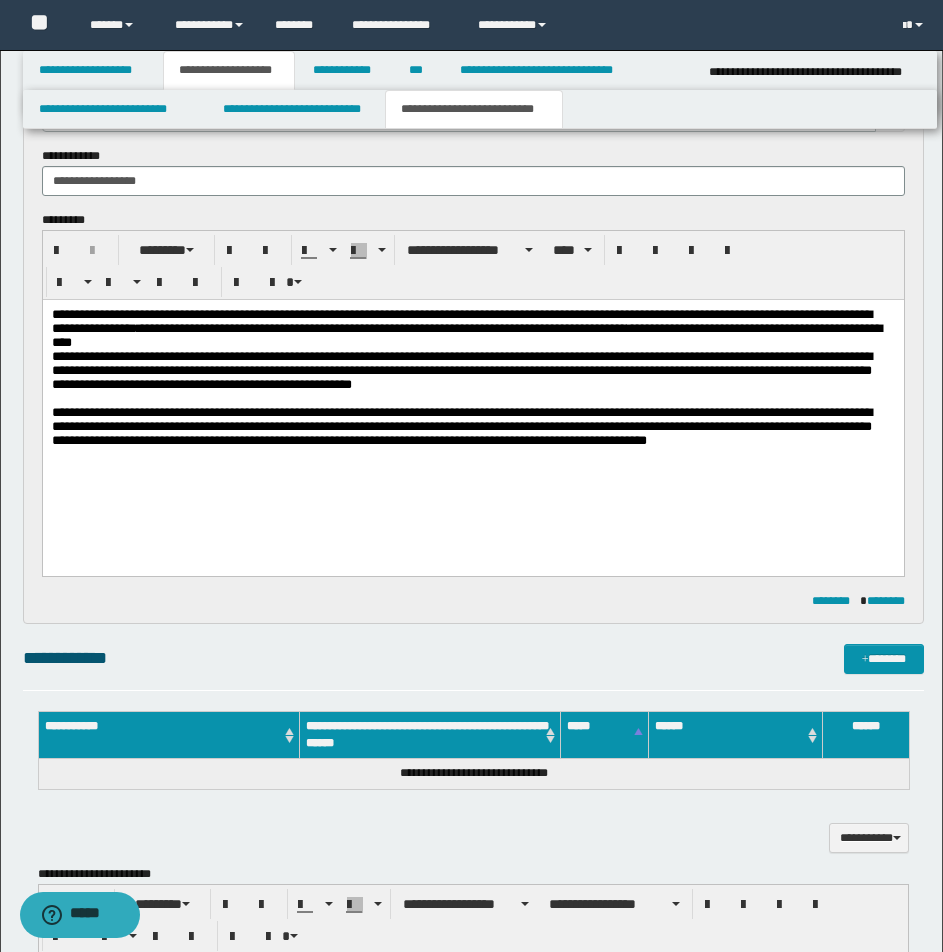 click on "**********" at bounding box center [472, 371] 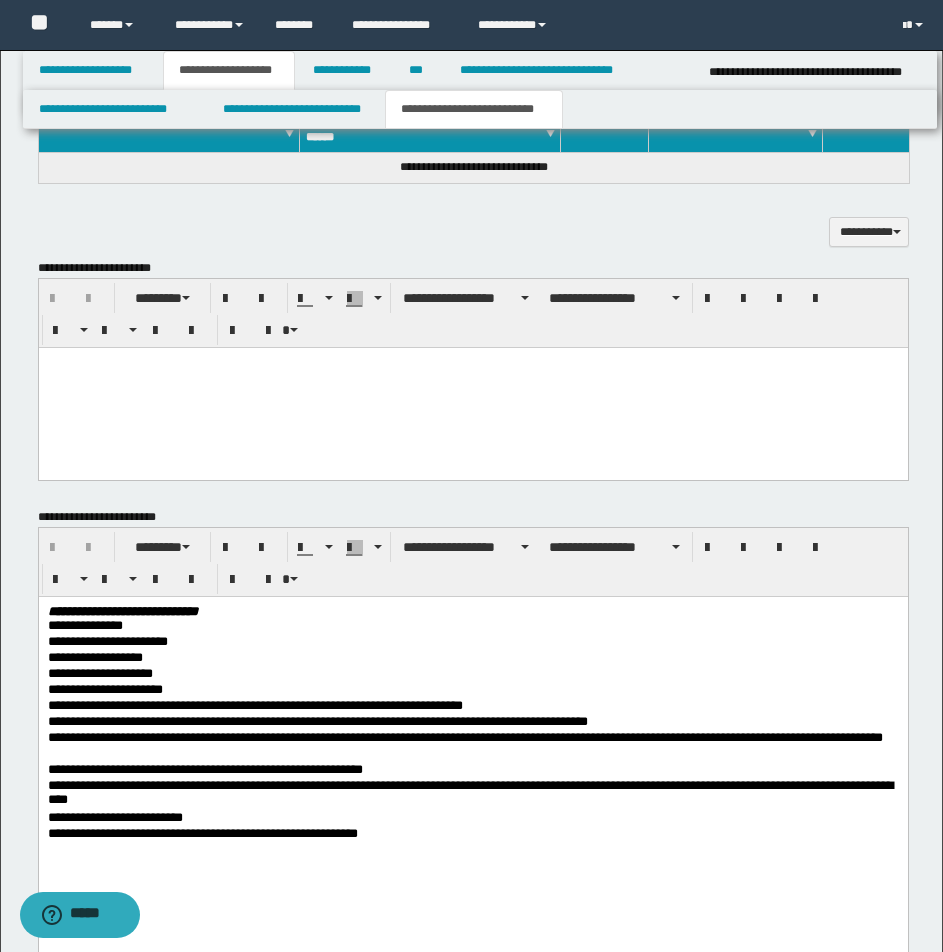 scroll, scrollTop: 929, scrollLeft: 0, axis: vertical 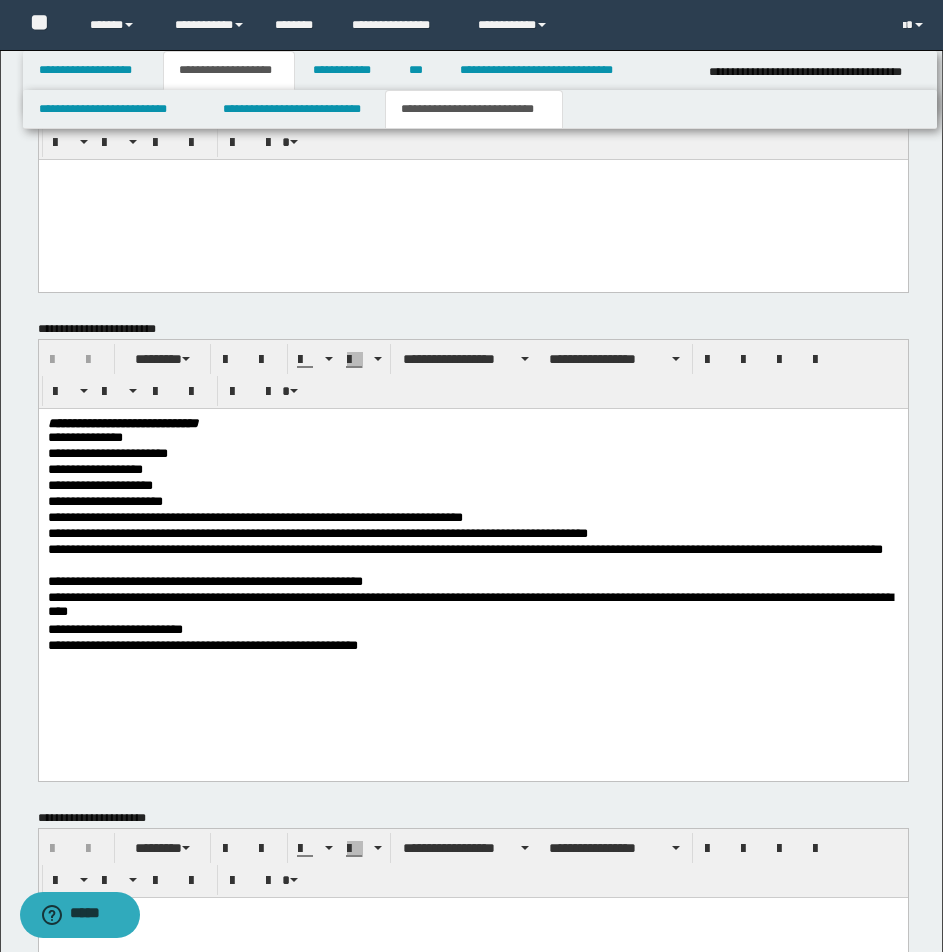 click at bounding box center [472, 174] 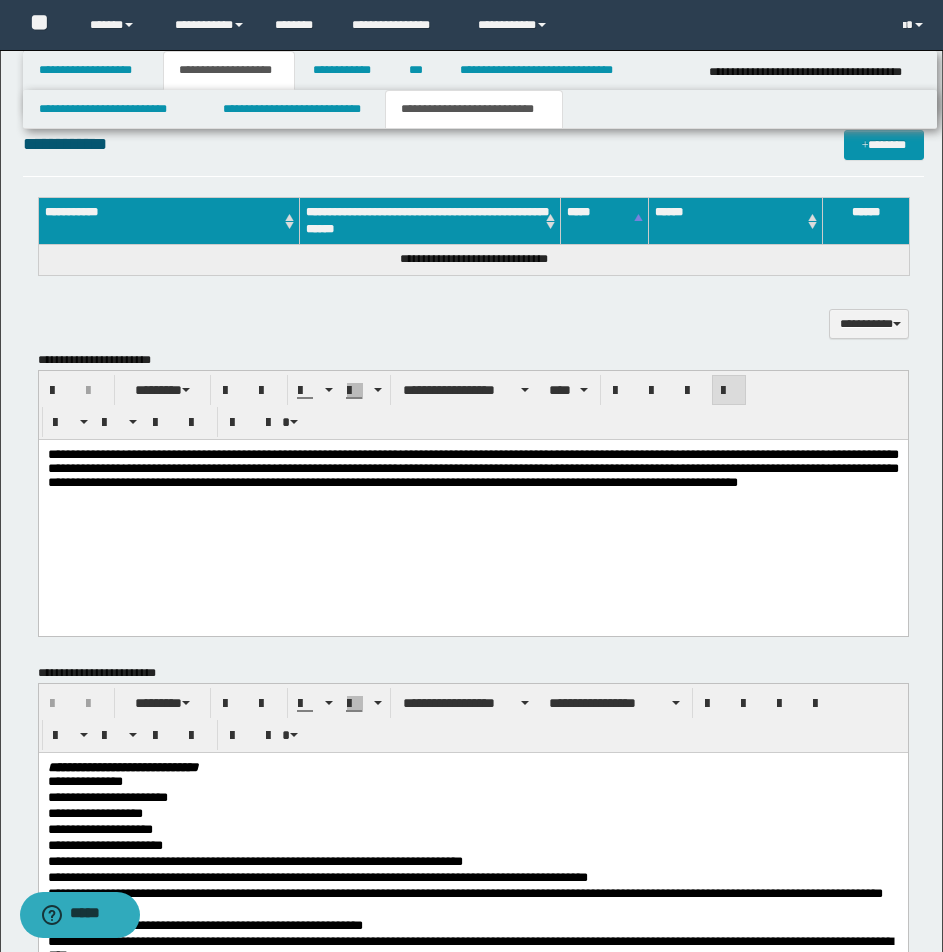 scroll, scrollTop: 609, scrollLeft: 0, axis: vertical 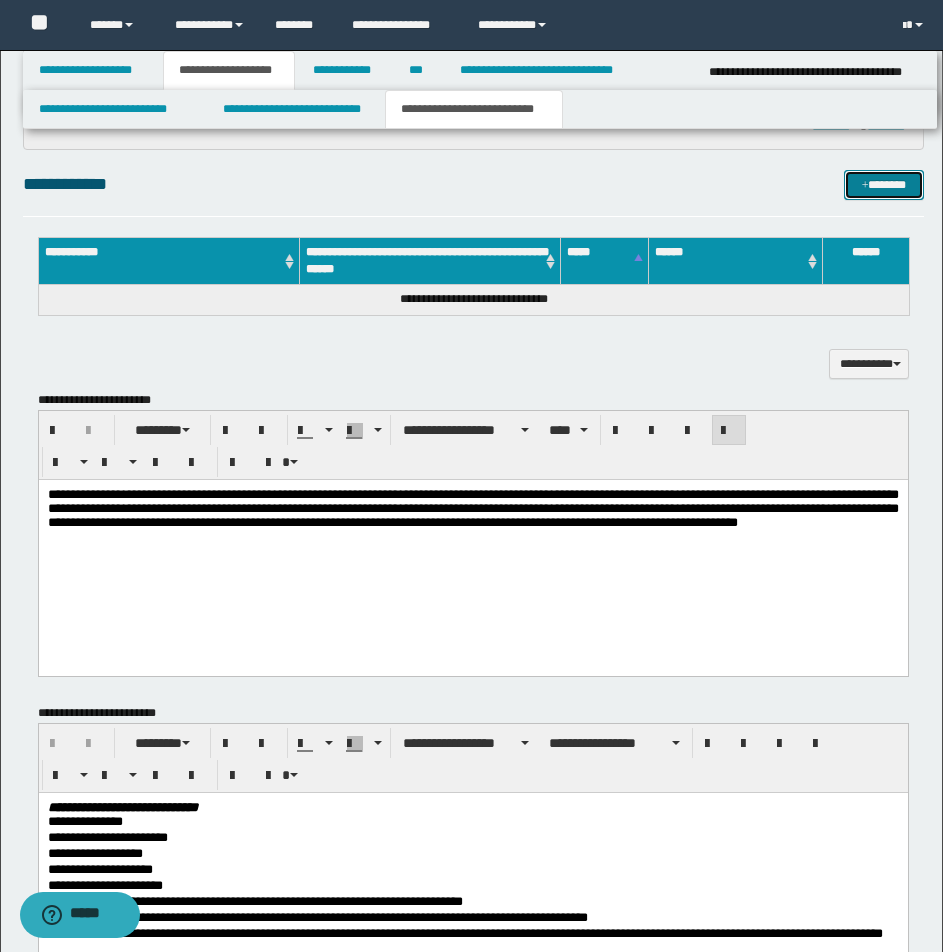 click on "*******" at bounding box center (884, 185) 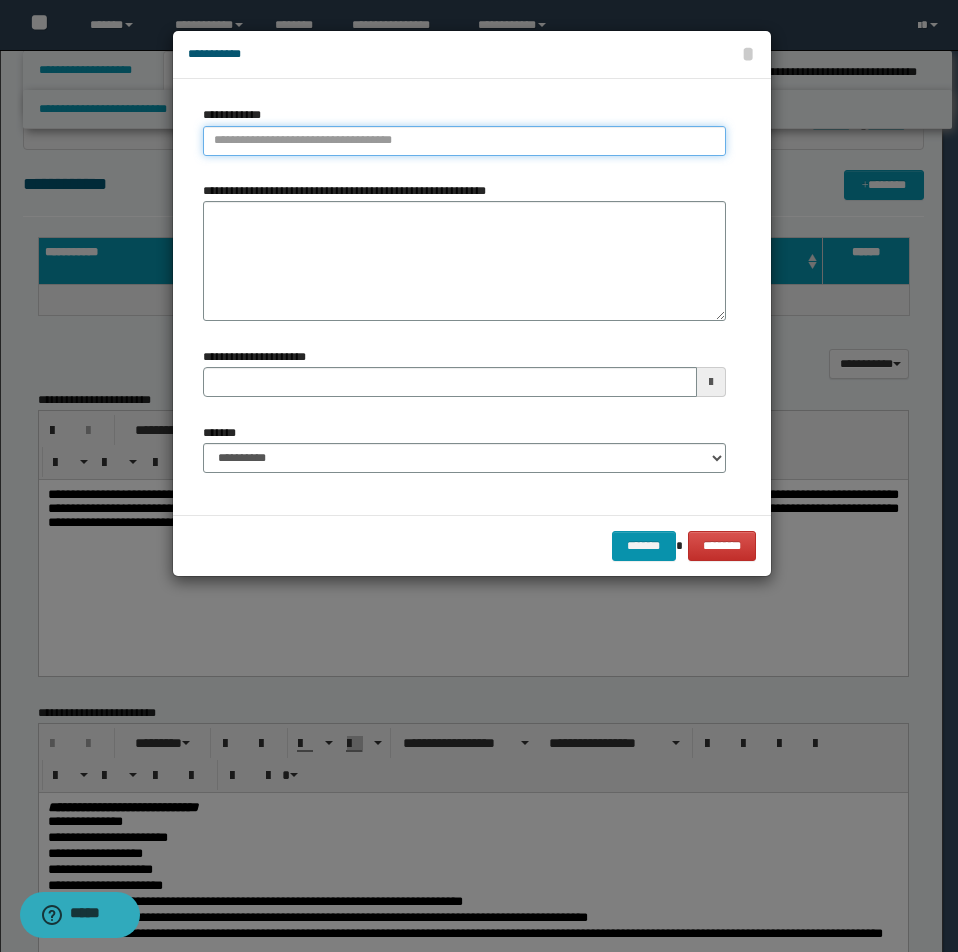 click on "**********" at bounding box center [464, 141] 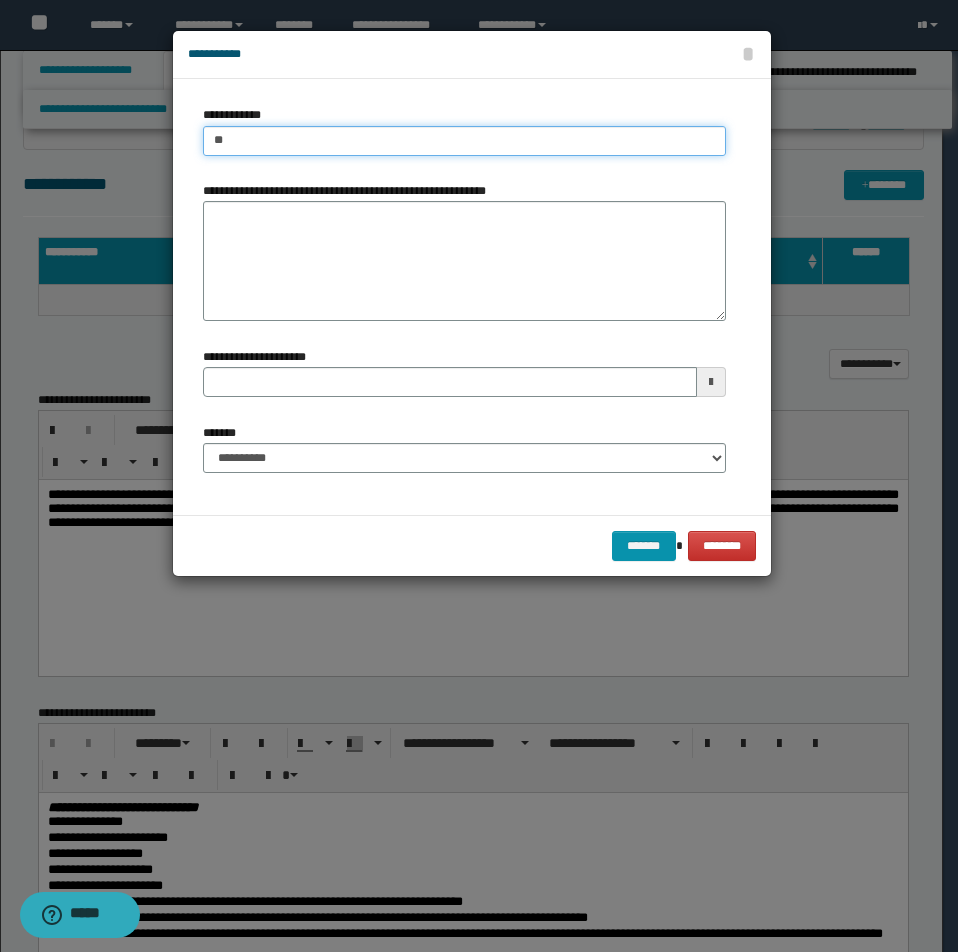 type on "***" 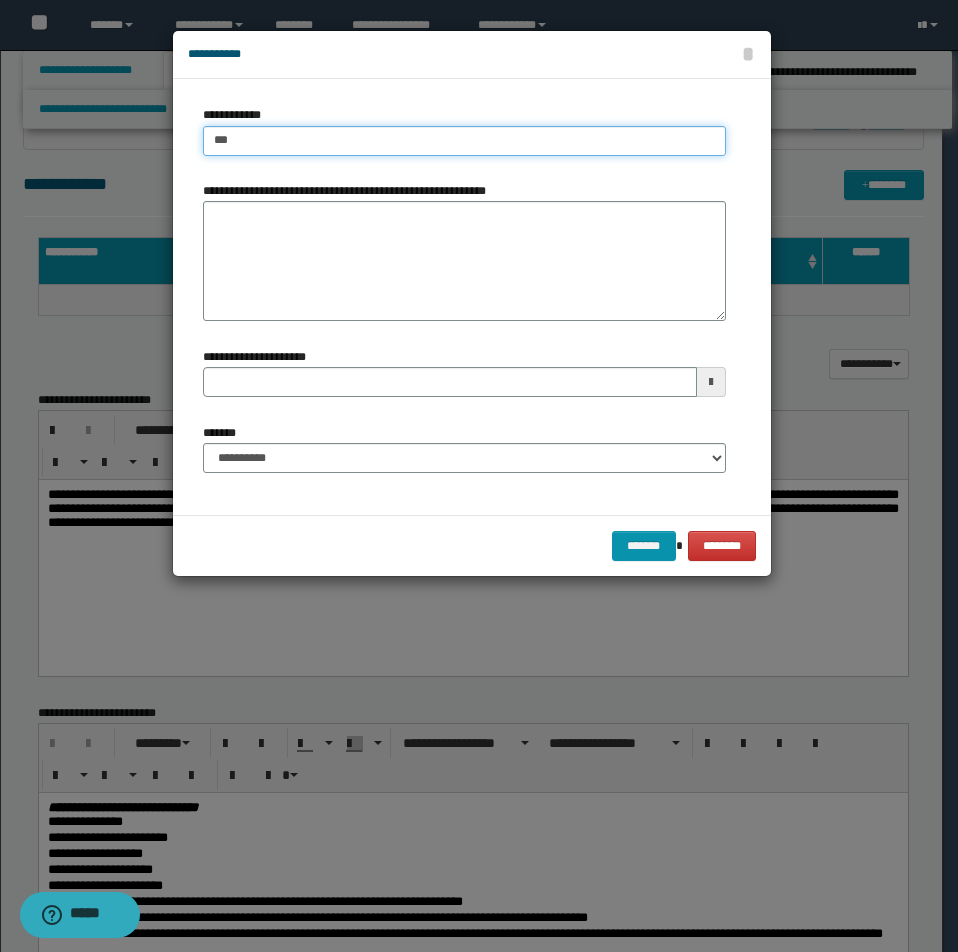 type on "***" 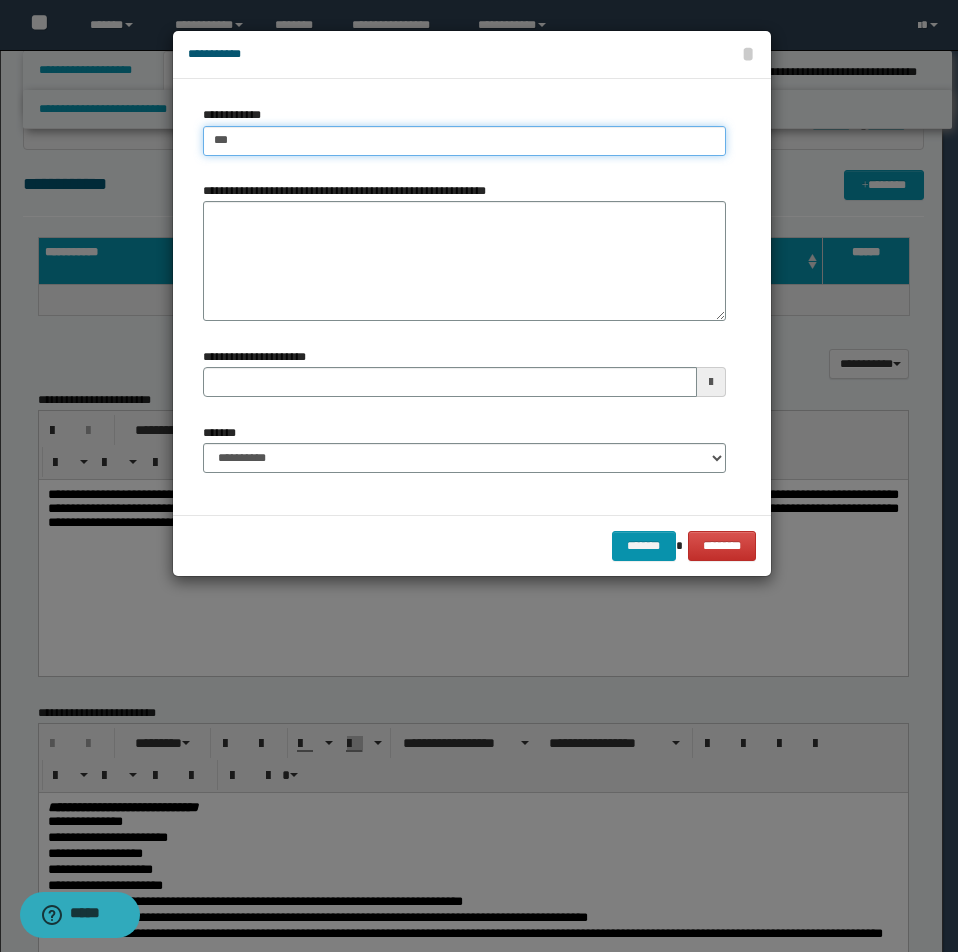 type 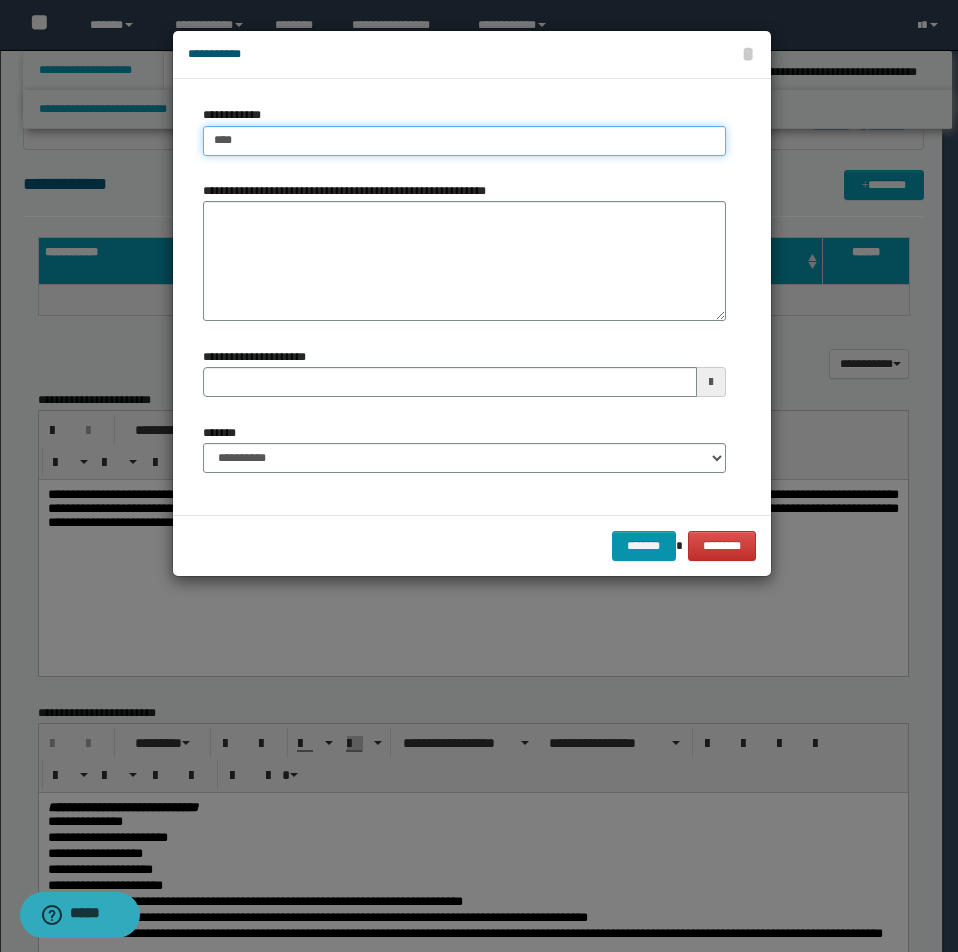 type on "****" 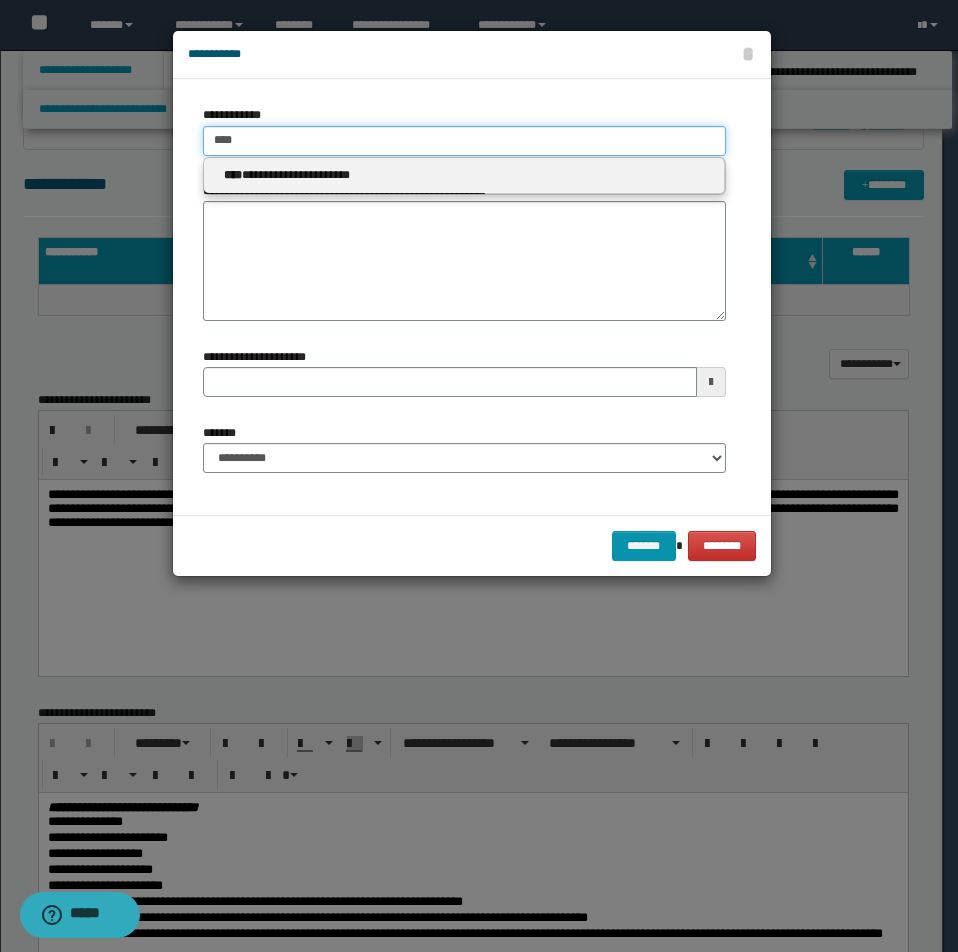 type 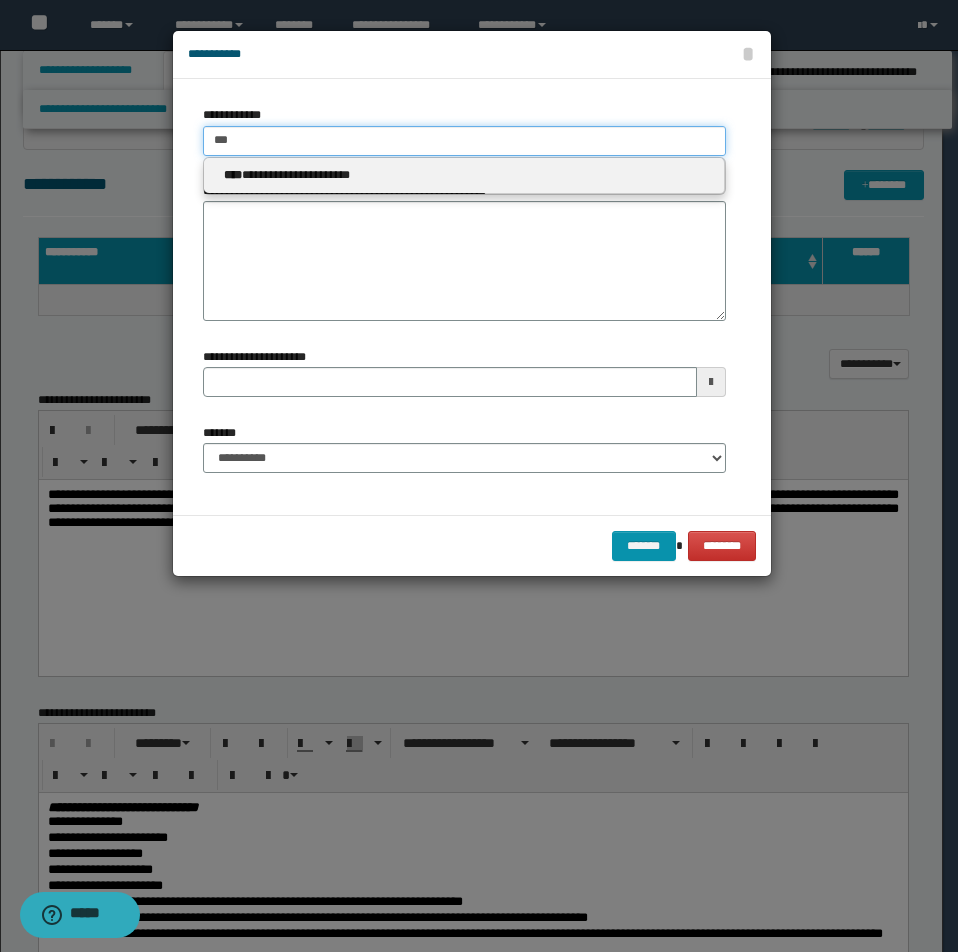 type on "***" 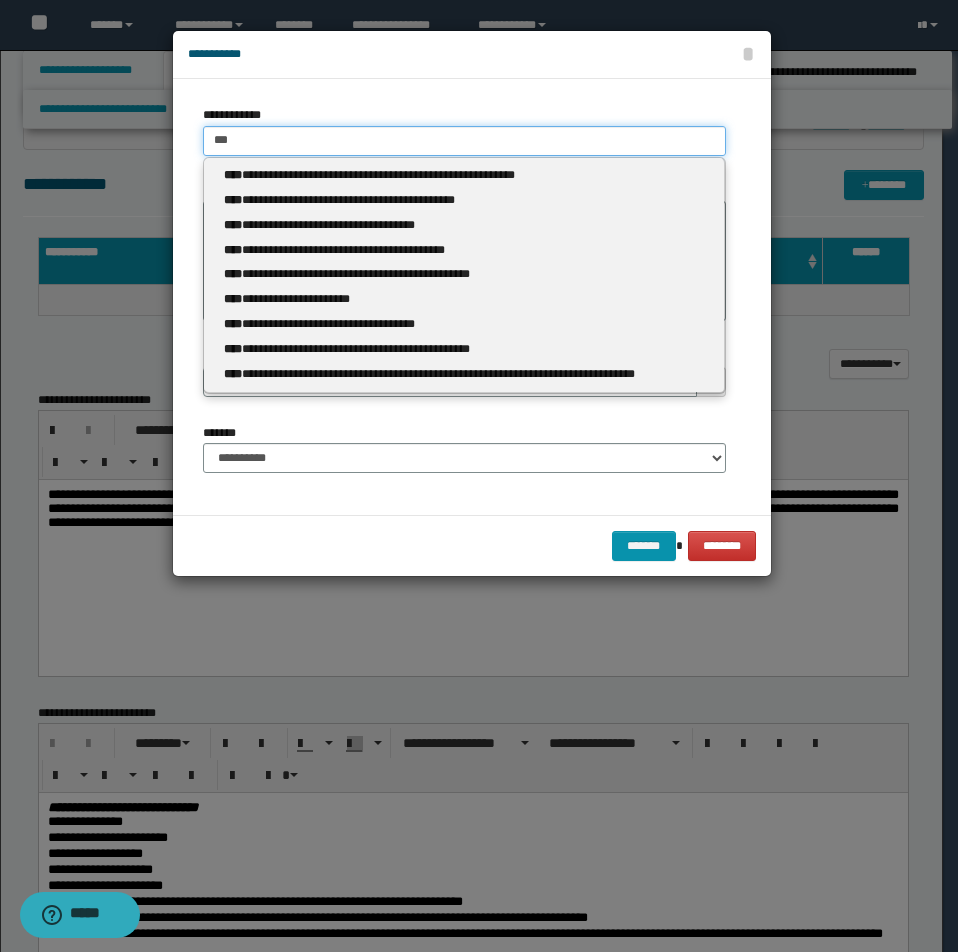 type 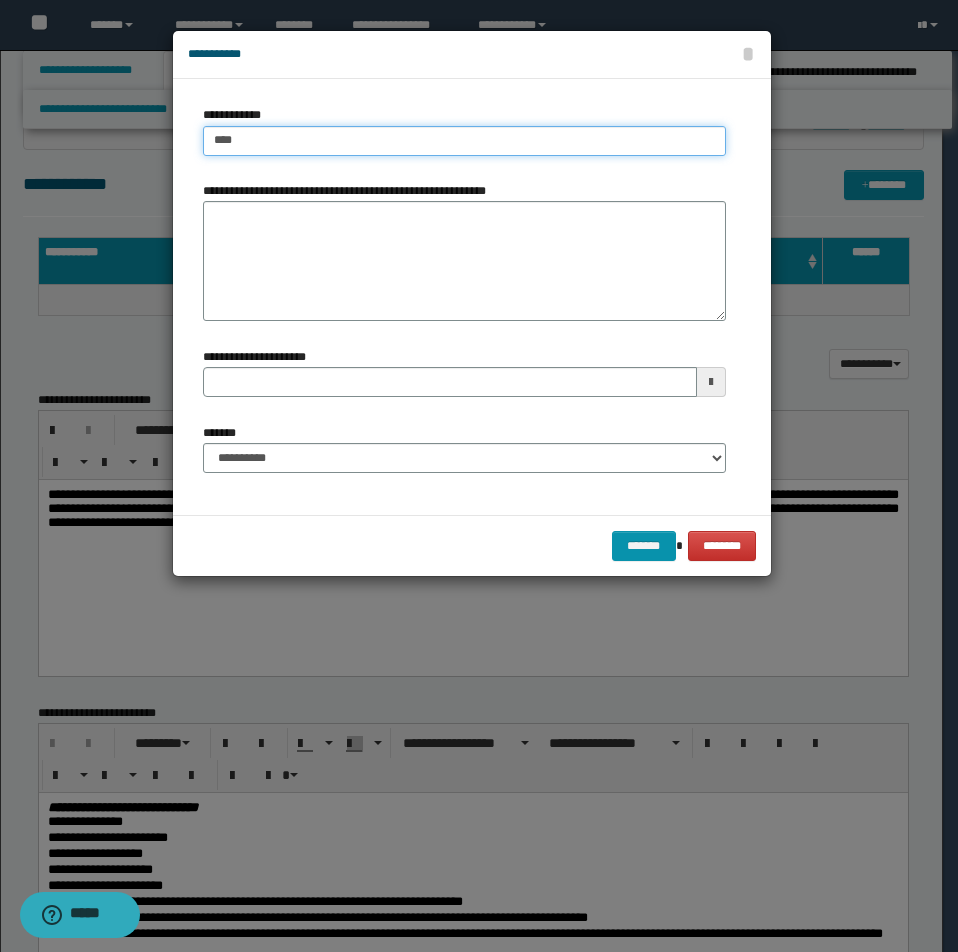 type on "****" 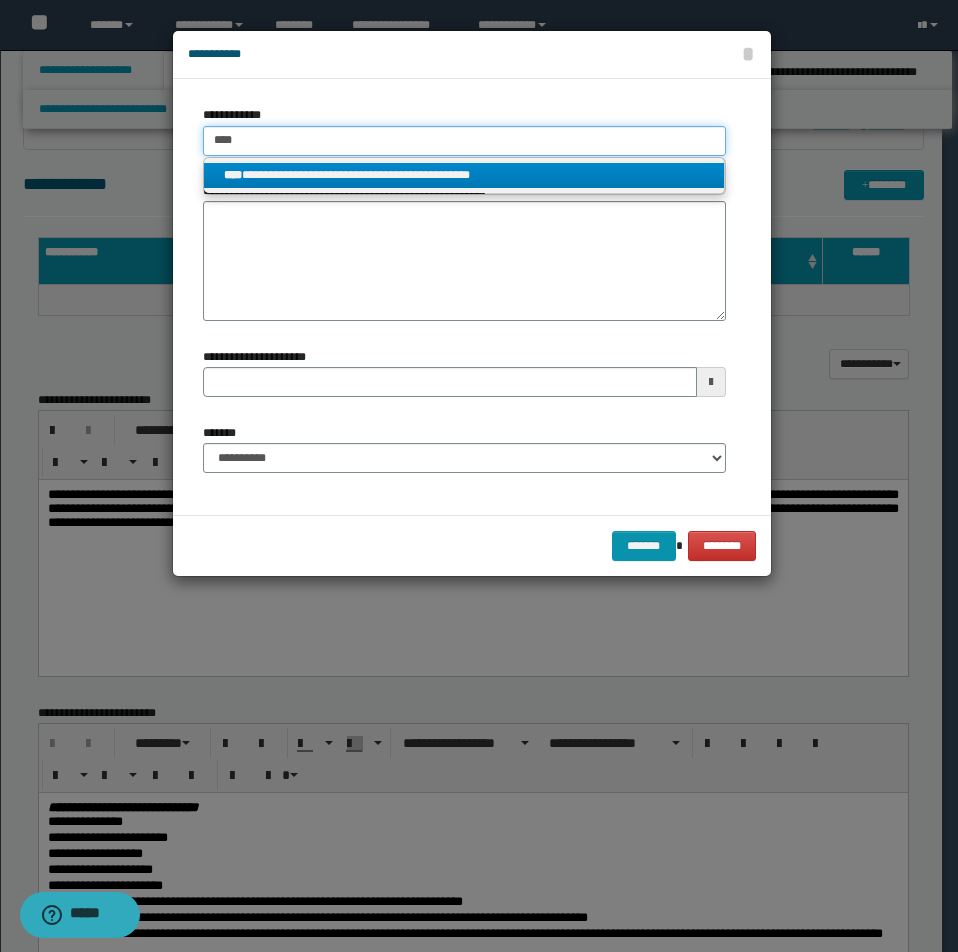 type on "****" 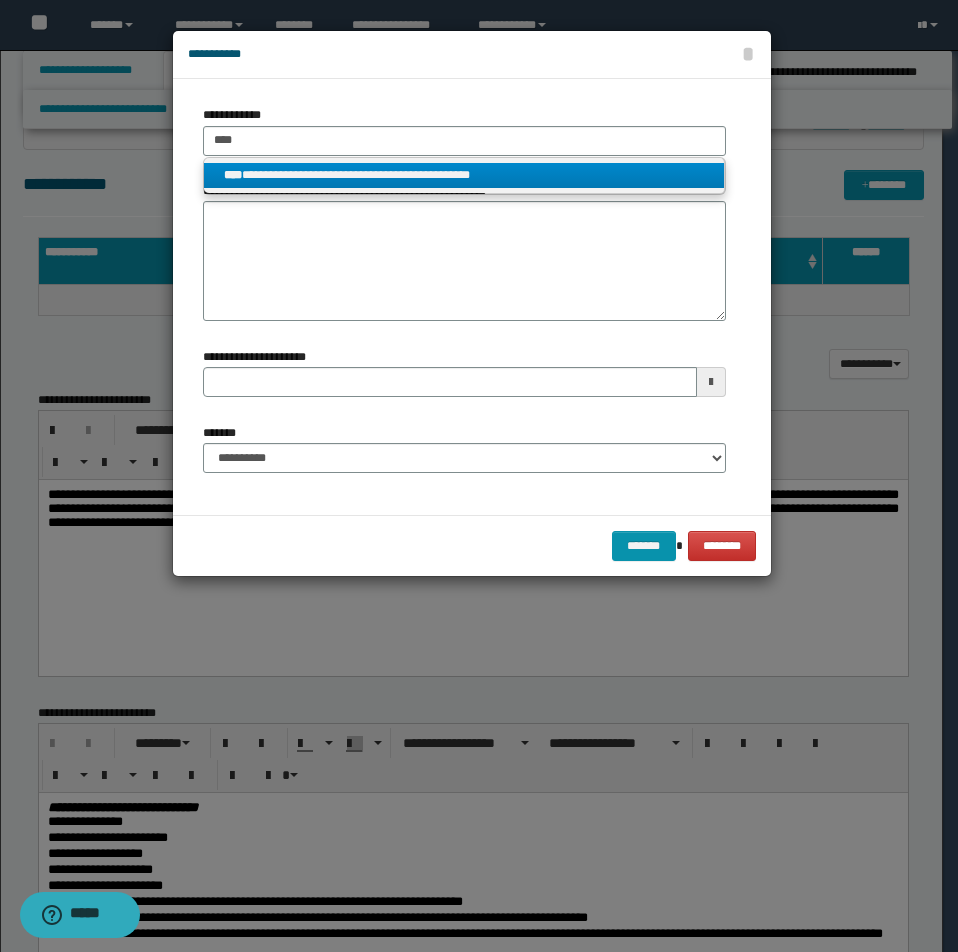 click on "**********" at bounding box center [464, 175] 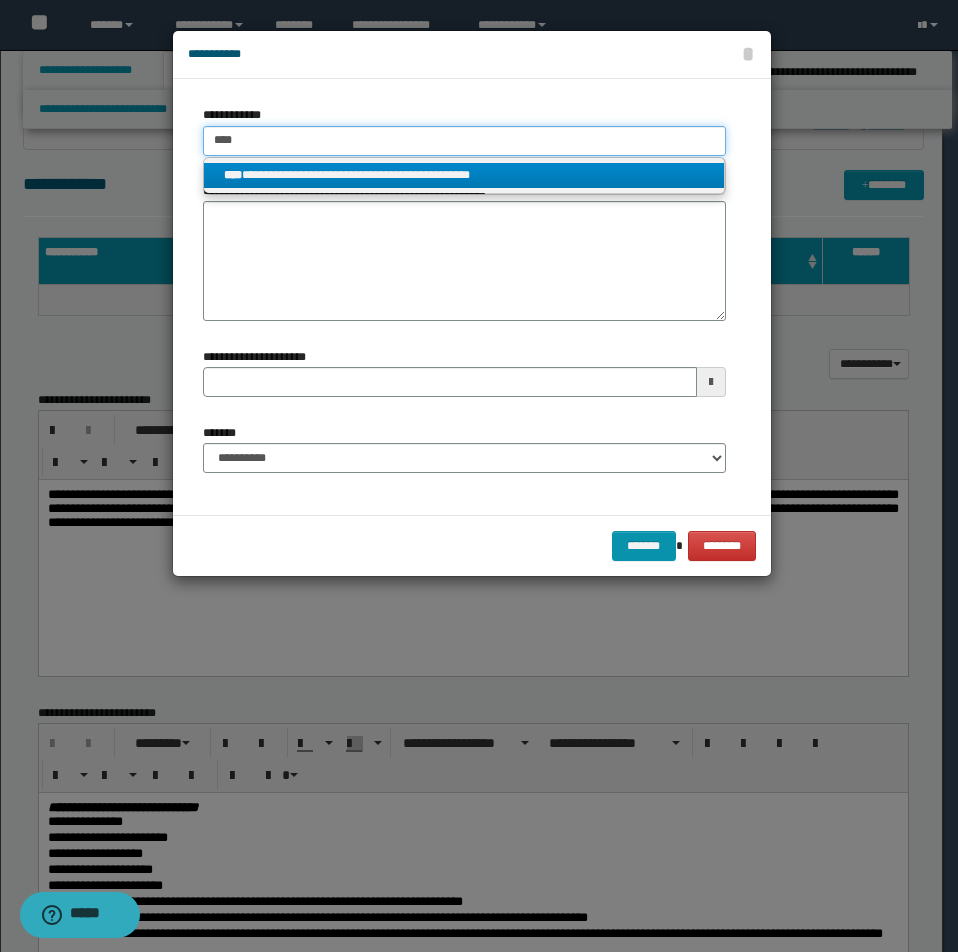 type 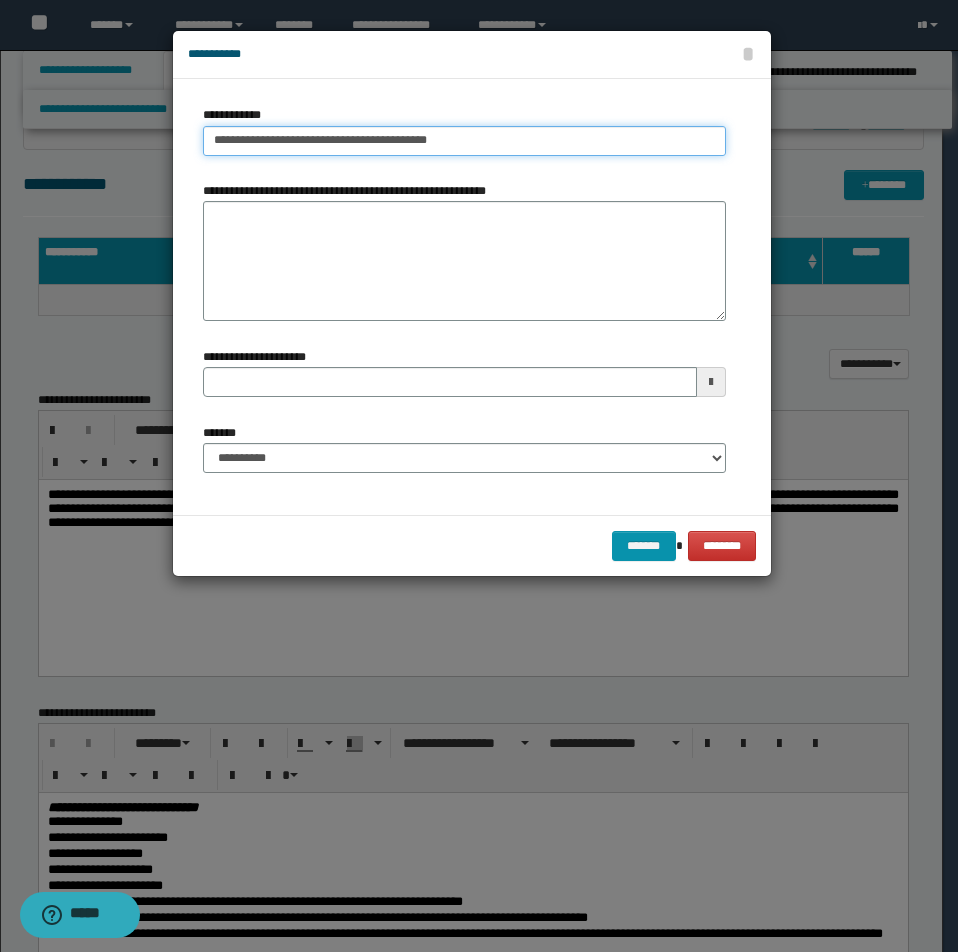 type on "**********" 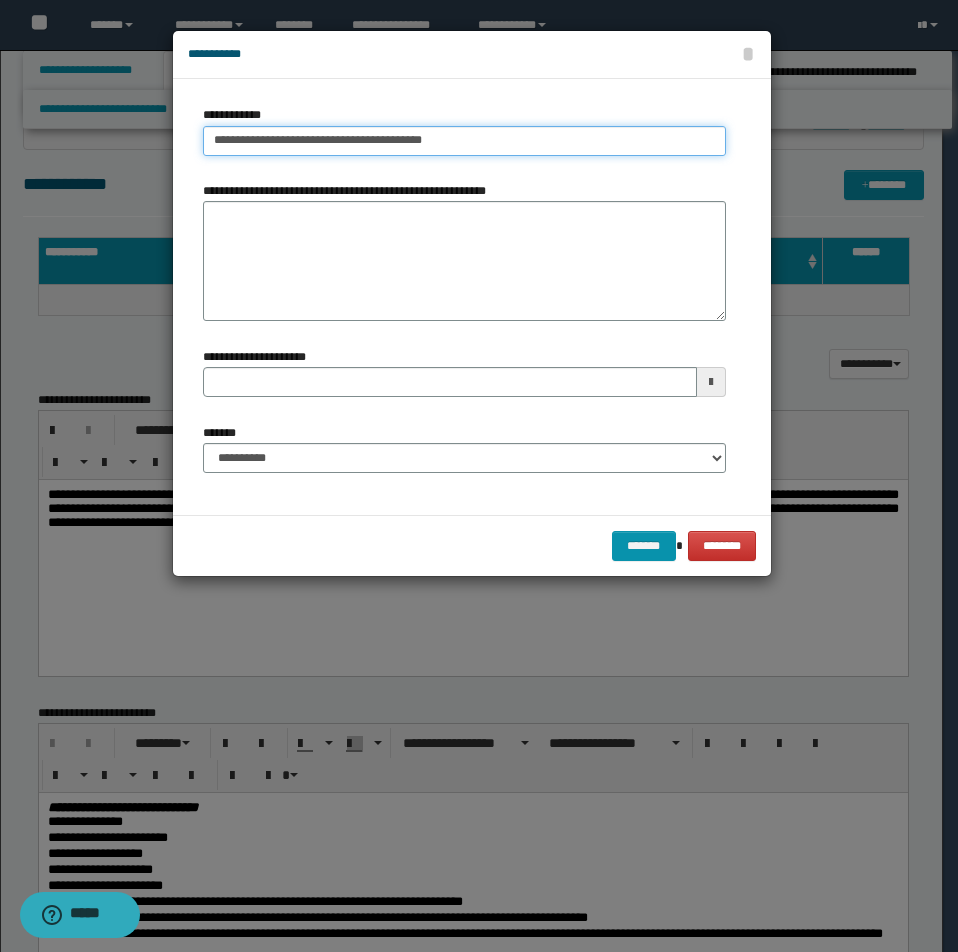 type on "**********" 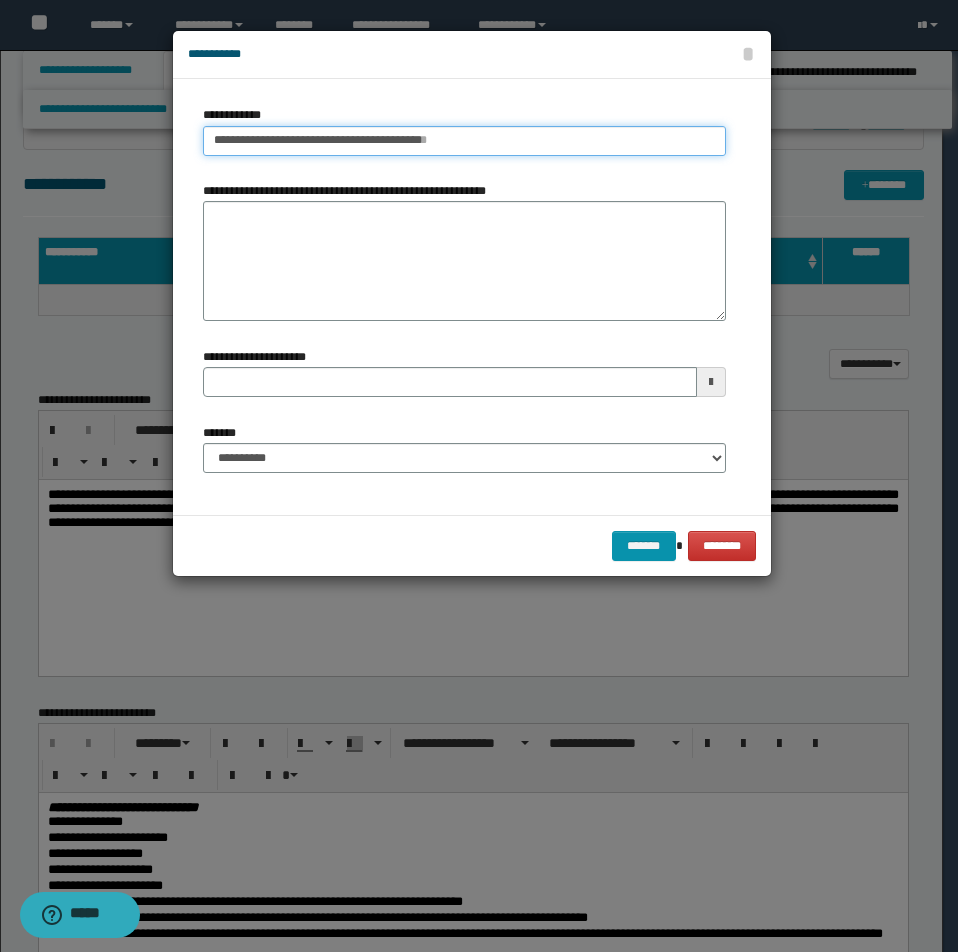 type on "**********" 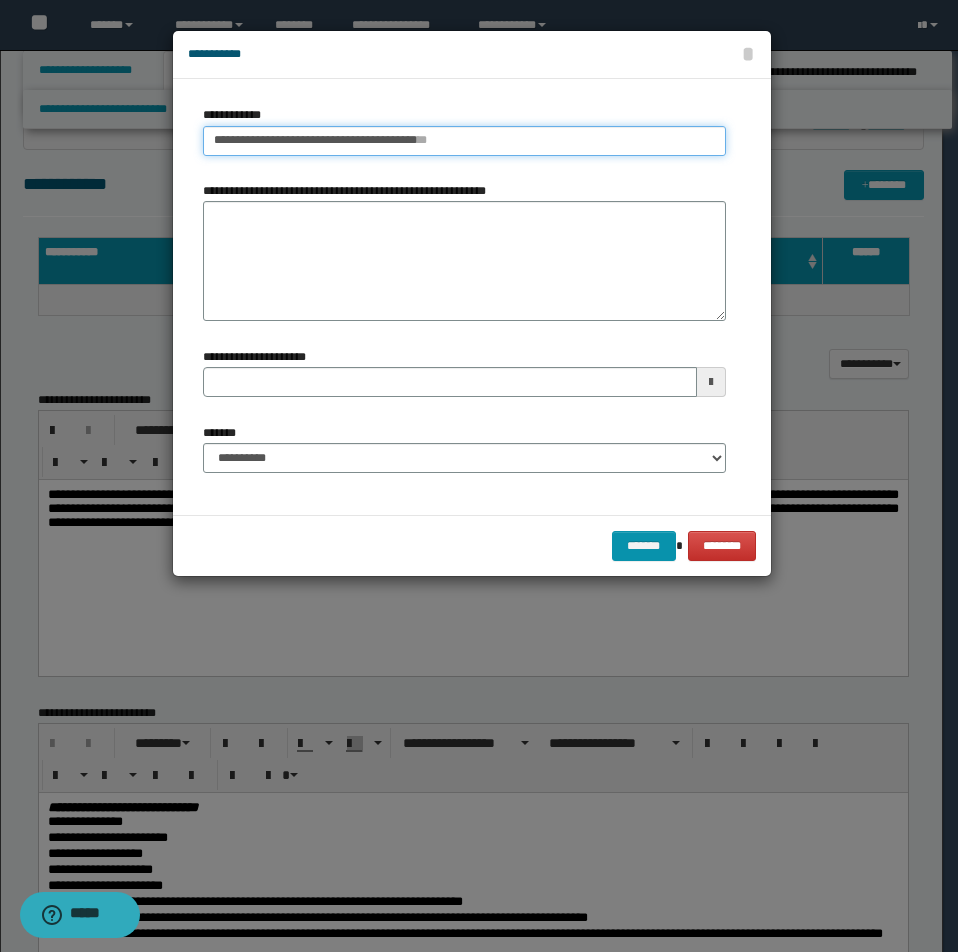 type 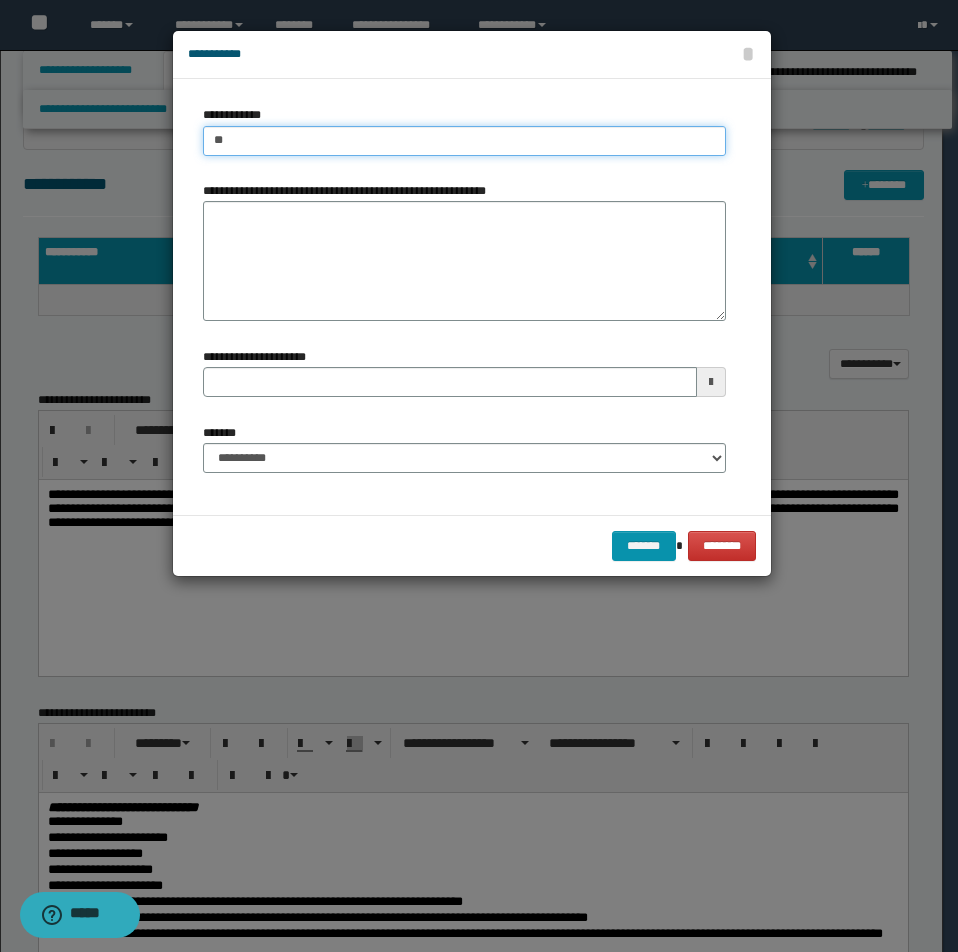type on "*" 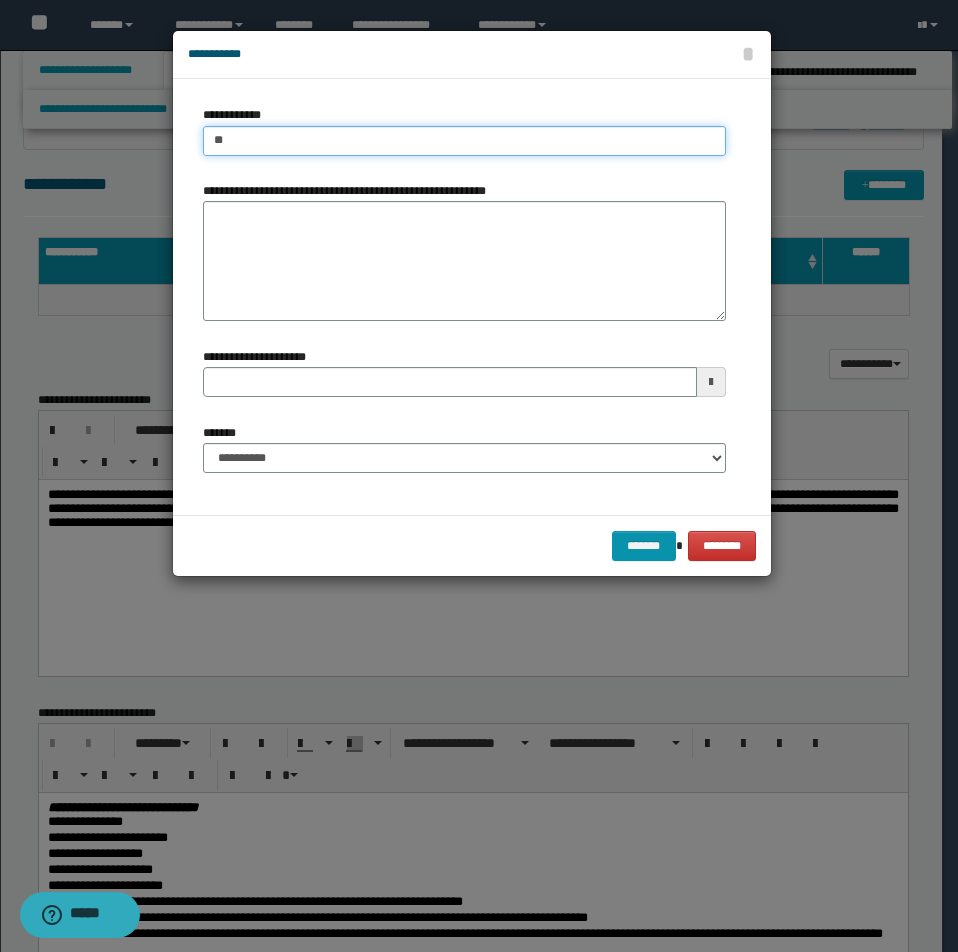 type on "***" 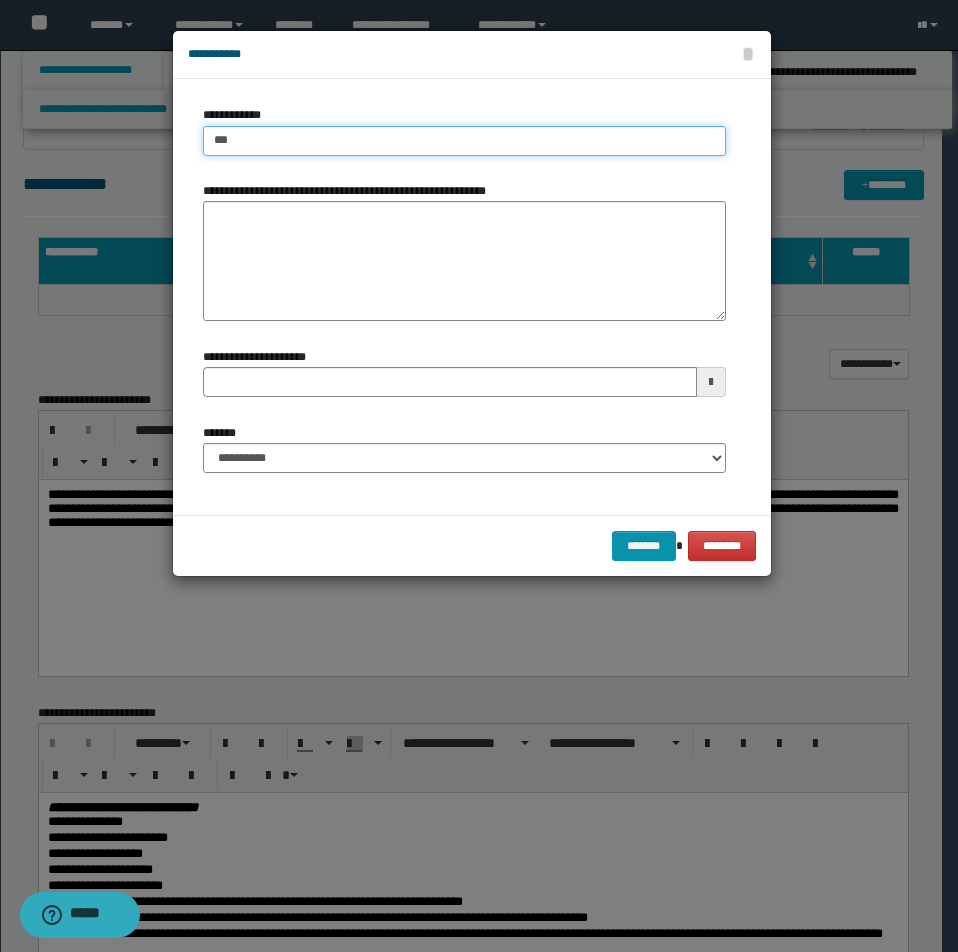 type on "***" 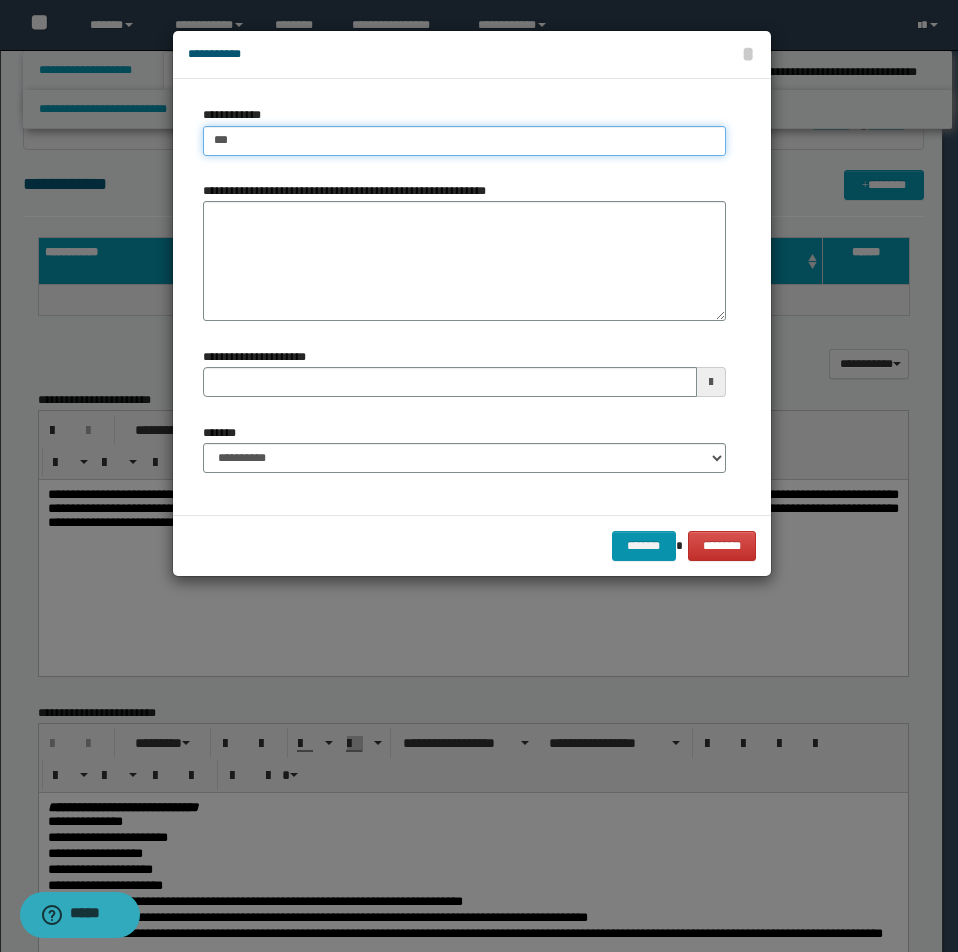 type 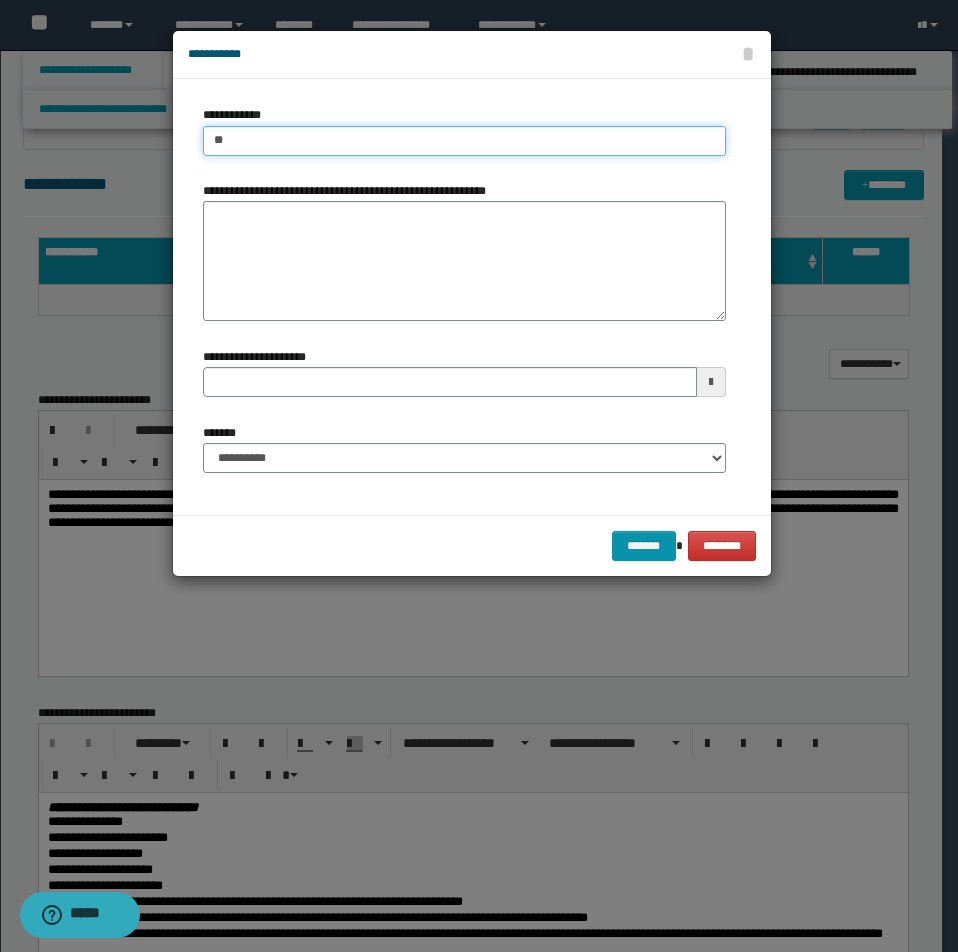 type on "***" 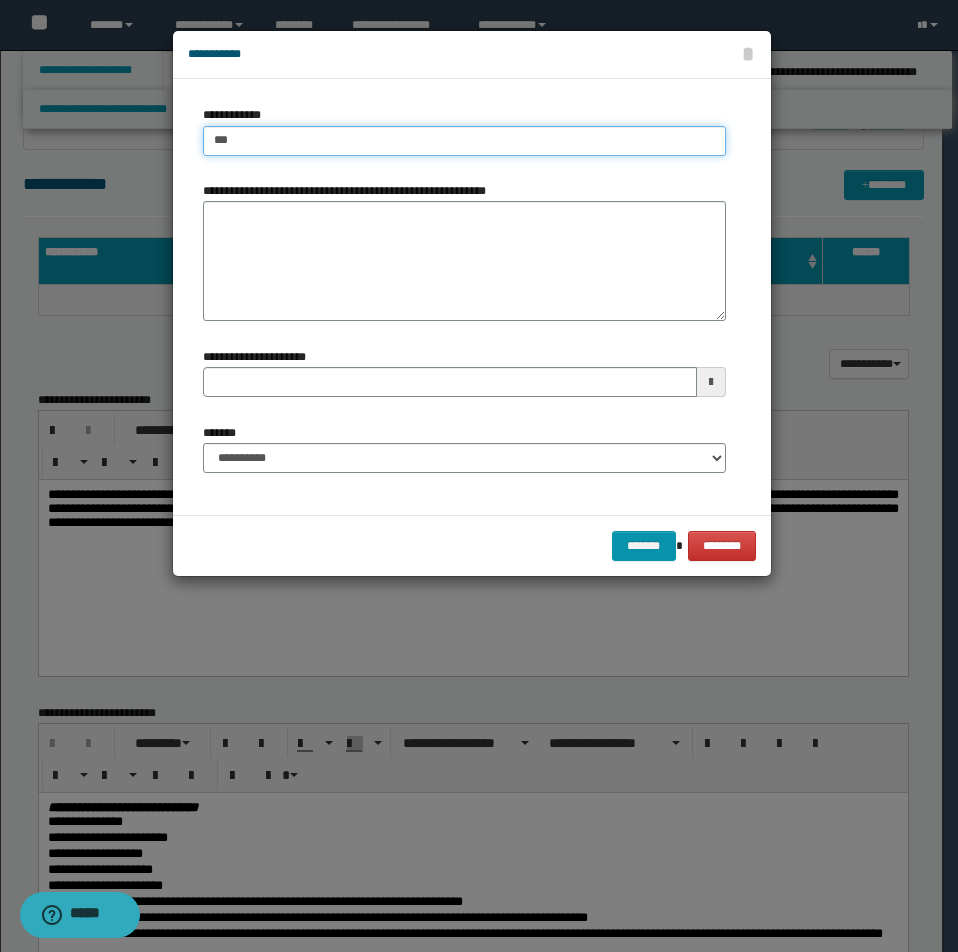 type on "***" 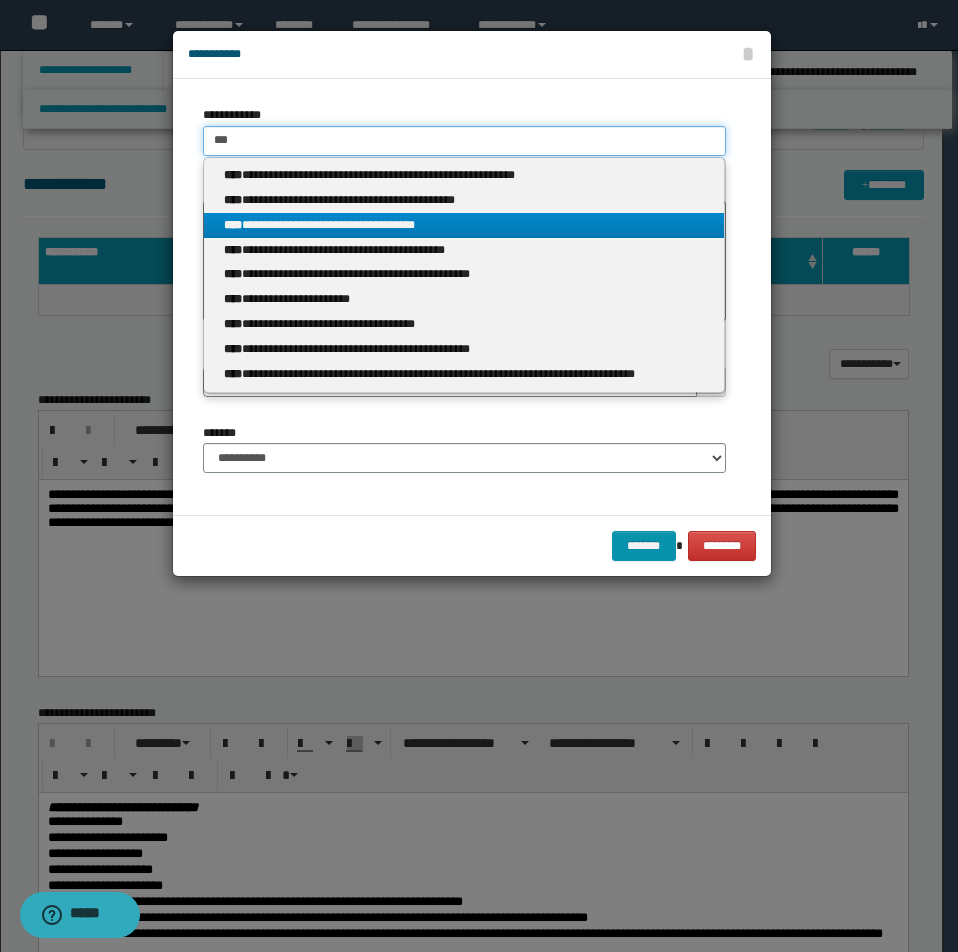 type 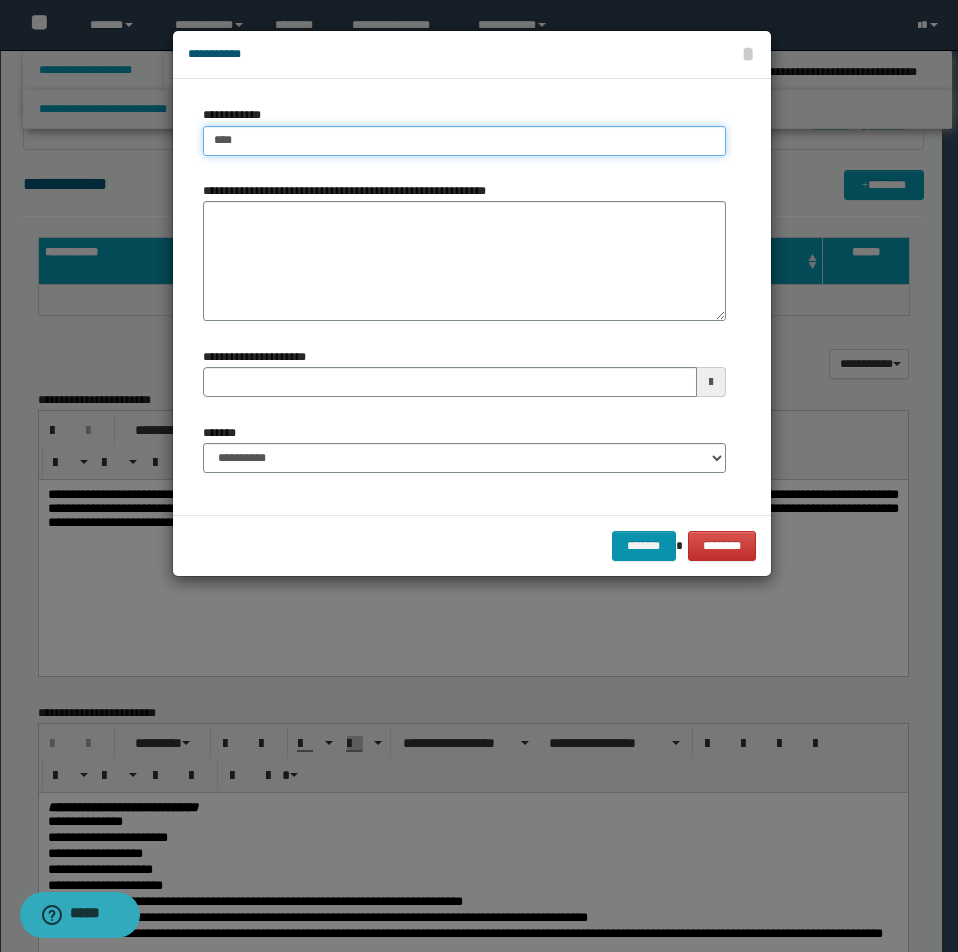 type on "****" 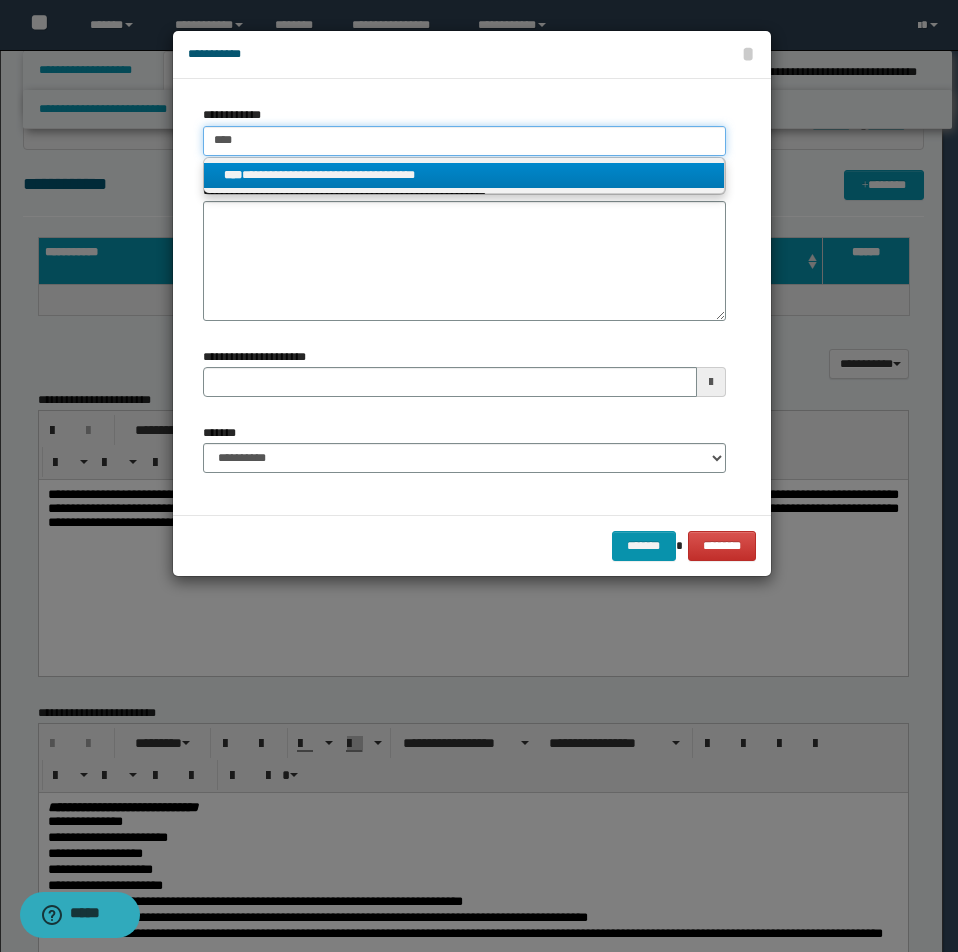 type on "****" 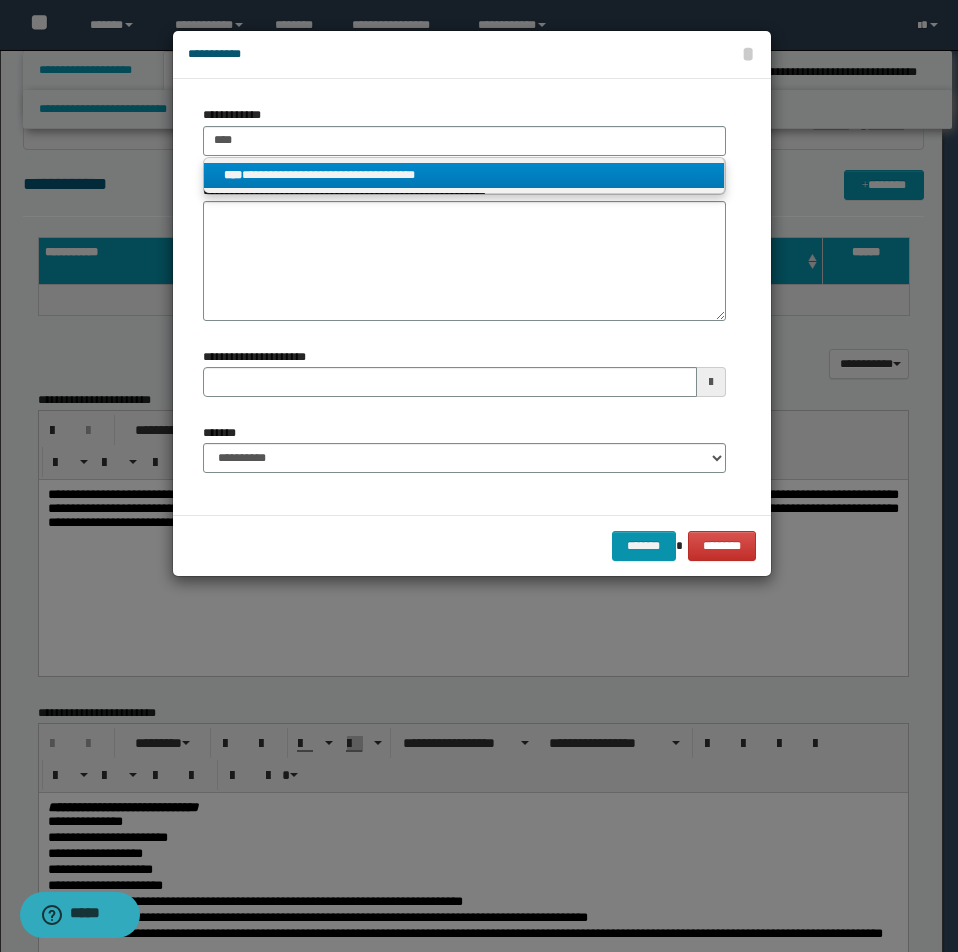 click on "**********" at bounding box center (464, 175) 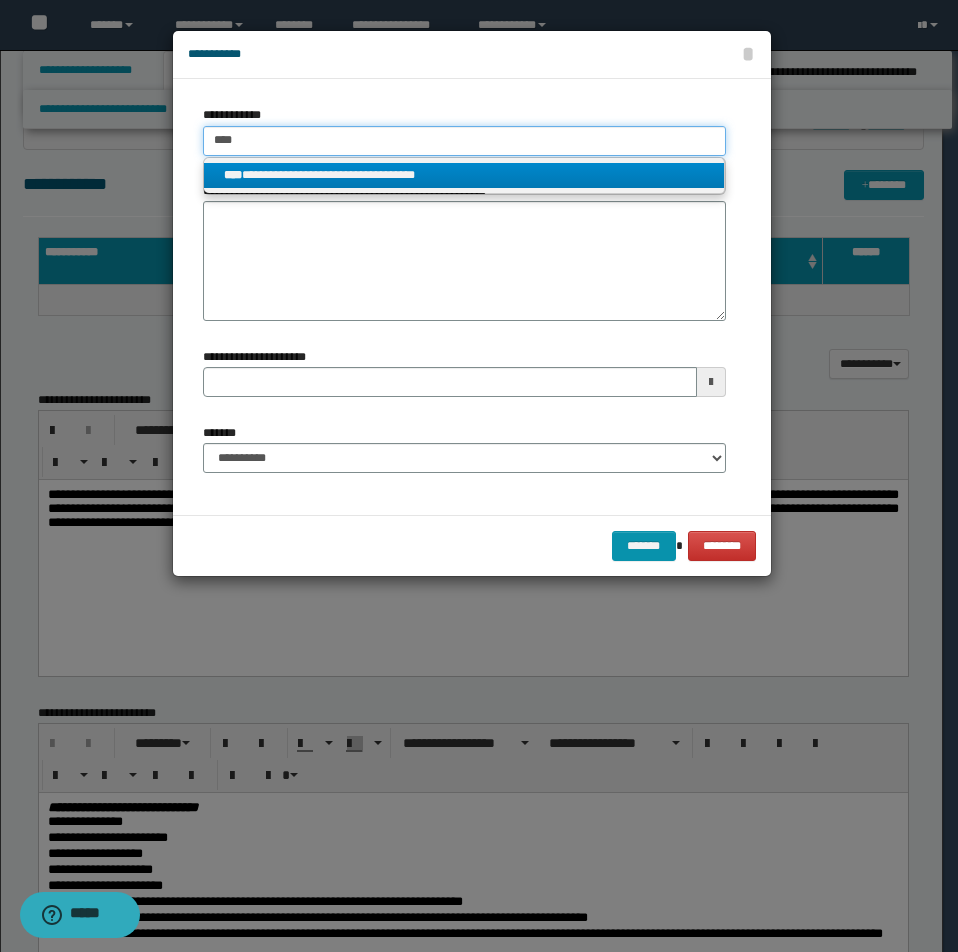 type 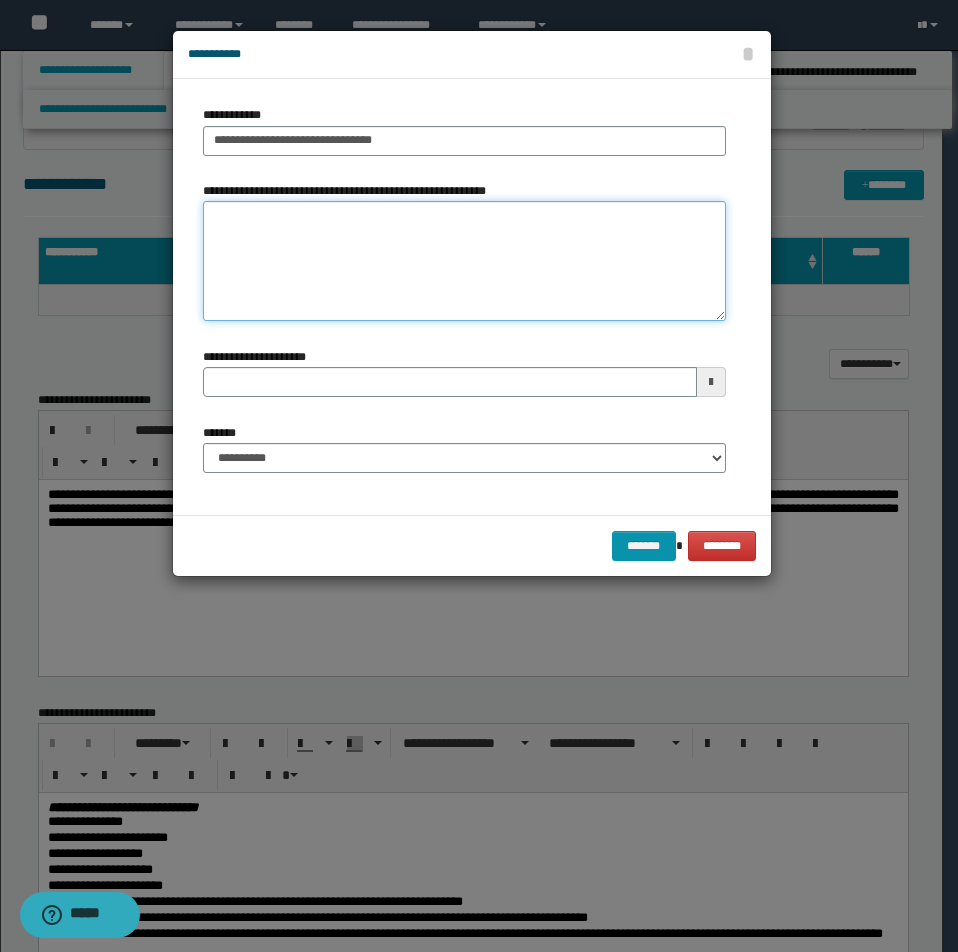click on "**********" at bounding box center (464, 261) 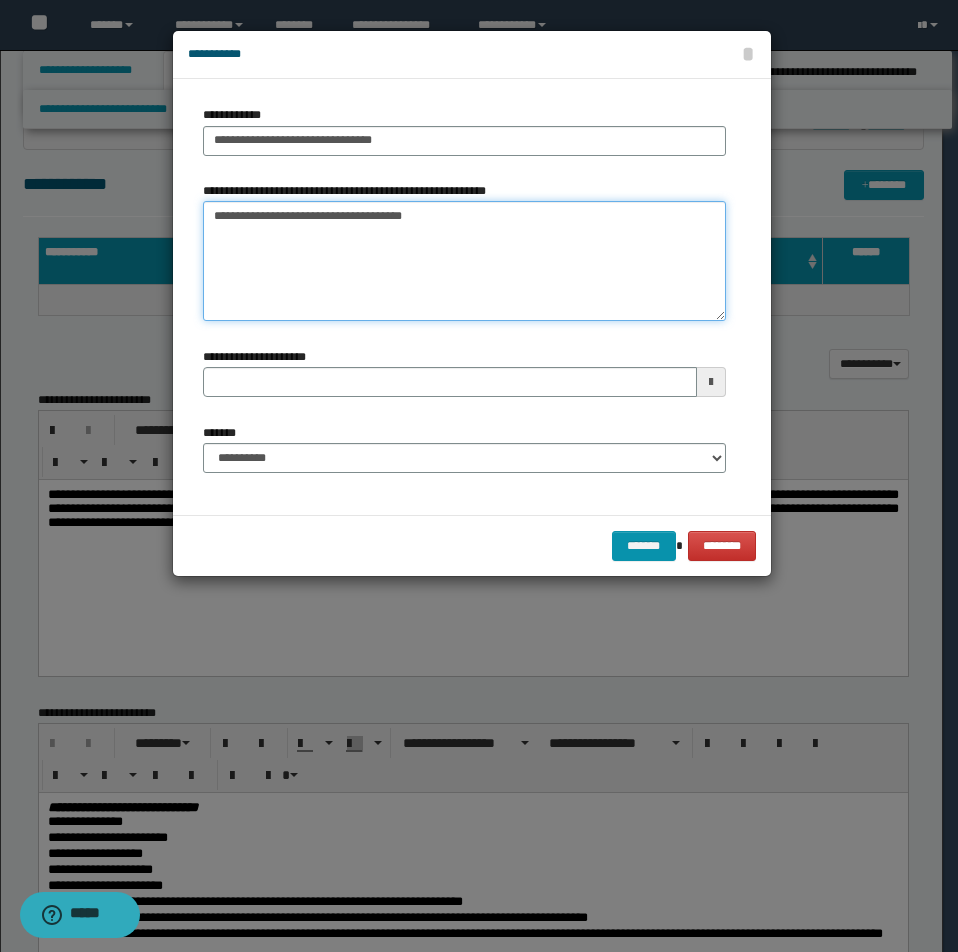 type 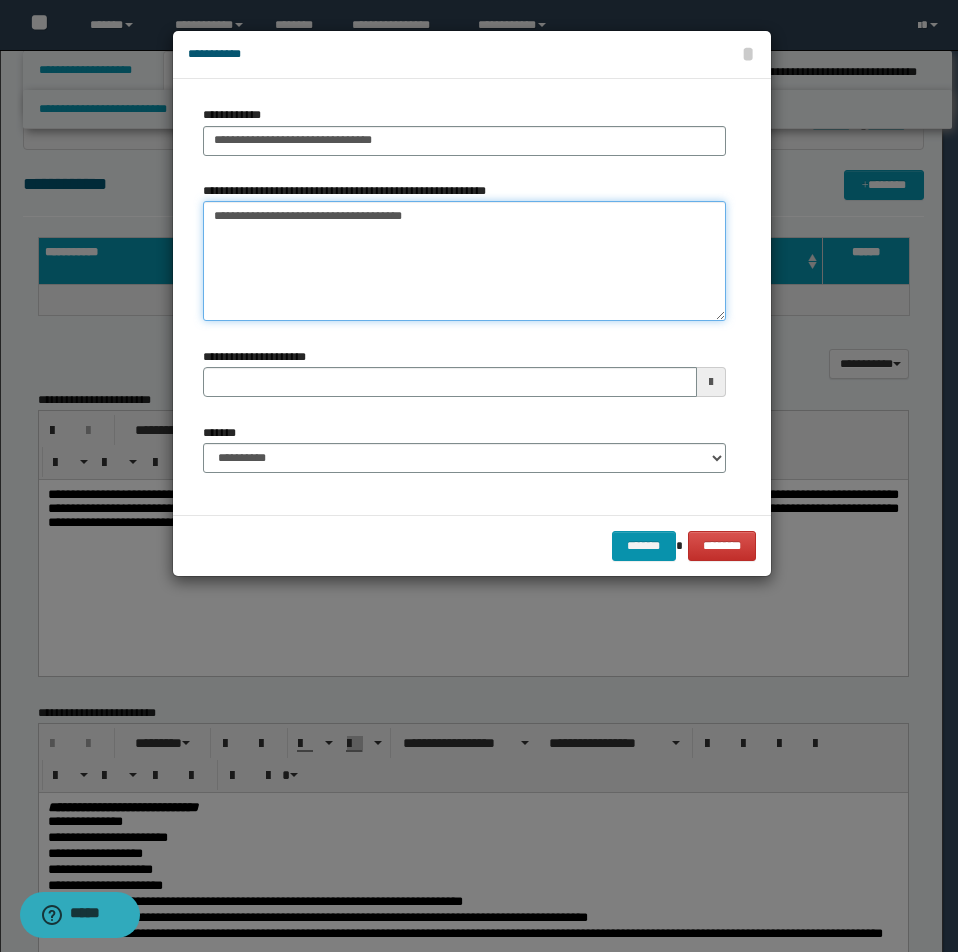 type on "**********" 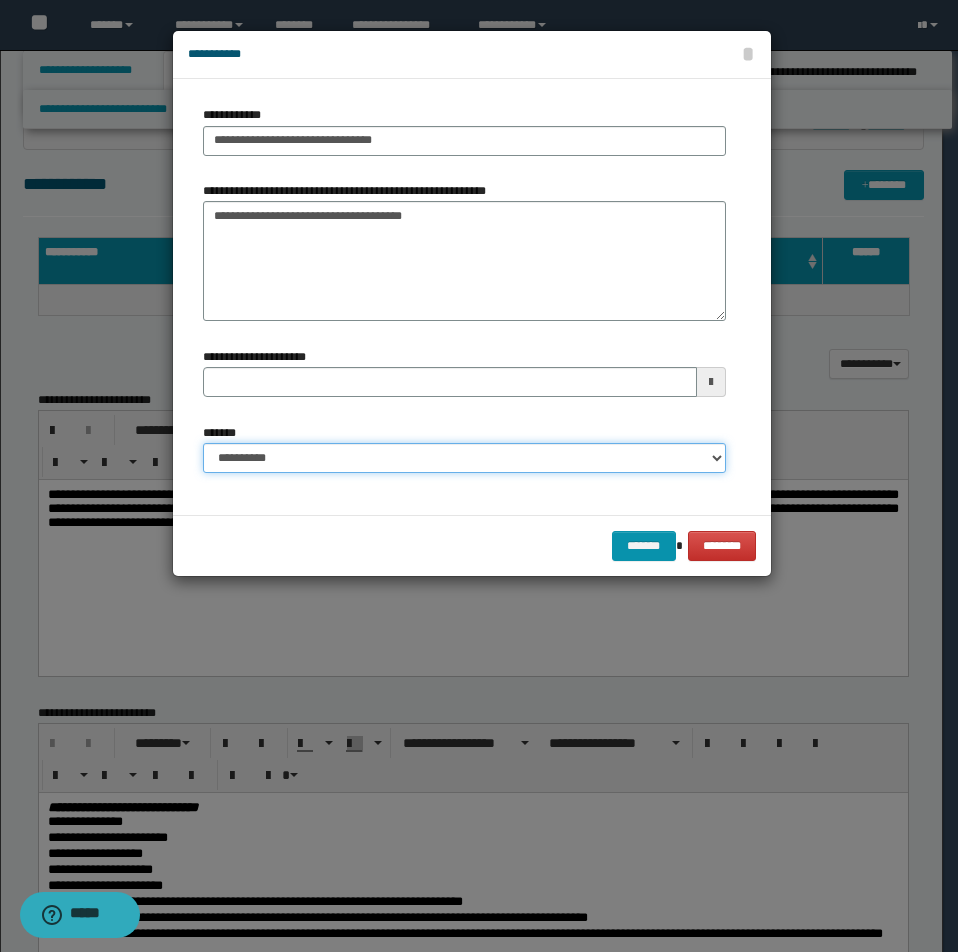 click on "**********" at bounding box center (464, 458) 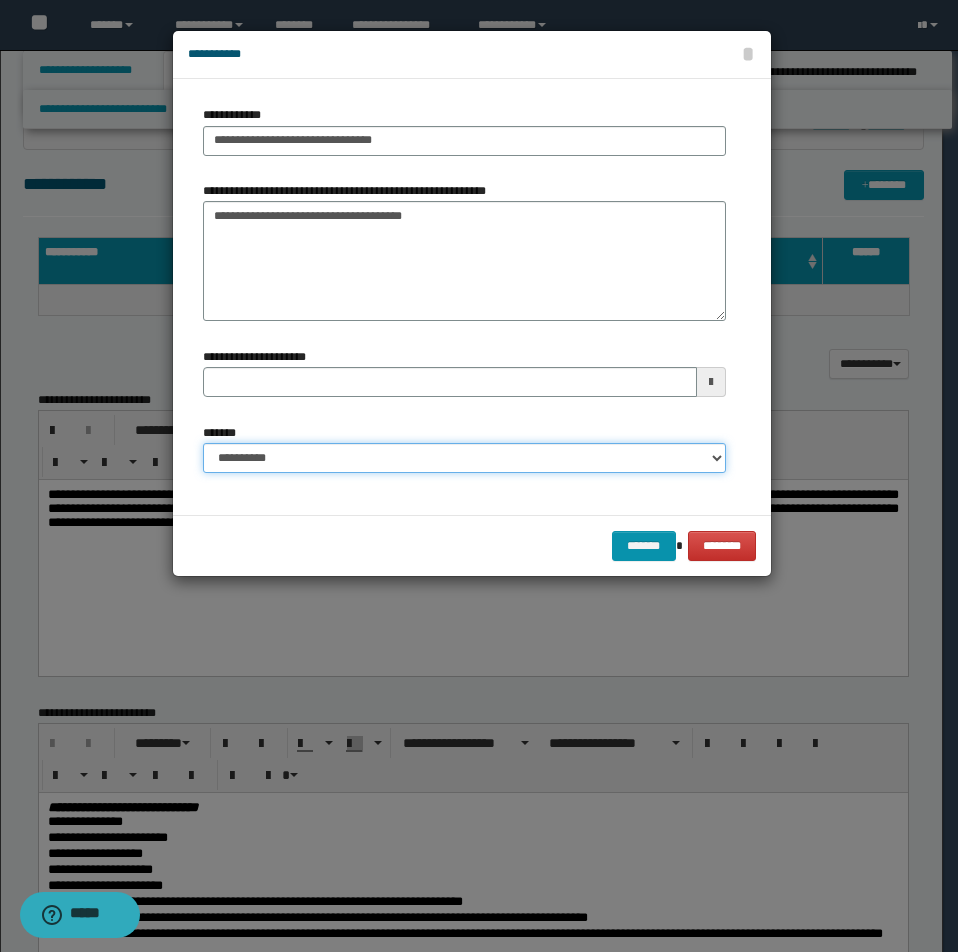 select on "*" 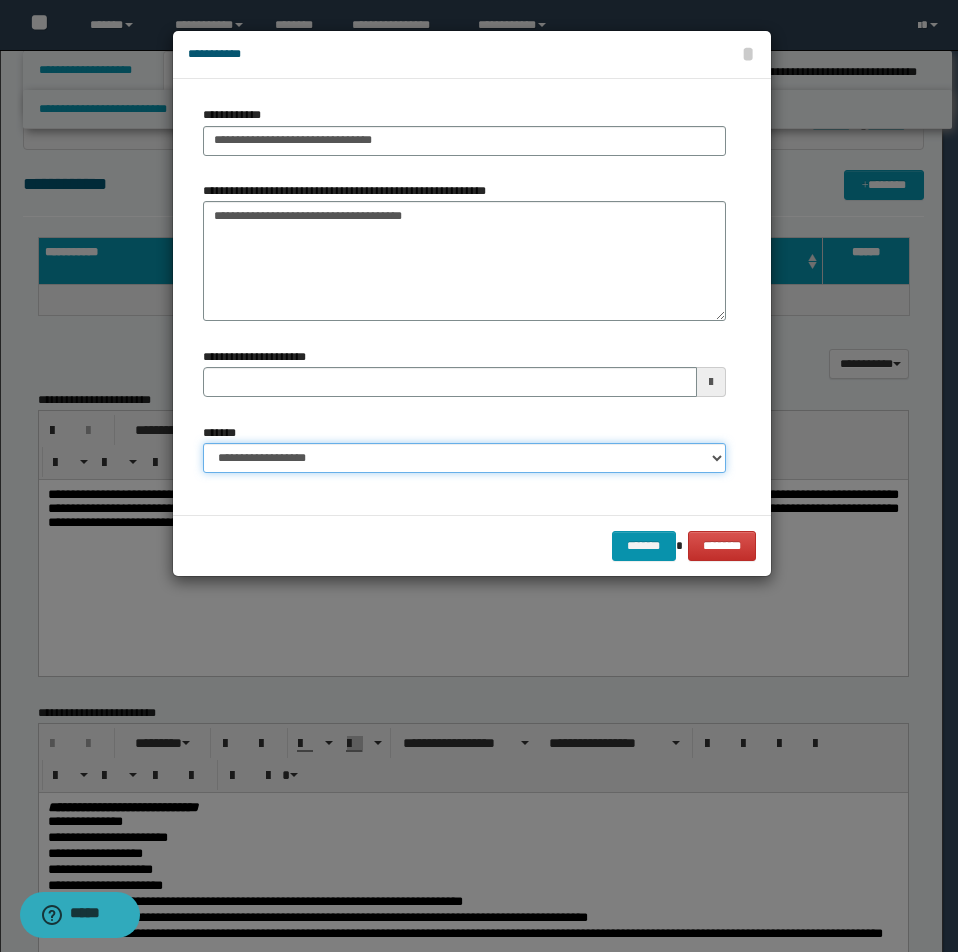 click on "**********" at bounding box center [464, 458] 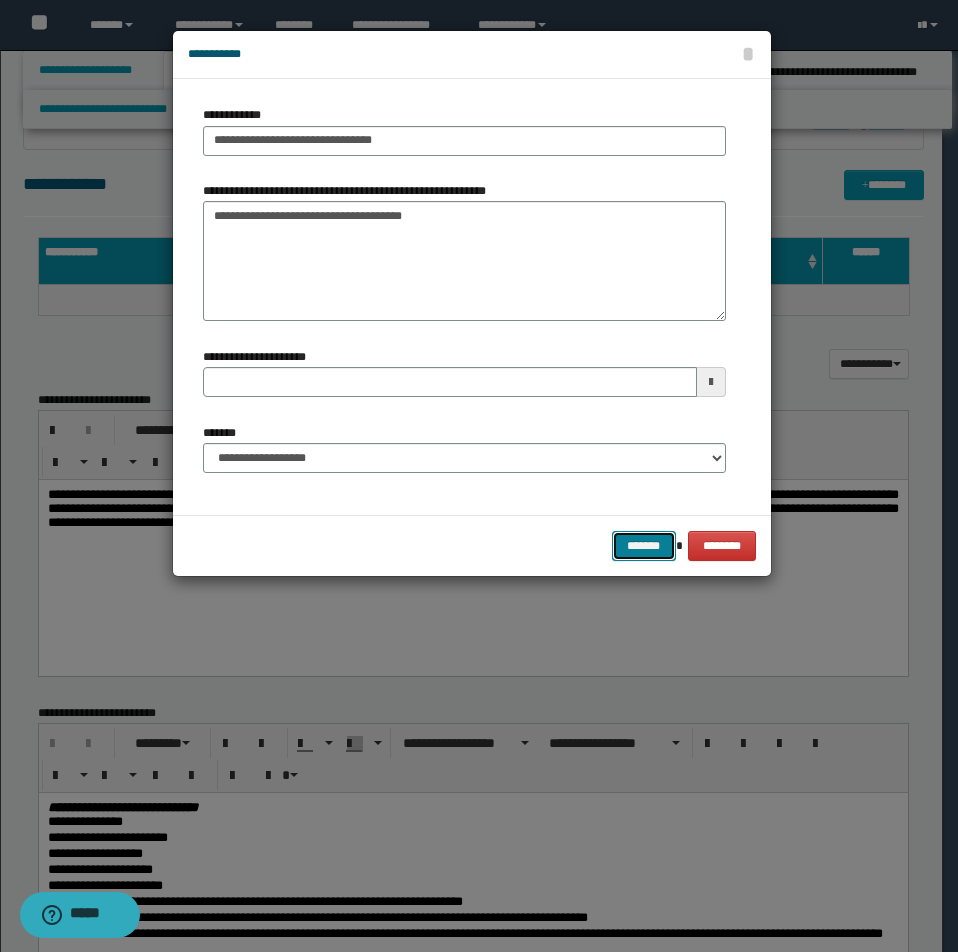 click on "*******" at bounding box center [644, 546] 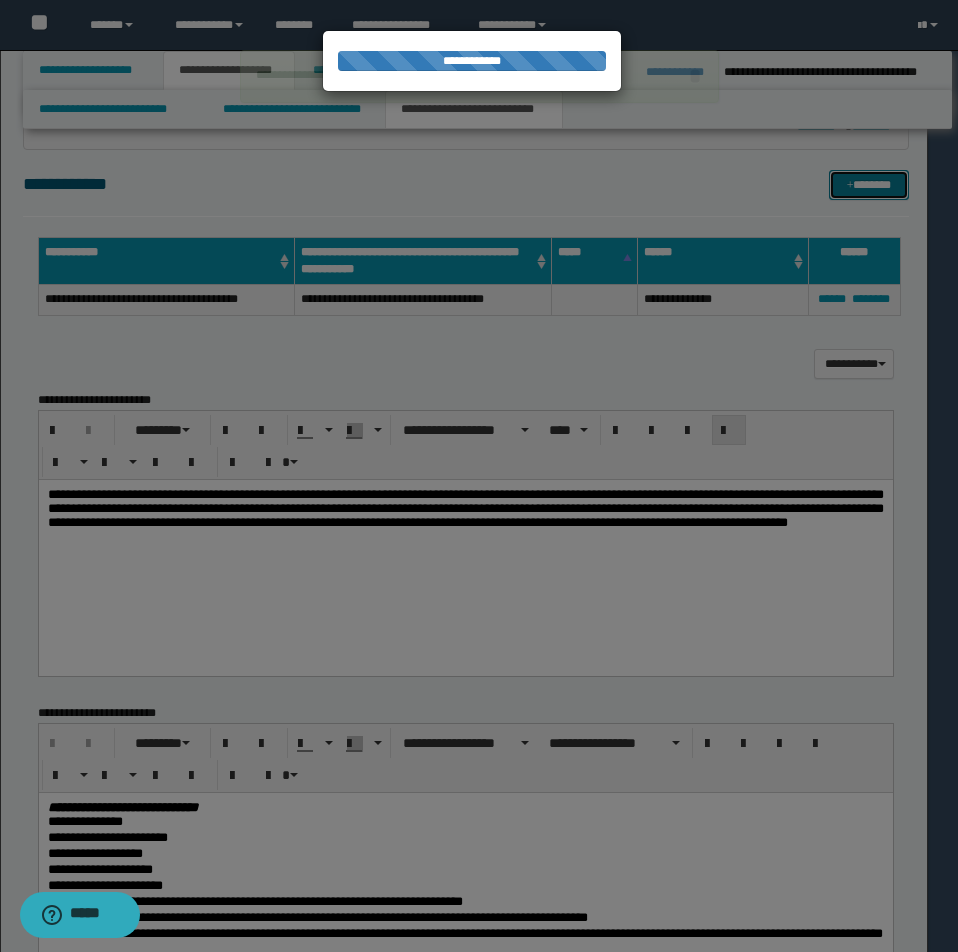 type 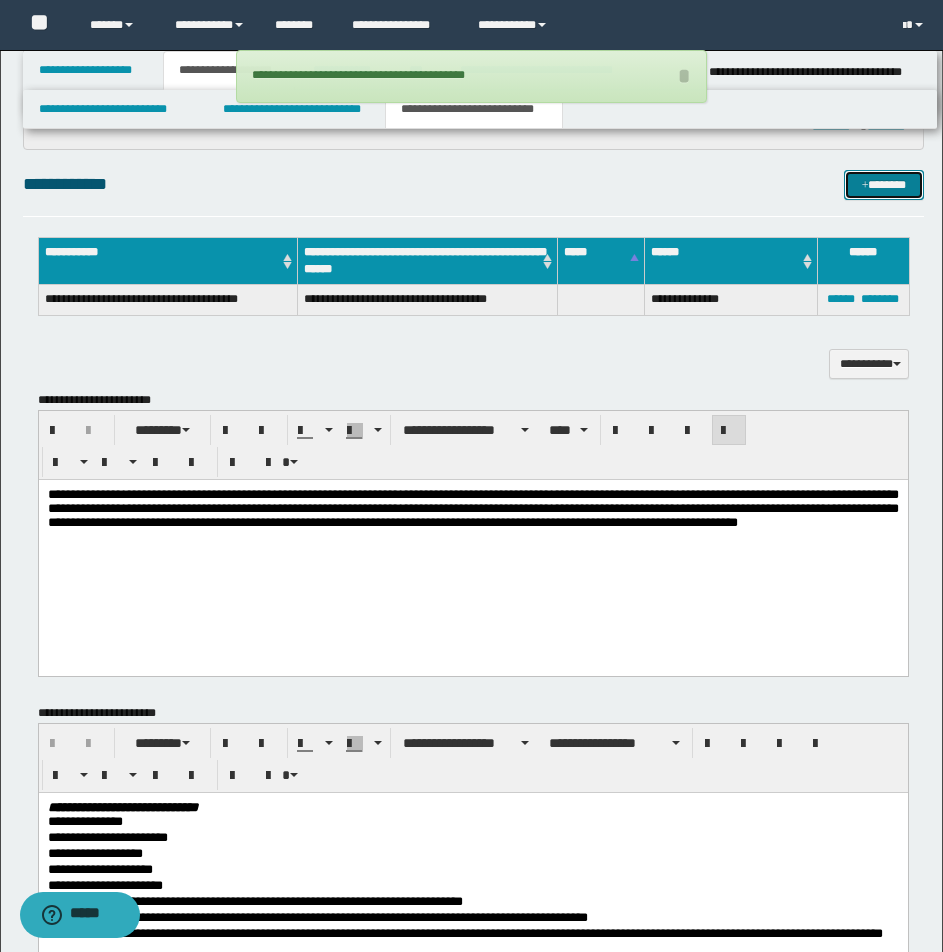 click on "*******" at bounding box center (884, 185) 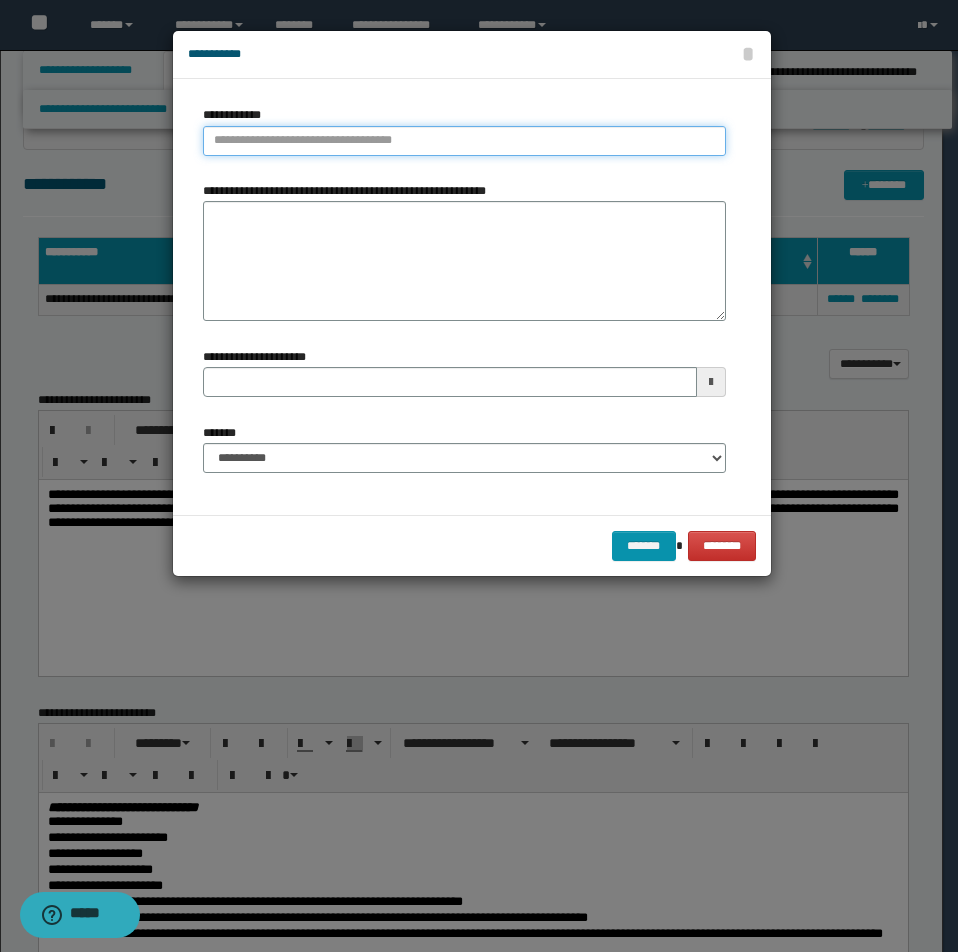 type on "**********" 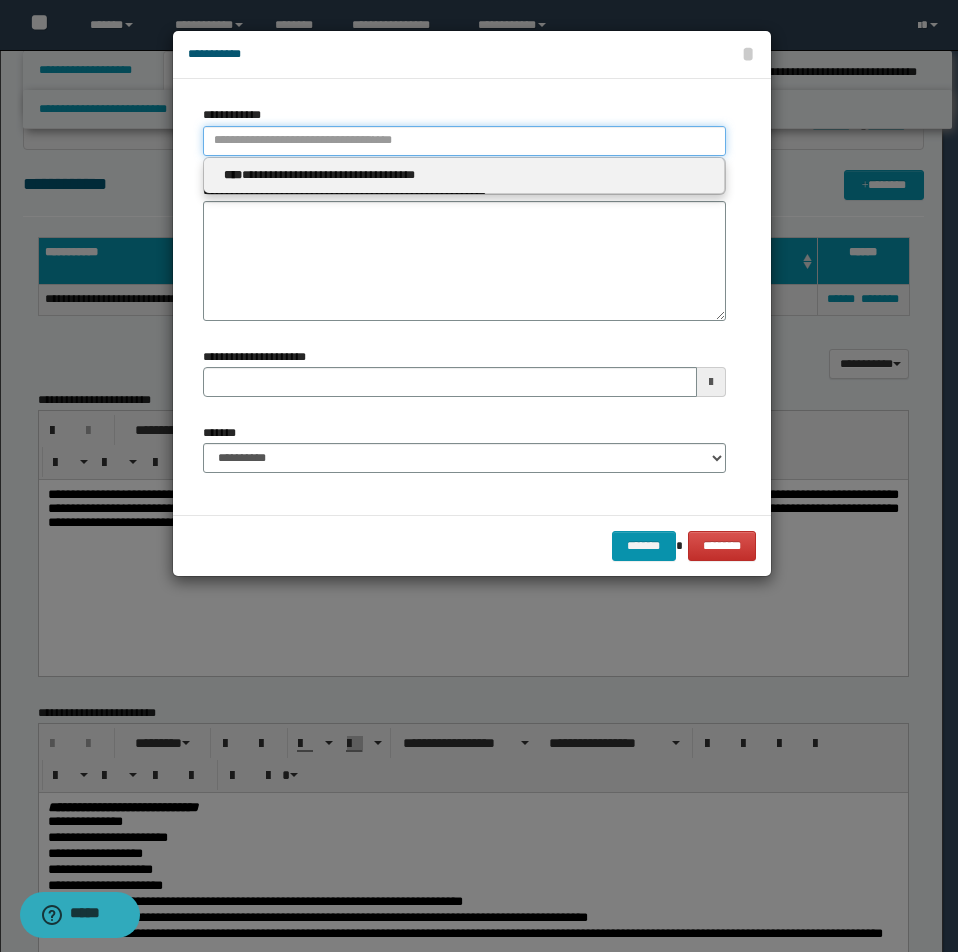 click on "**********" at bounding box center (464, 141) 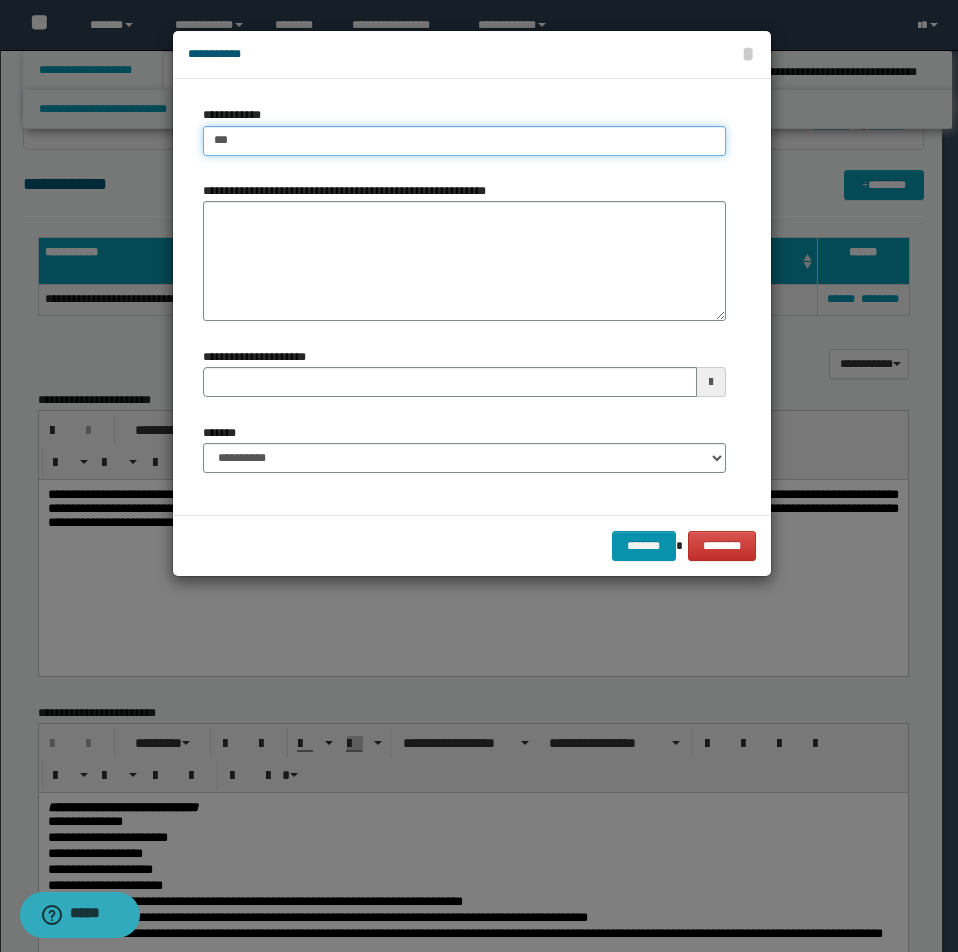 type on "****" 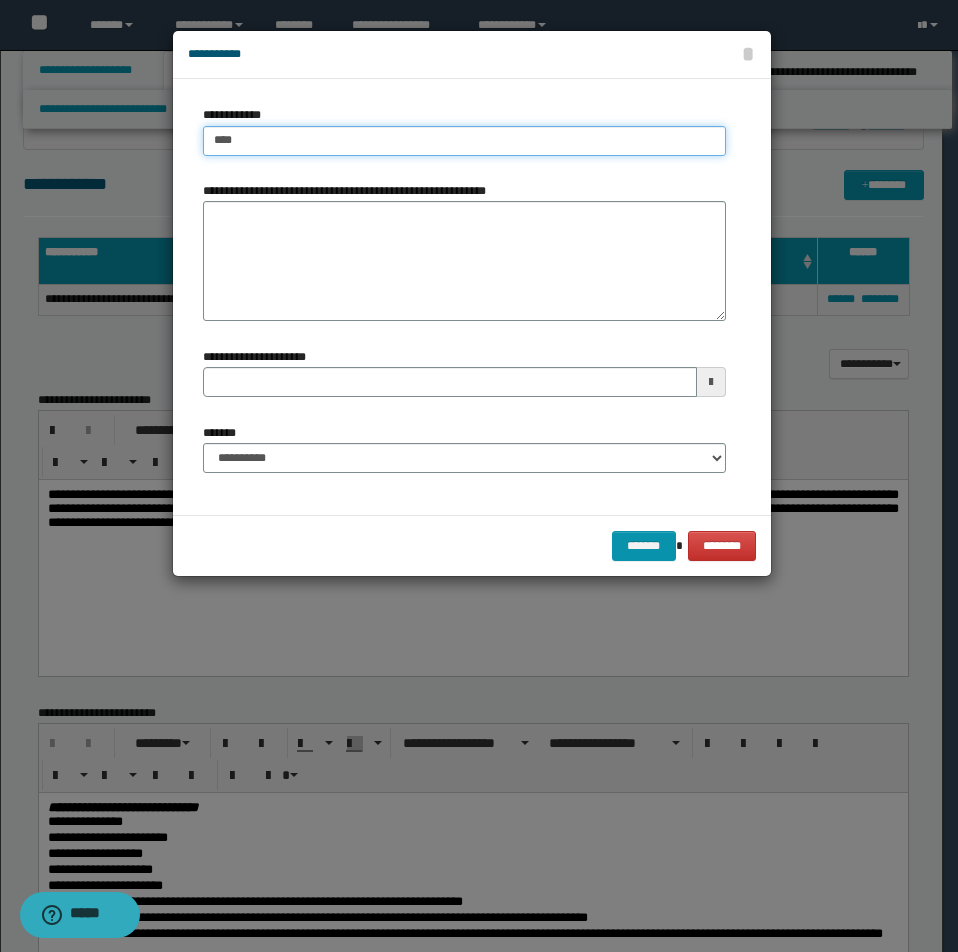 type on "****" 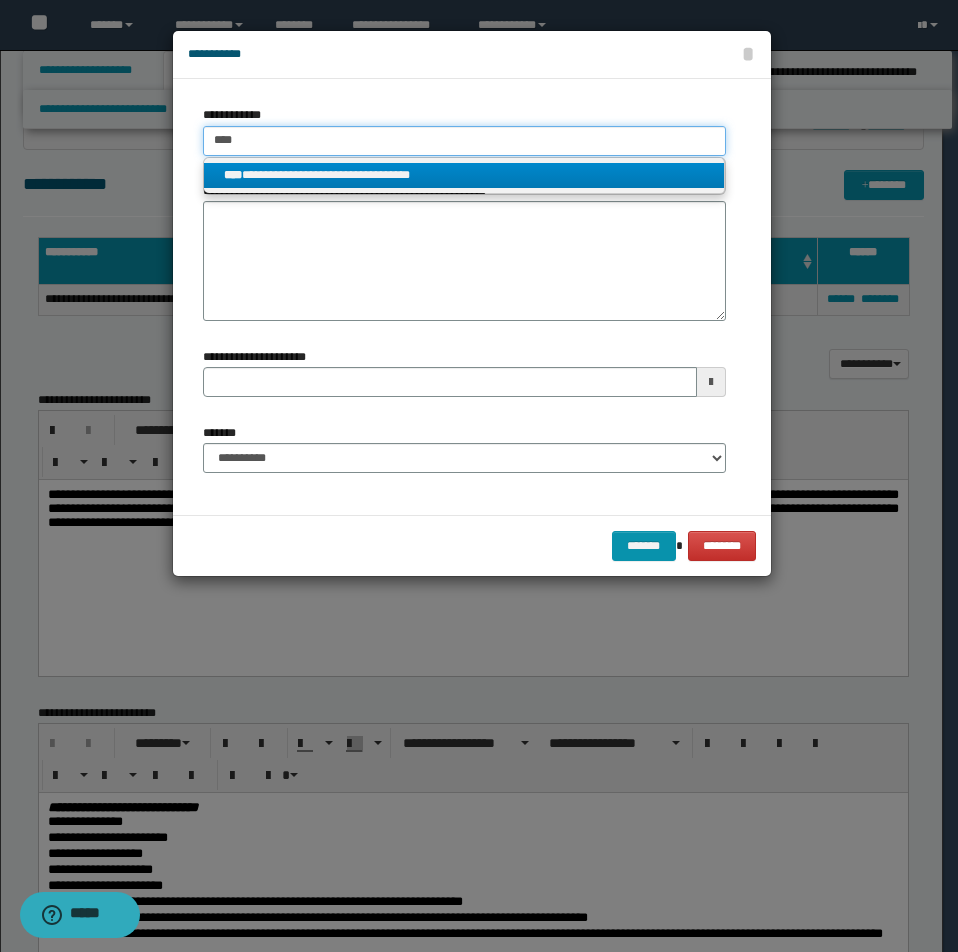 type on "****" 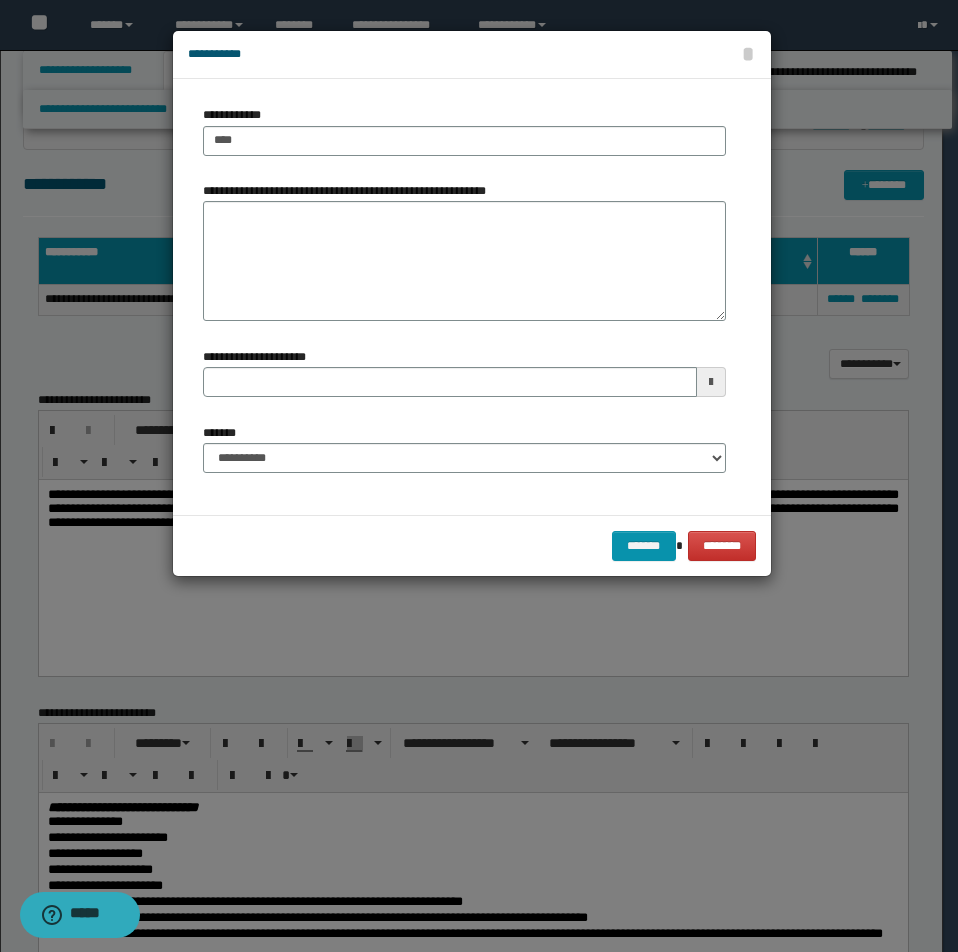 click on "**********" at bounding box center [349, 191] 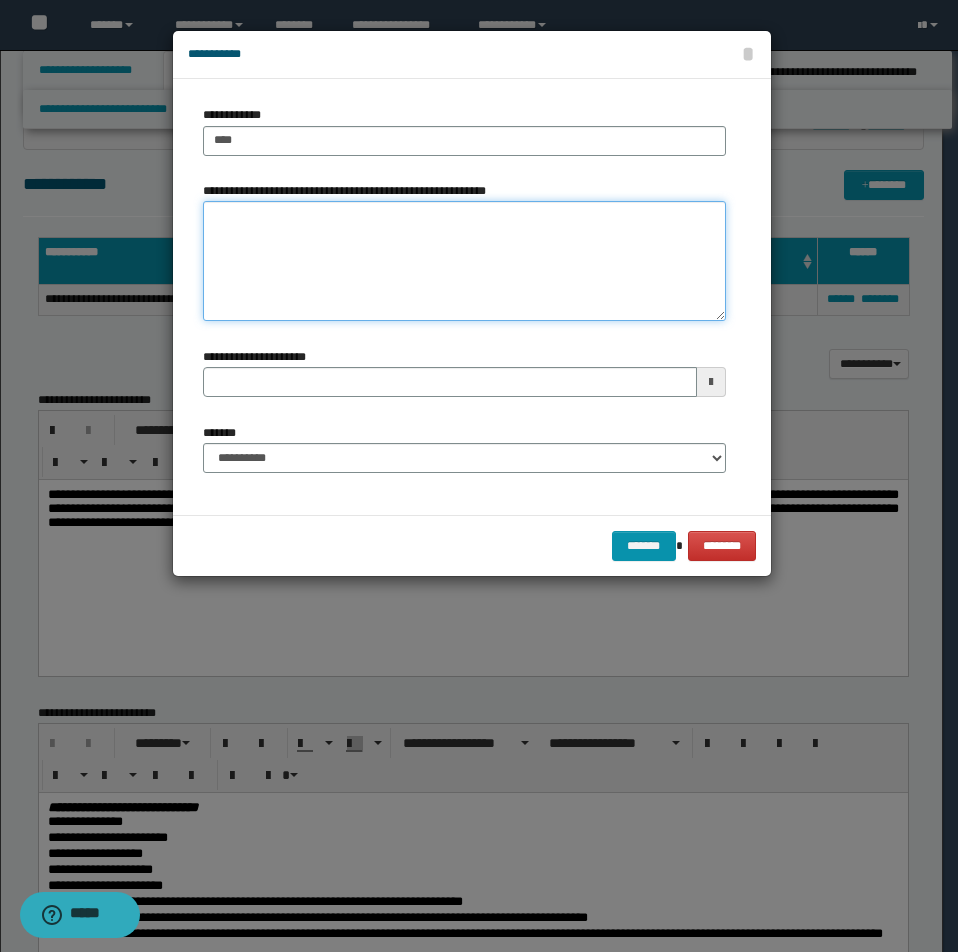 click on "**********" at bounding box center [464, 261] 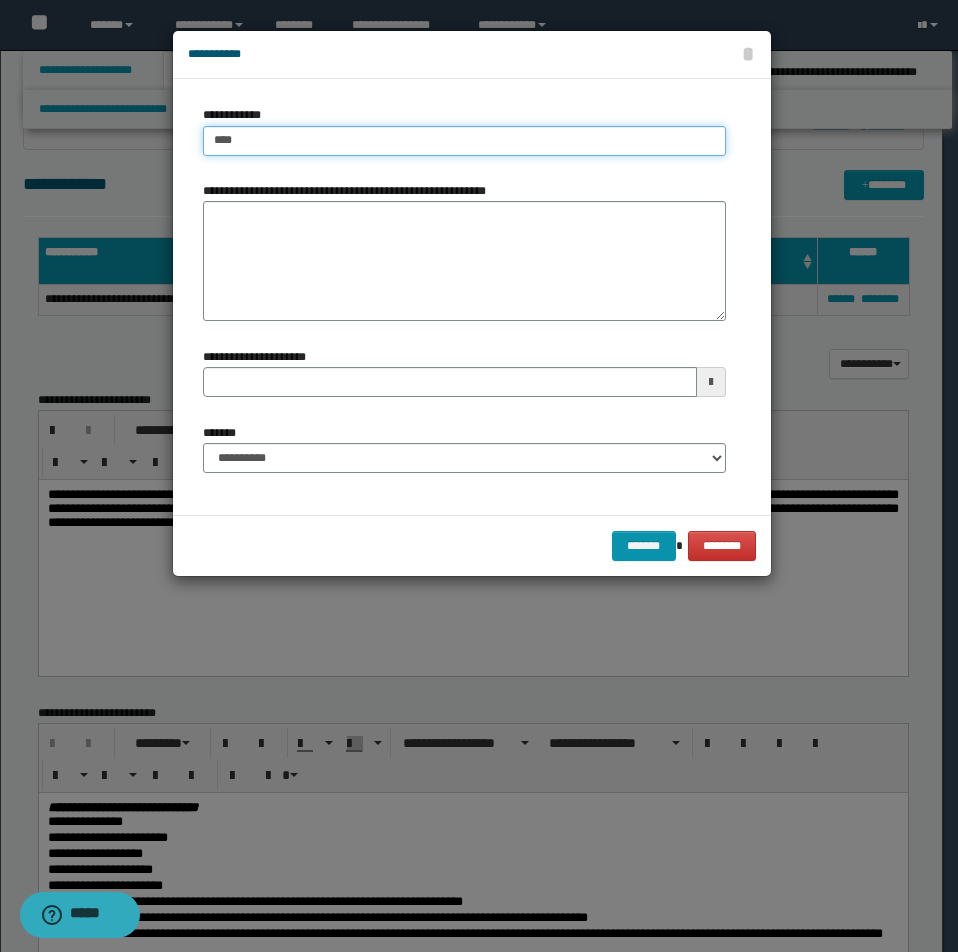 type on "****" 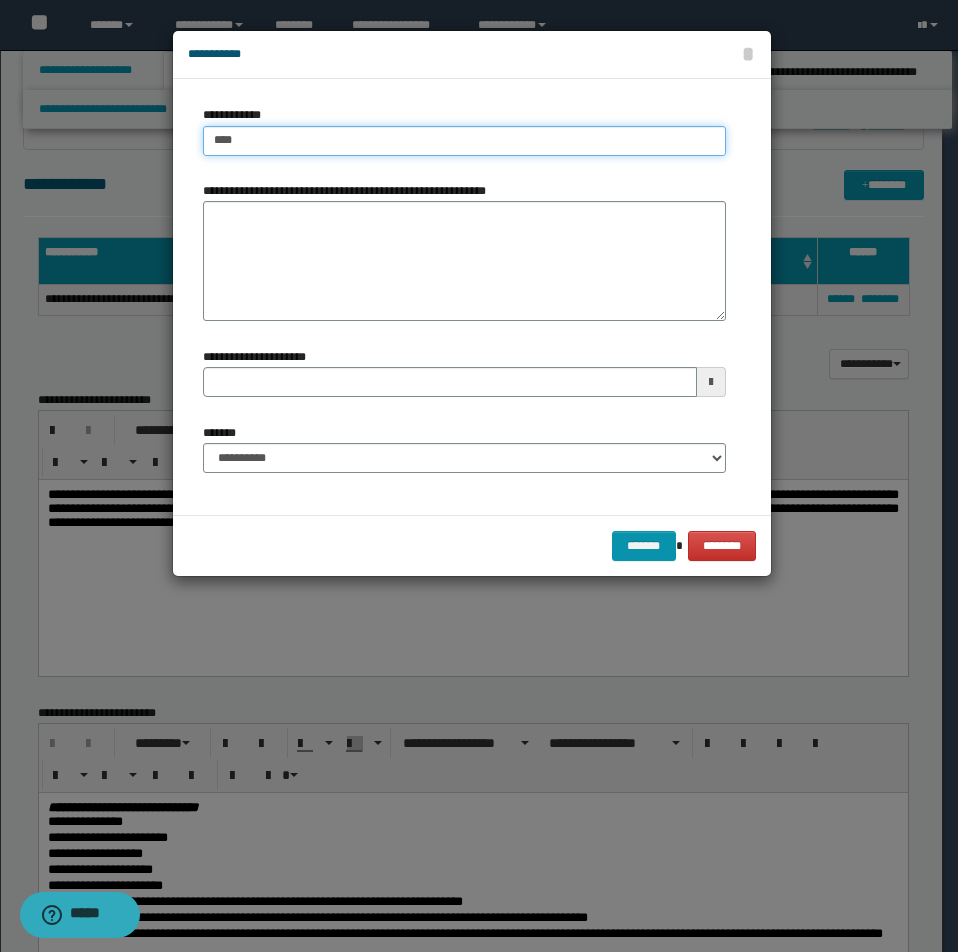 click on "****" at bounding box center (464, 141) 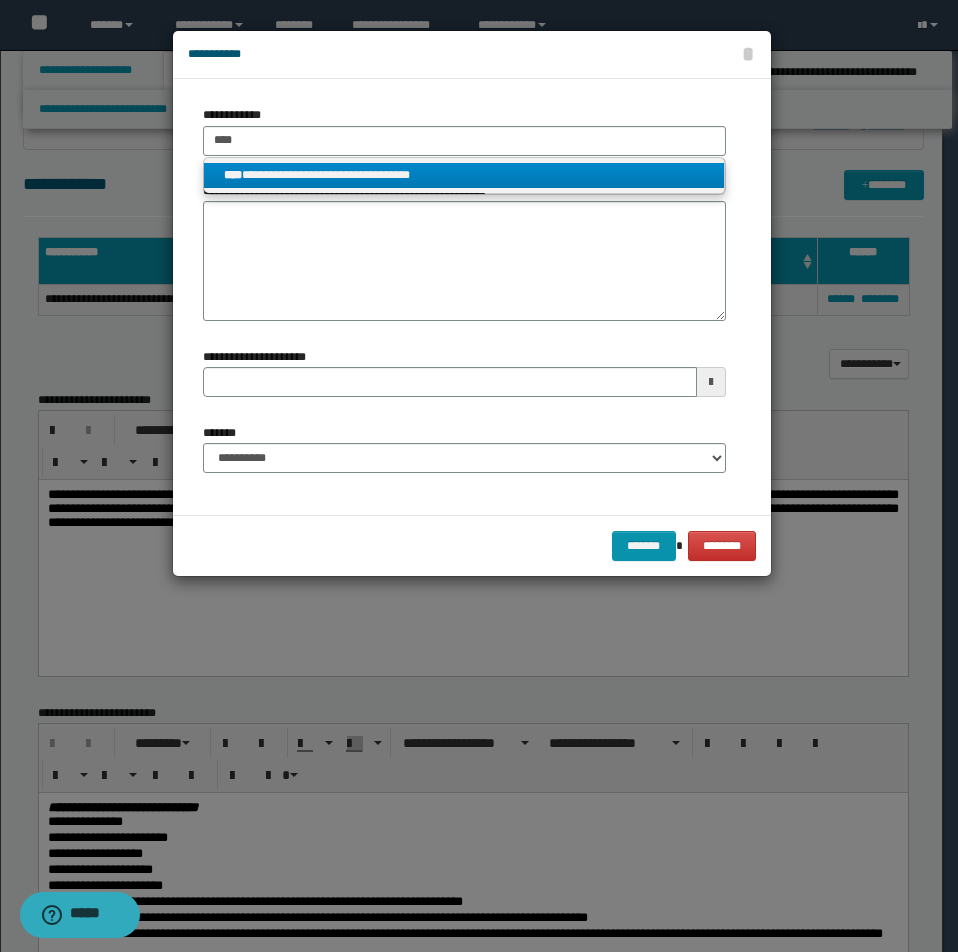 click on "**********" at bounding box center (464, 175) 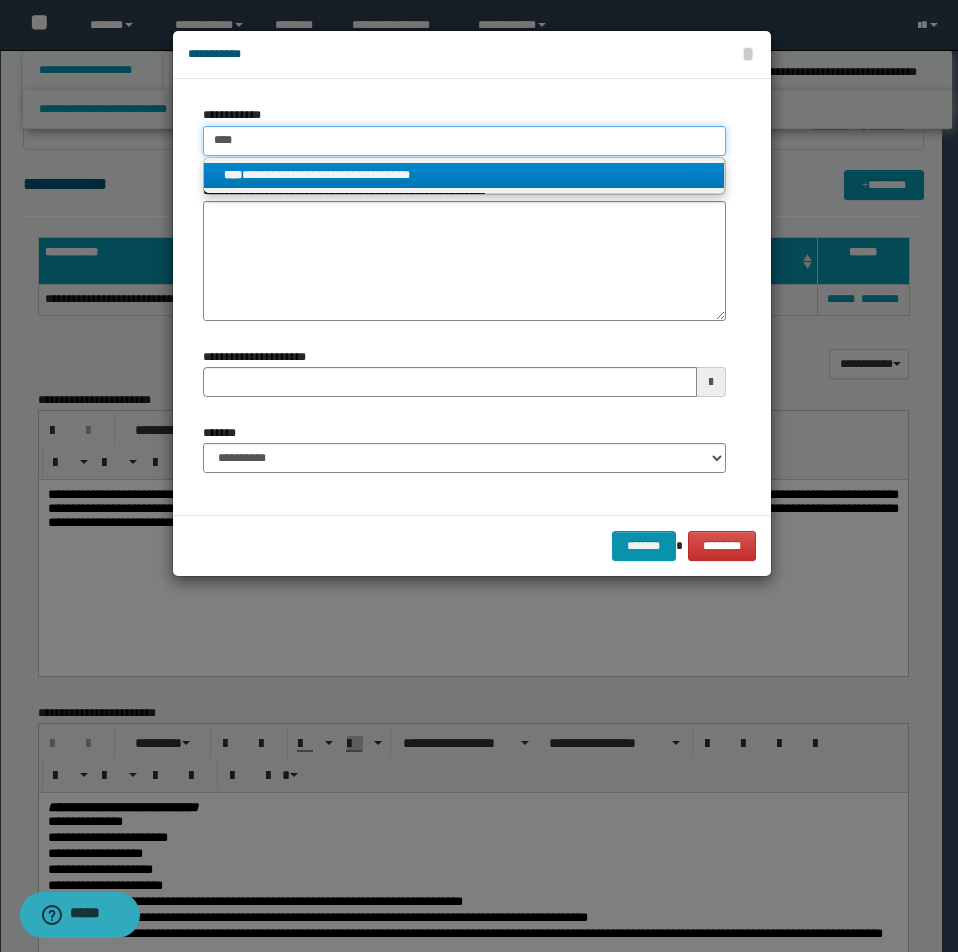 type 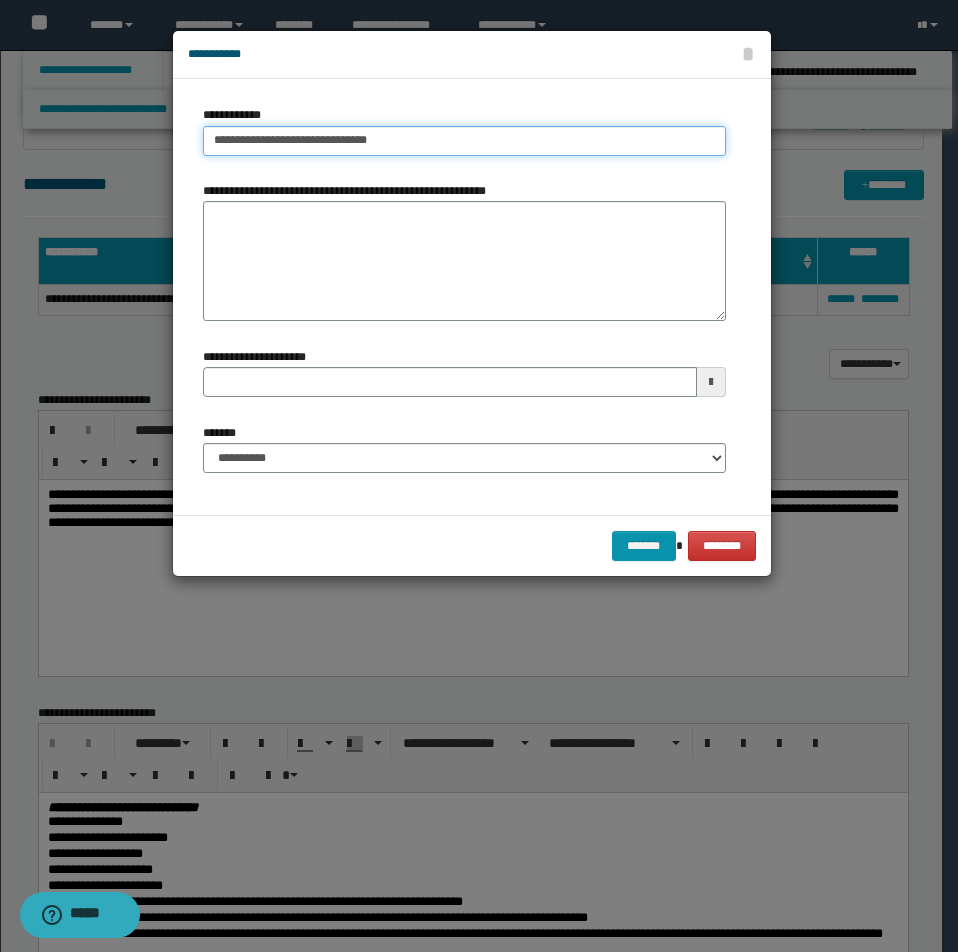 drag, startPoint x: 213, startPoint y: 146, endPoint x: 461, endPoint y: 145, distance: 248.00201 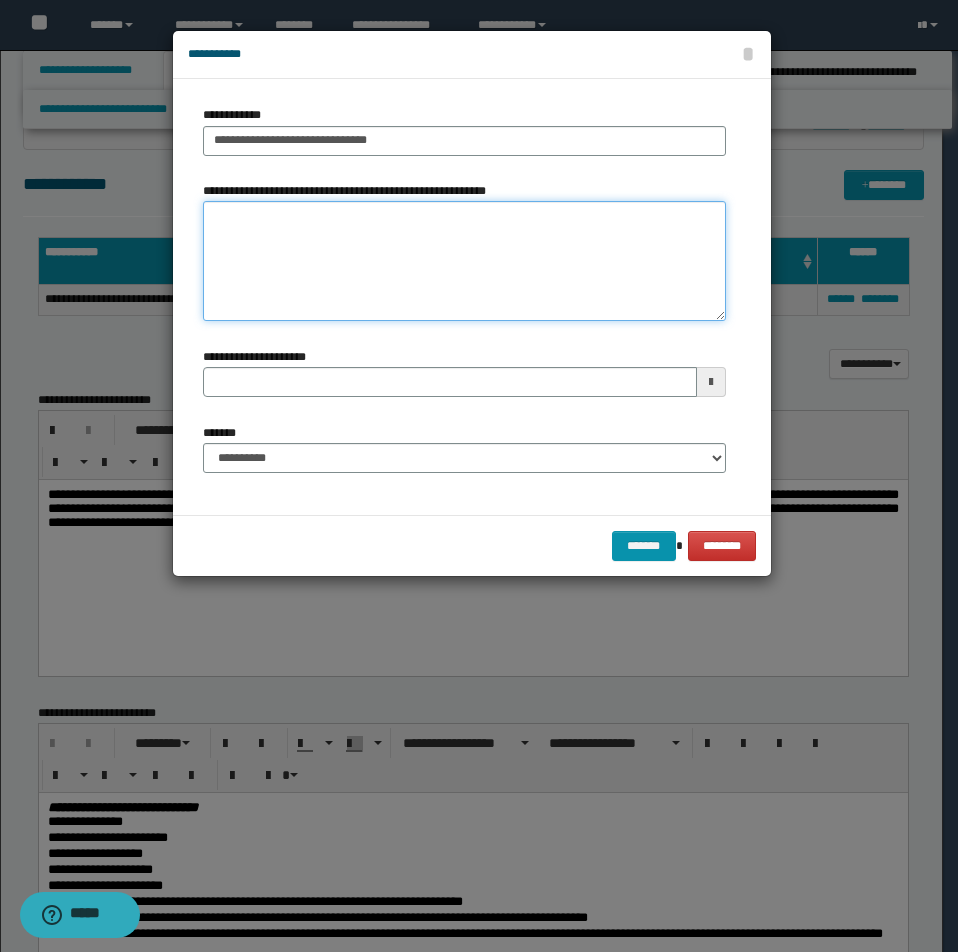 click on "**********" at bounding box center [464, 261] 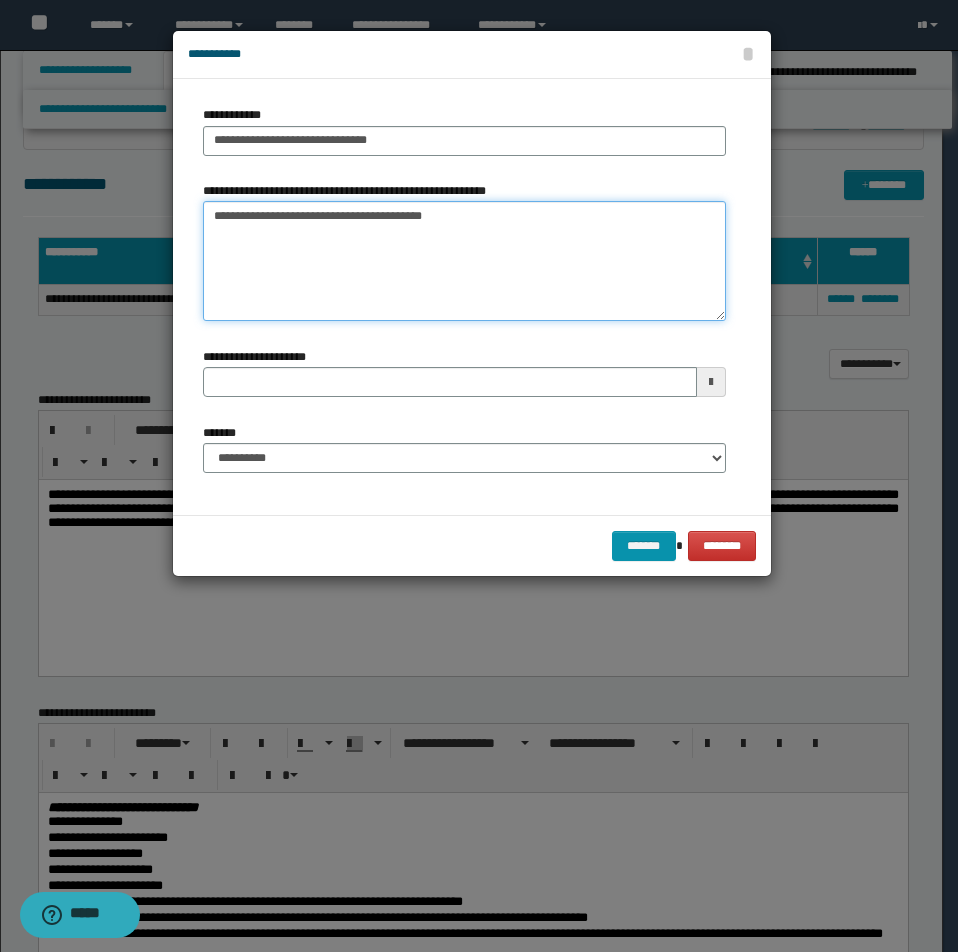 type on "**********" 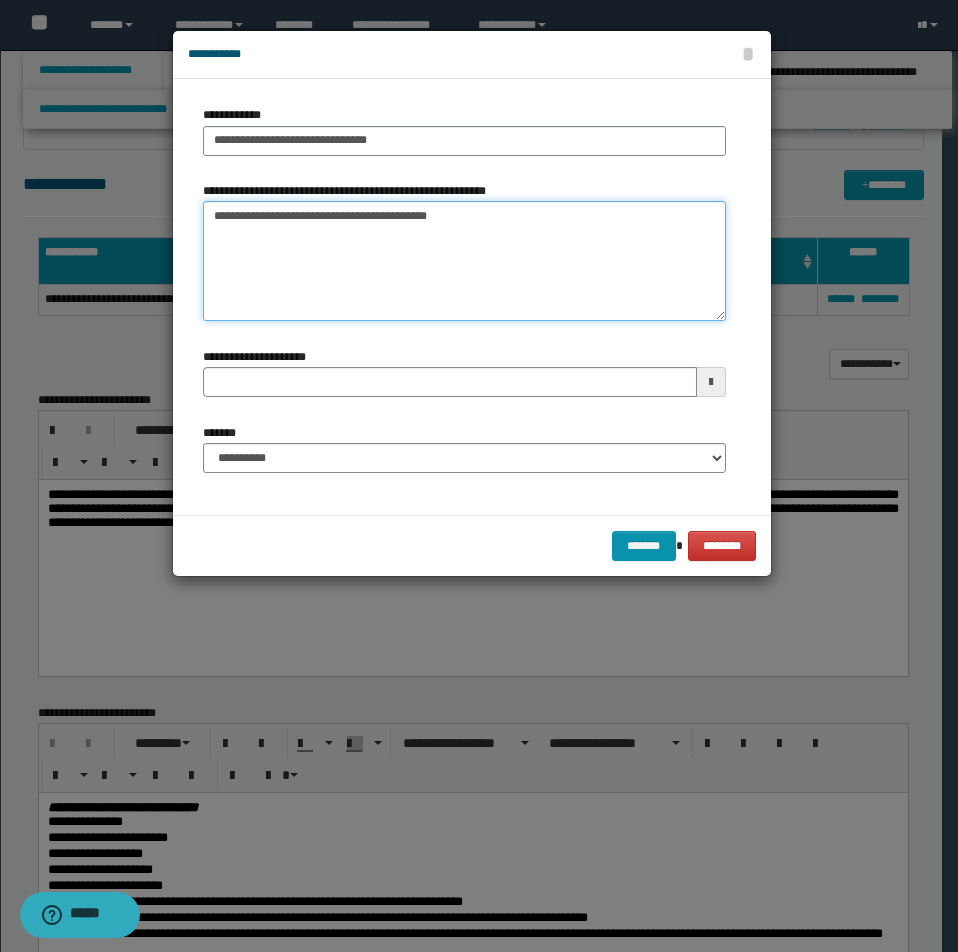 type 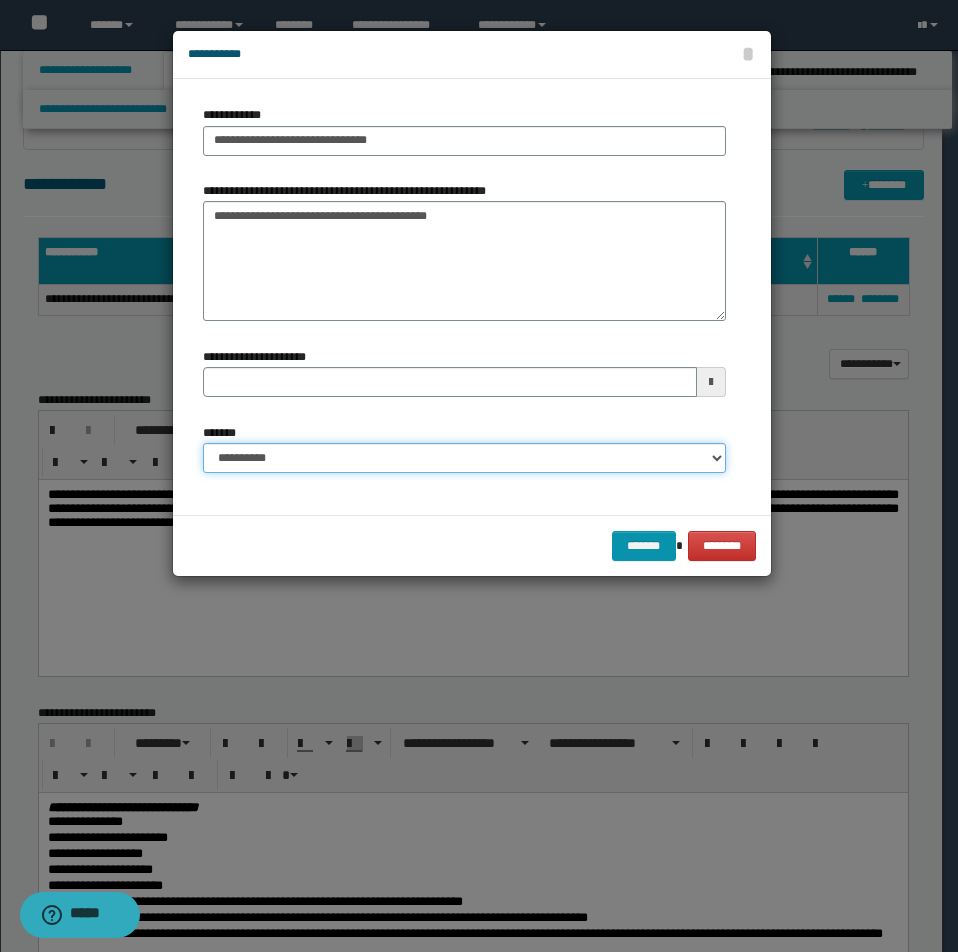 click on "**********" at bounding box center (464, 458) 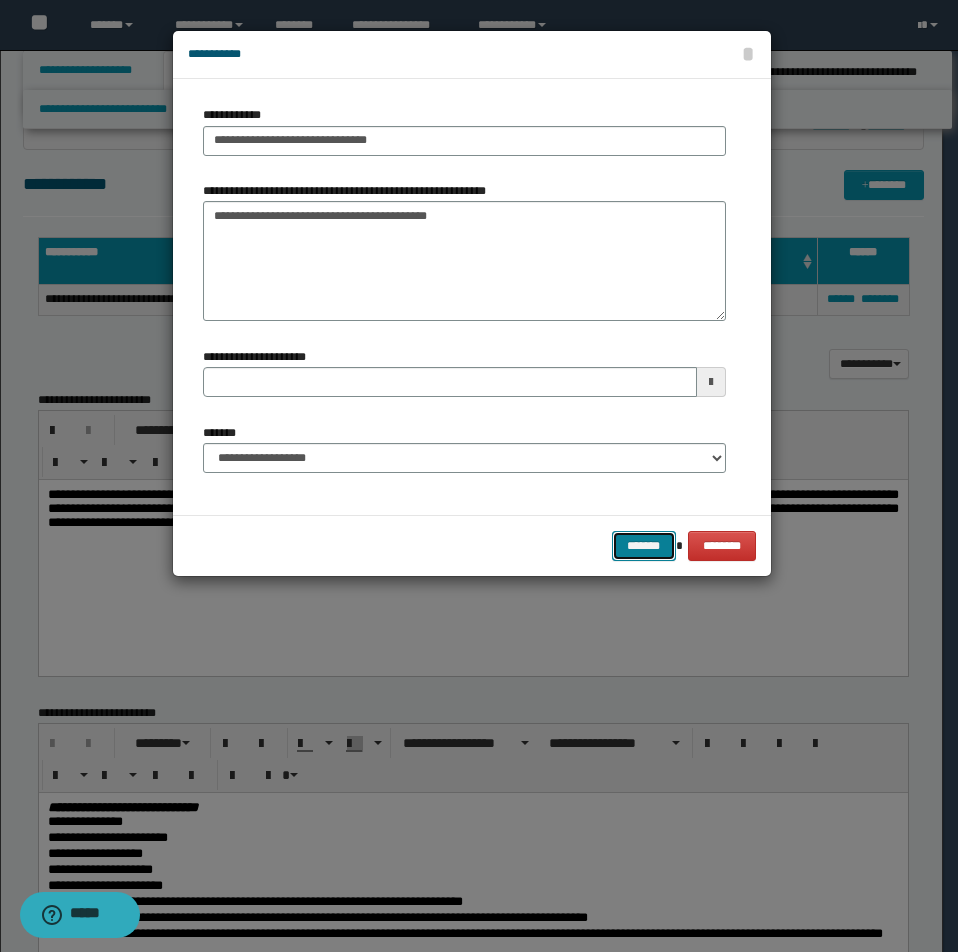 click on "*******" at bounding box center (644, 546) 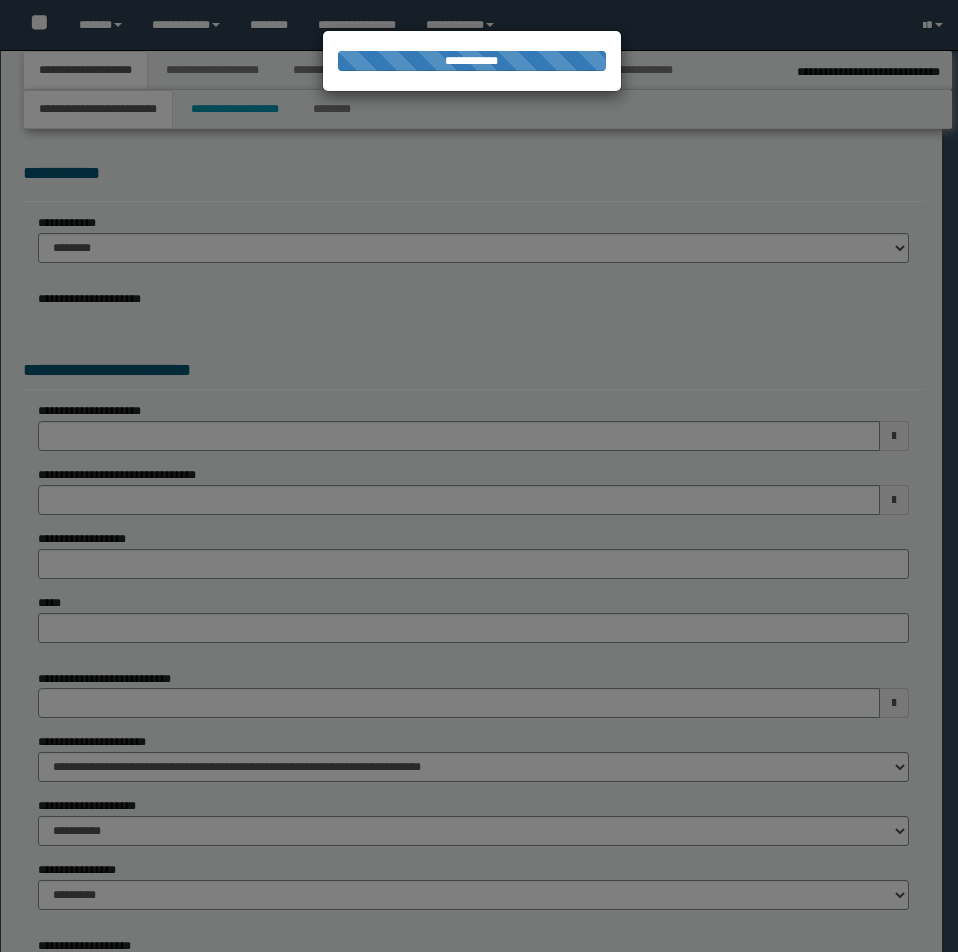 select on "*" 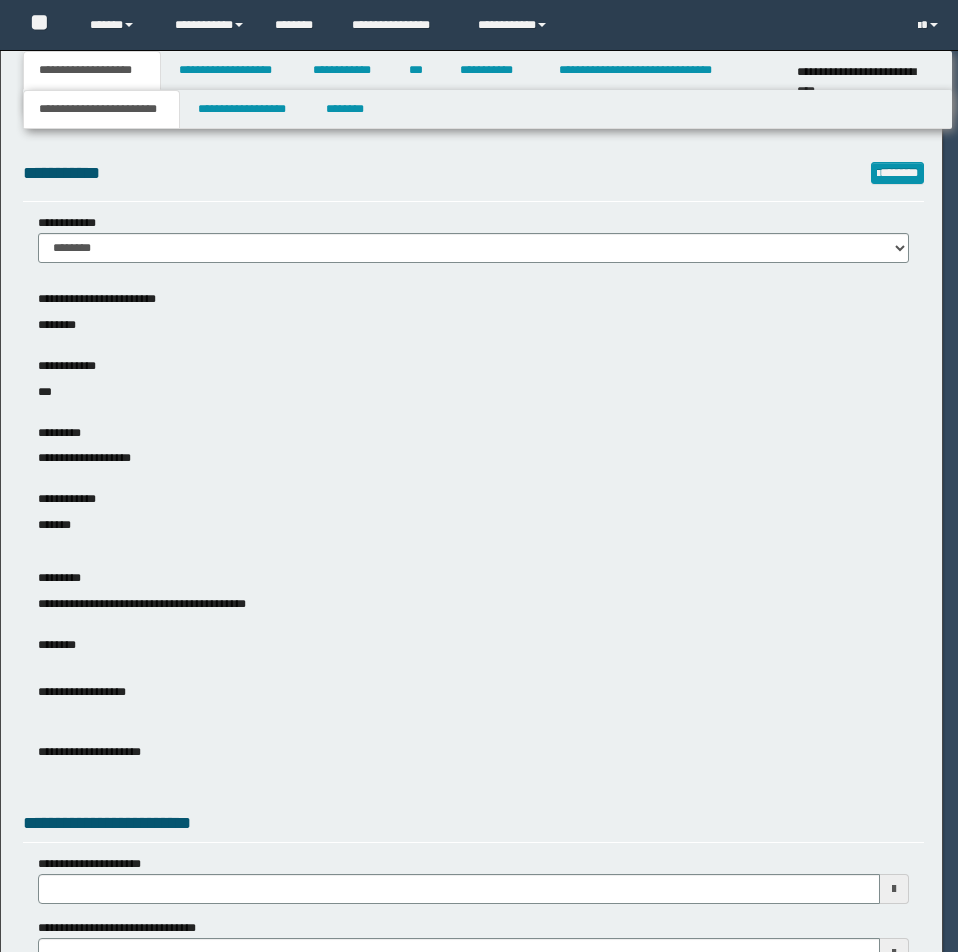 scroll, scrollTop: 0, scrollLeft: 0, axis: both 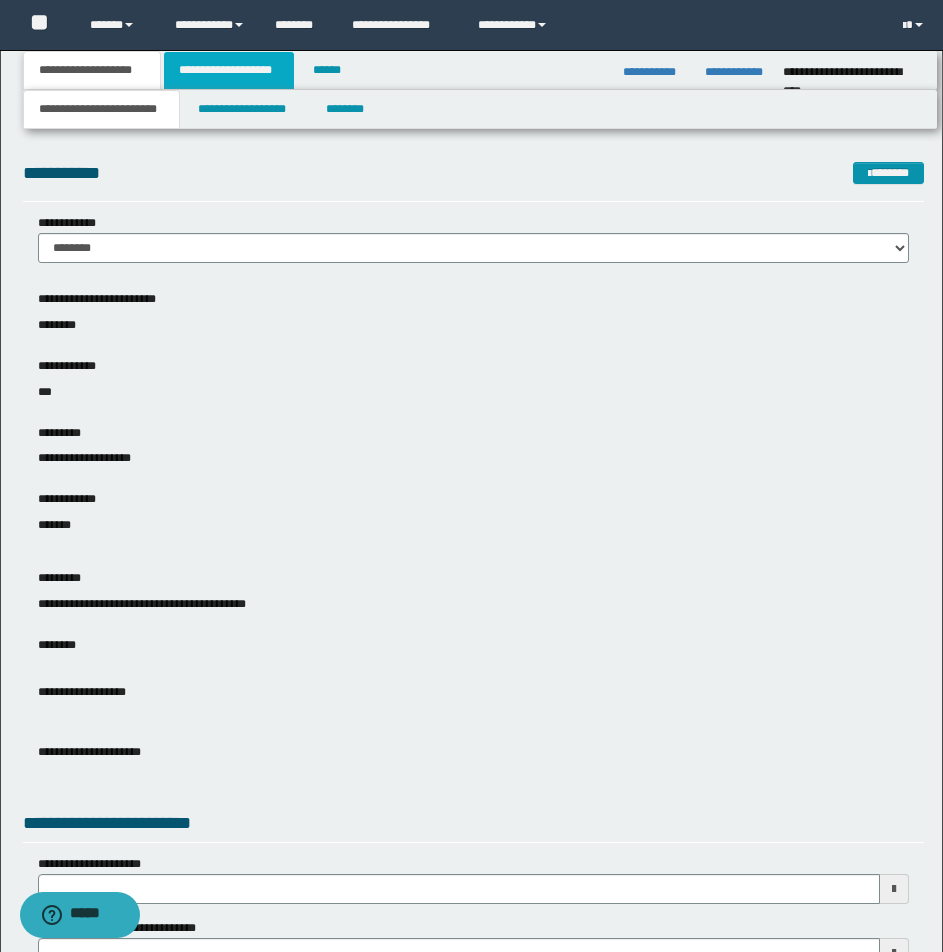 click on "**********" at bounding box center [229, 70] 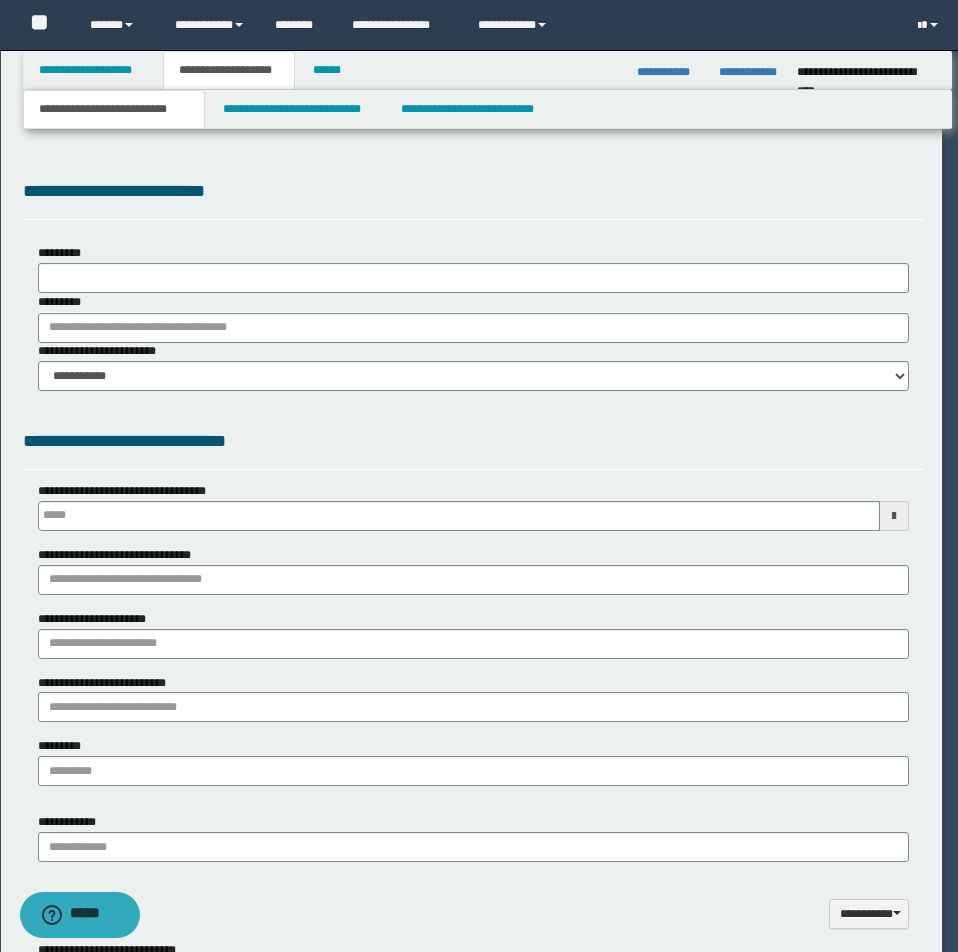type 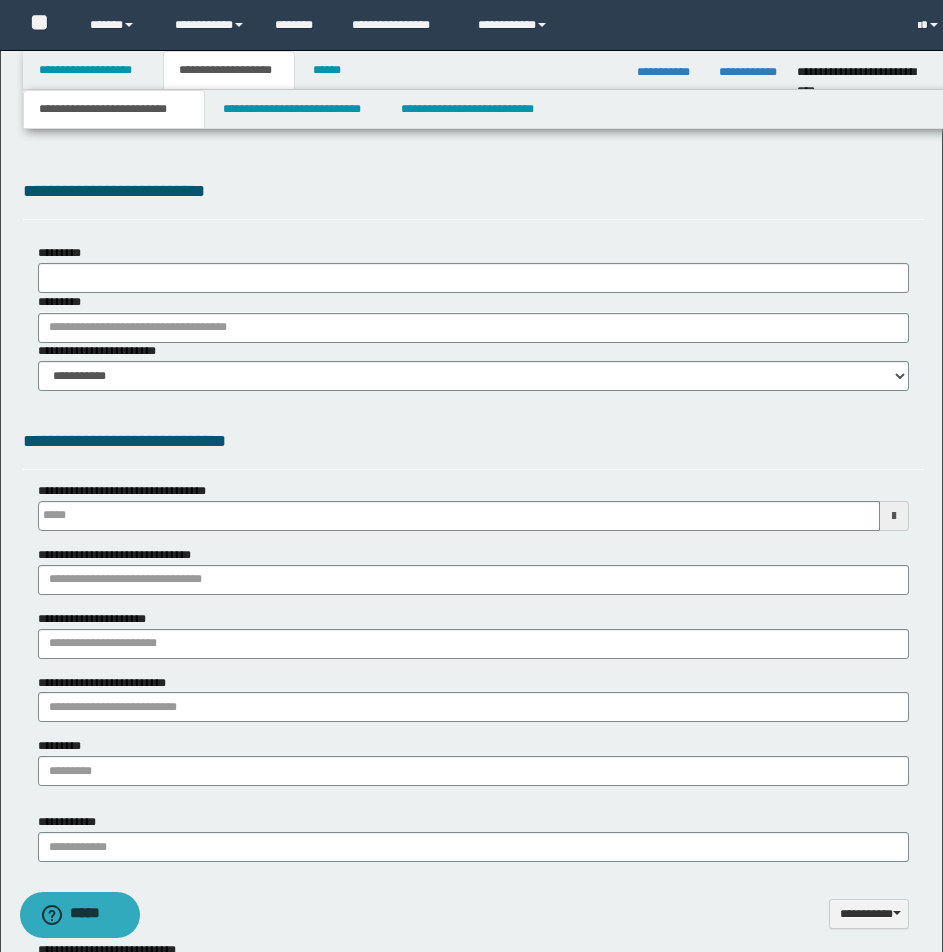 select on "*" 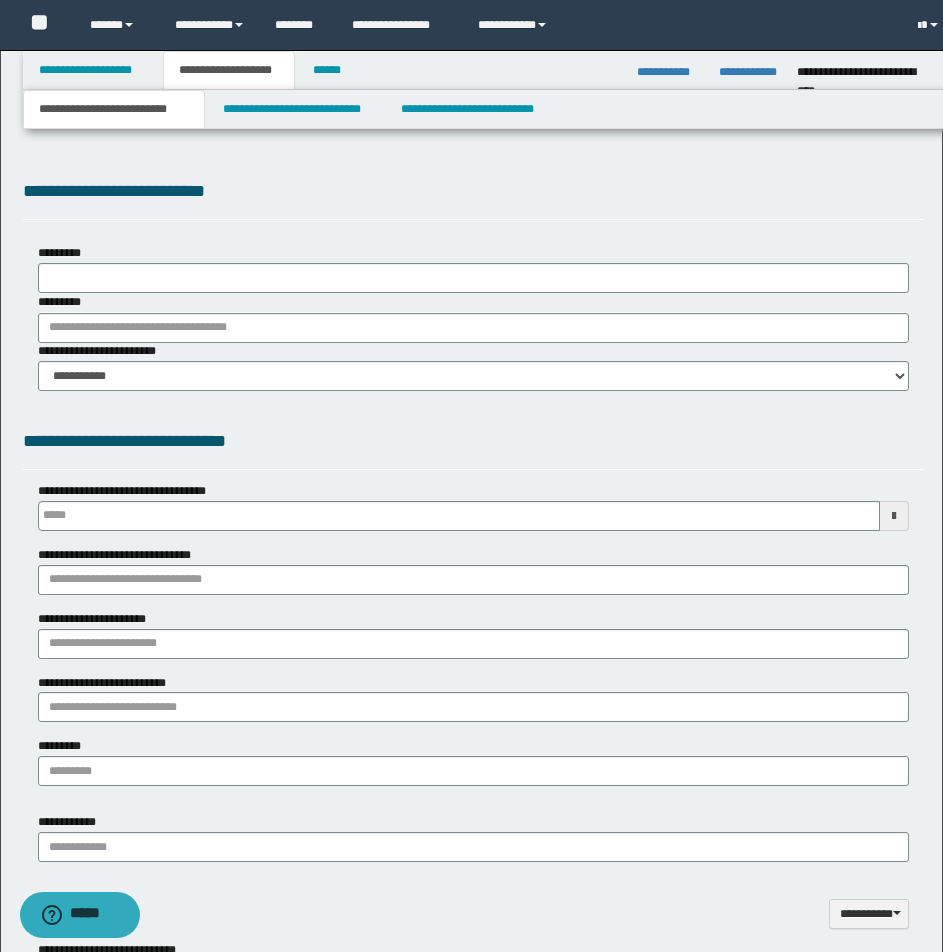 type 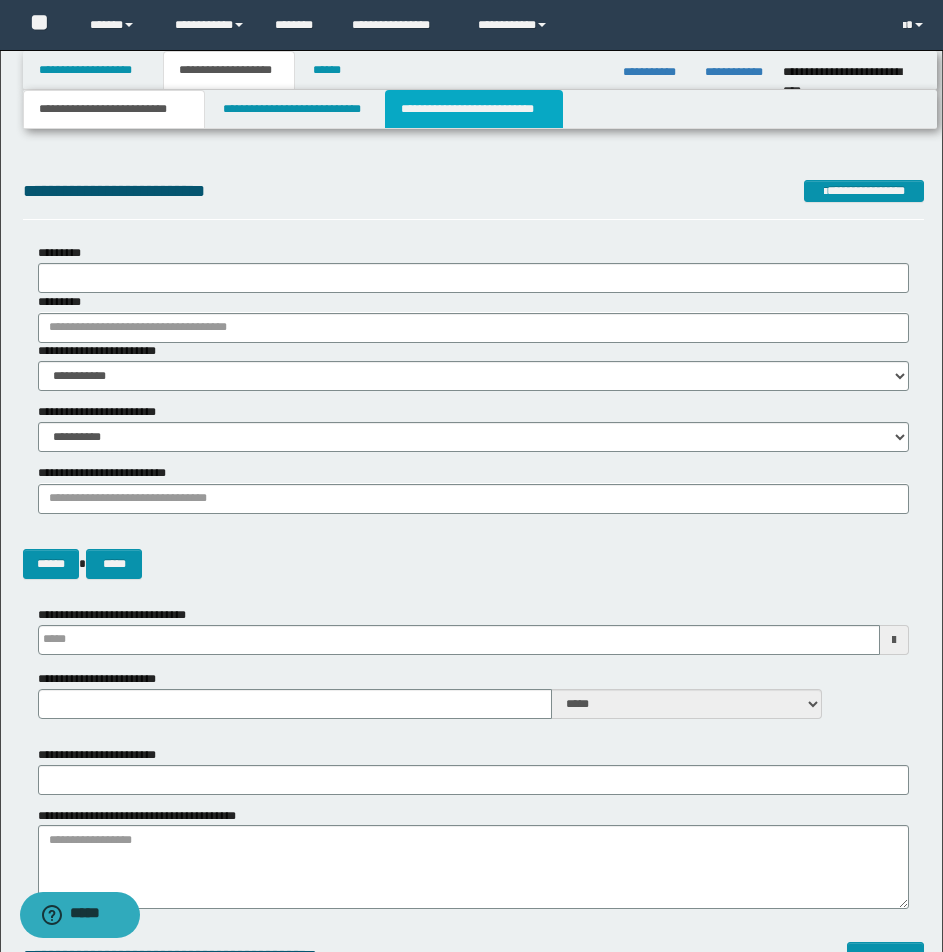 click on "**********" at bounding box center (474, 109) 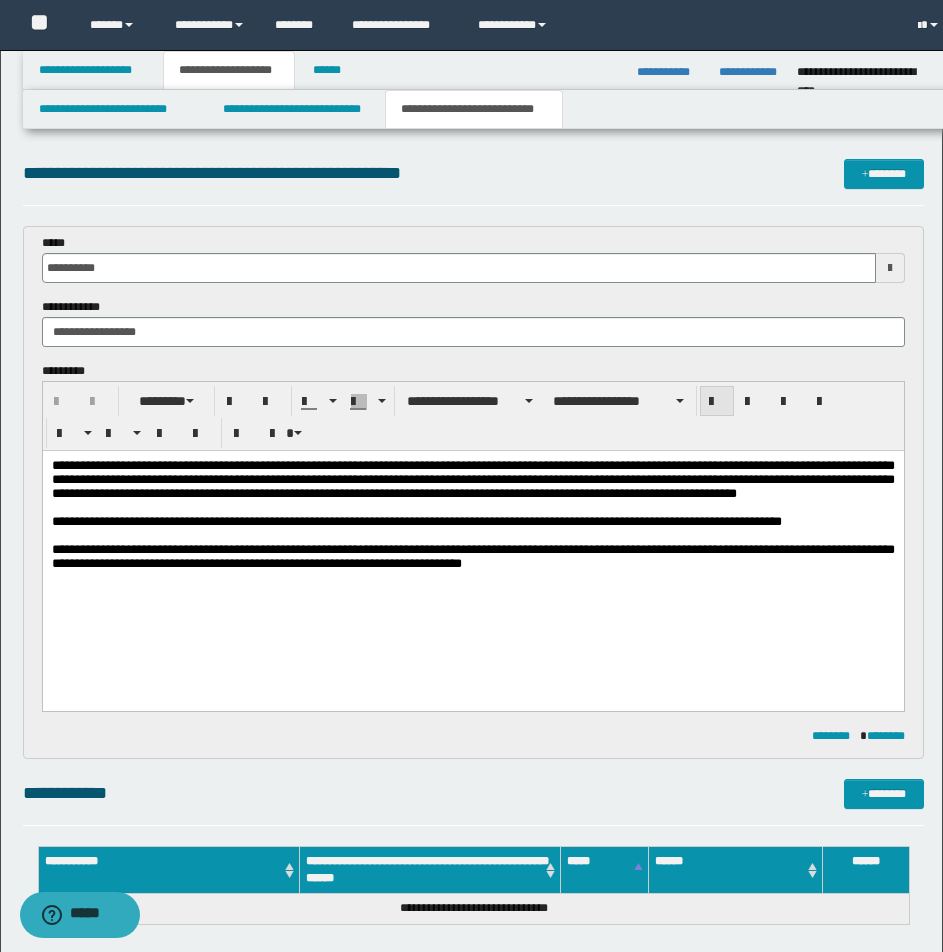 scroll, scrollTop: 0, scrollLeft: 0, axis: both 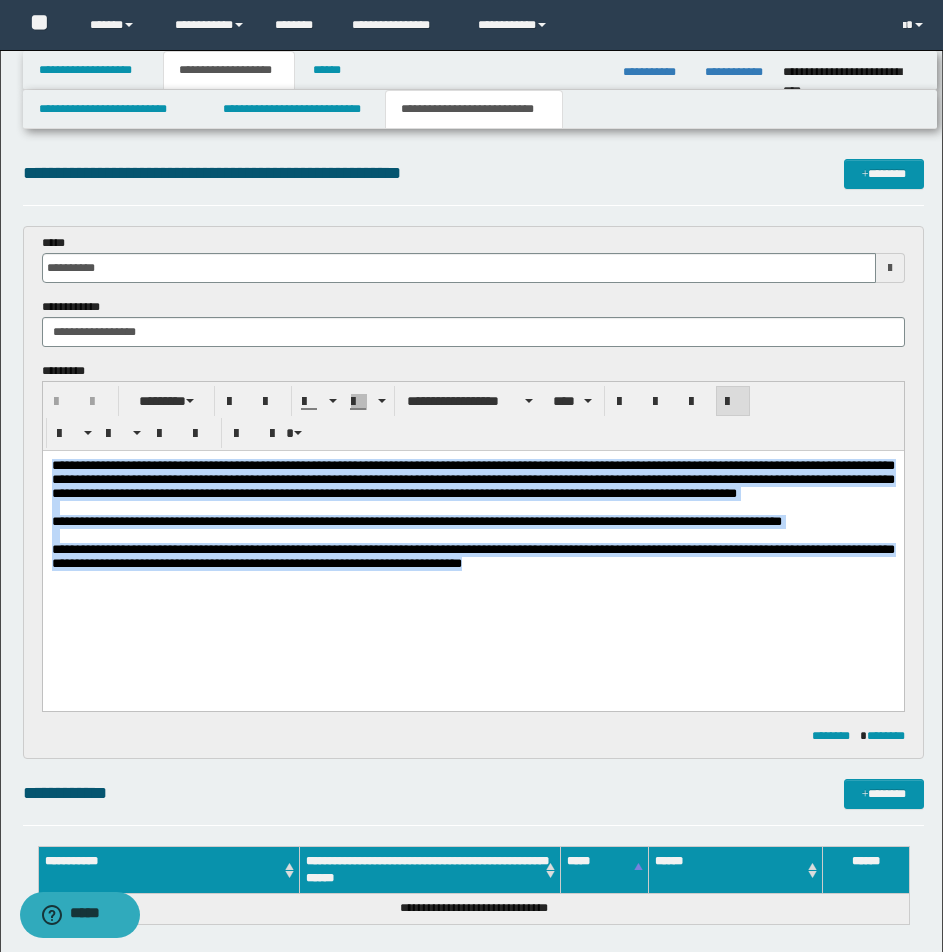 drag, startPoint x: 51, startPoint y: 467, endPoint x: 957, endPoint y: 656, distance: 925.50366 